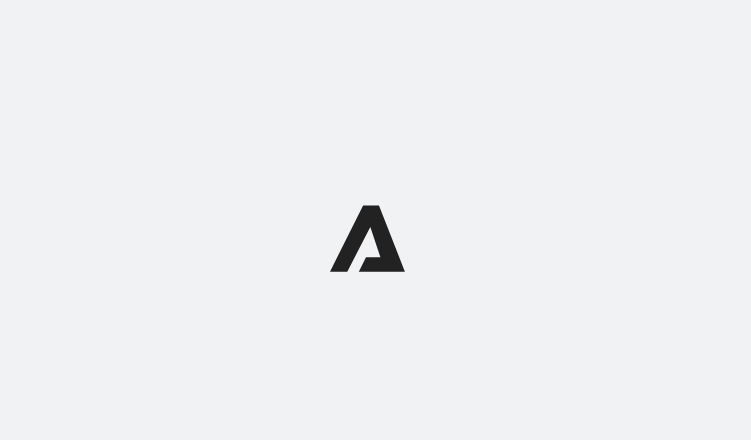 scroll, scrollTop: 0, scrollLeft: 0, axis: both 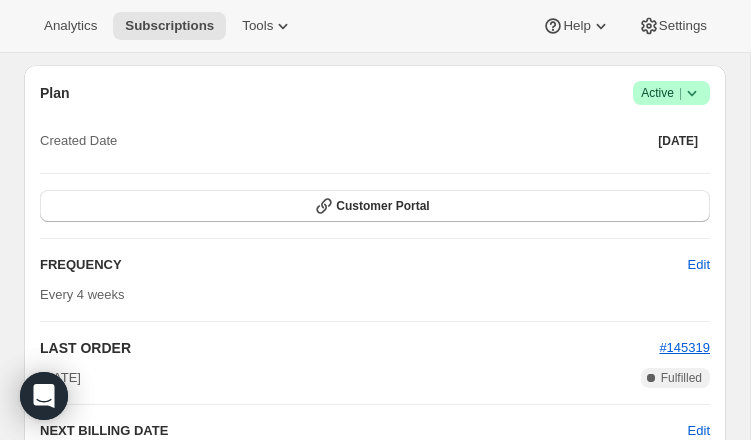 click on "Active |" at bounding box center (671, 93) 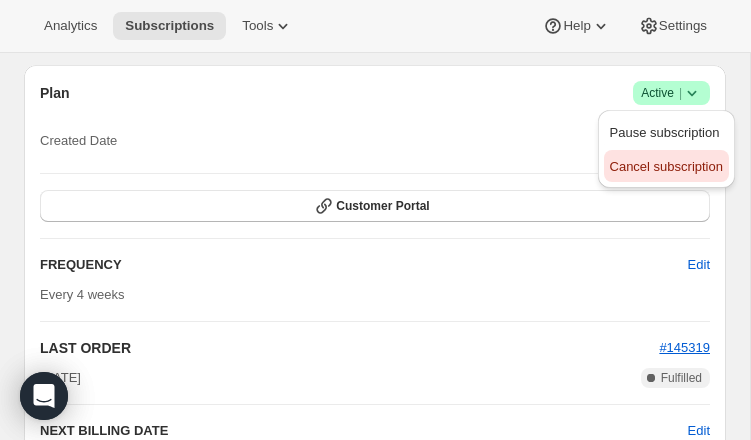 click on "Cancel subscription" at bounding box center [666, 166] 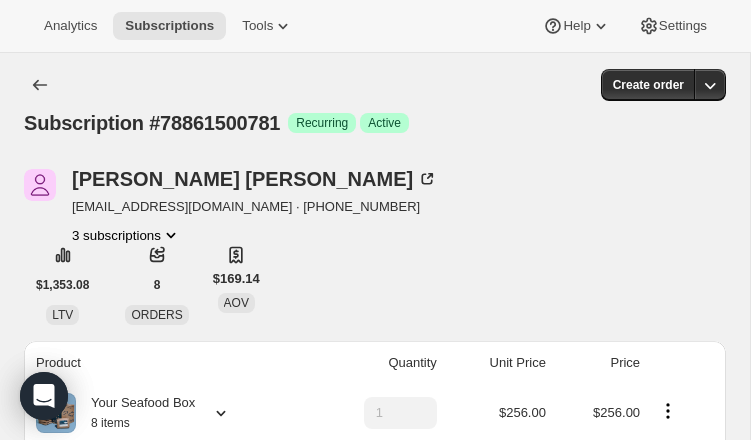 scroll, scrollTop: 1914, scrollLeft: 0, axis: vertical 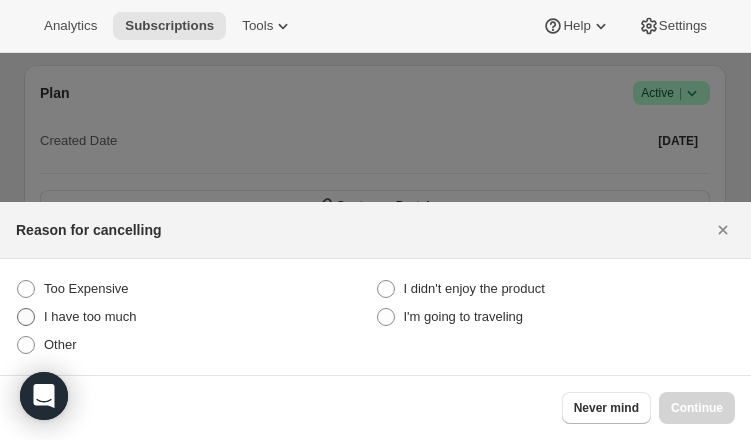click at bounding box center (26, 317) 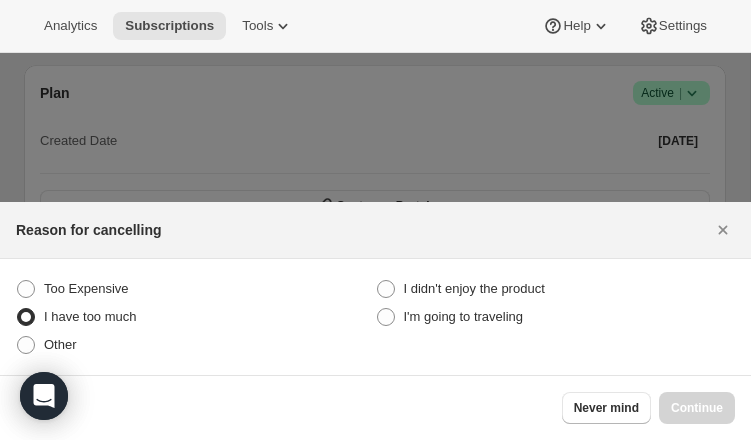 radio on "true" 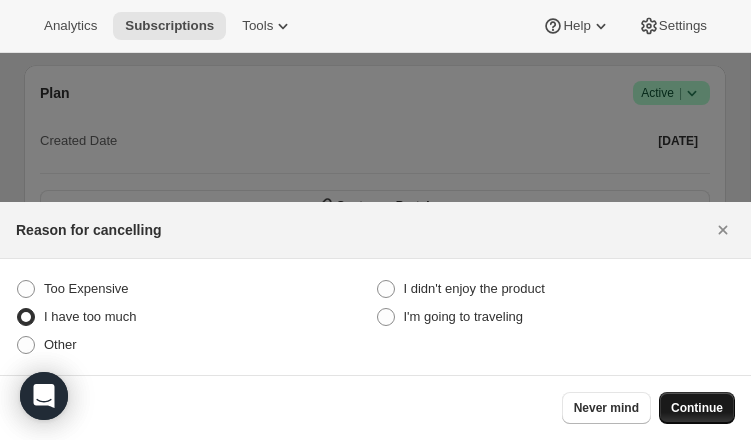 click on "Continue" at bounding box center [697, 408] 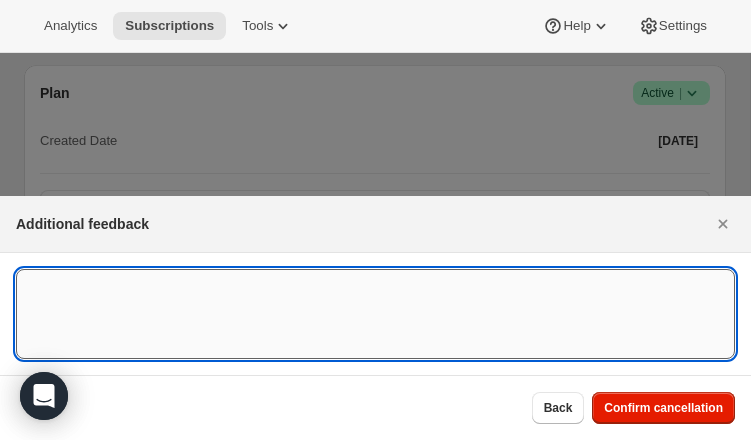 click at bounding box center [375, 314] 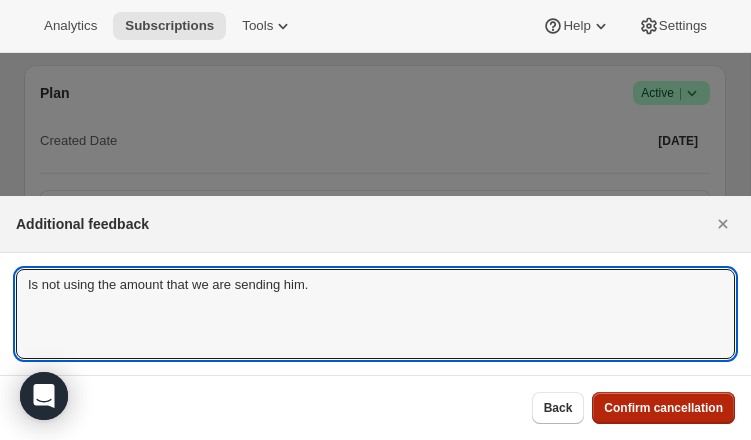 type on "Is not using the amount that we are sending him." 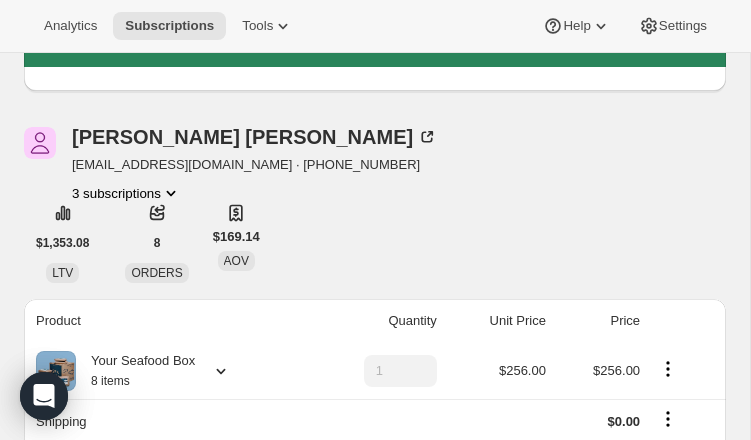 scroll, scrollTop: 0, scrollLeft: 0, axis: both 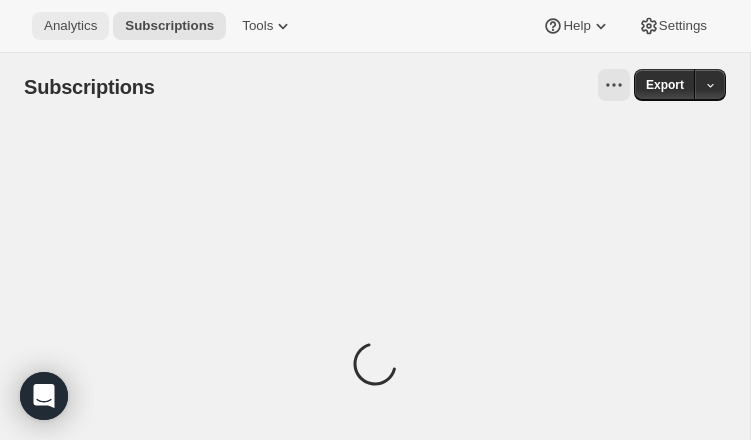click on "Analytics" at bounding box center [70, 26] 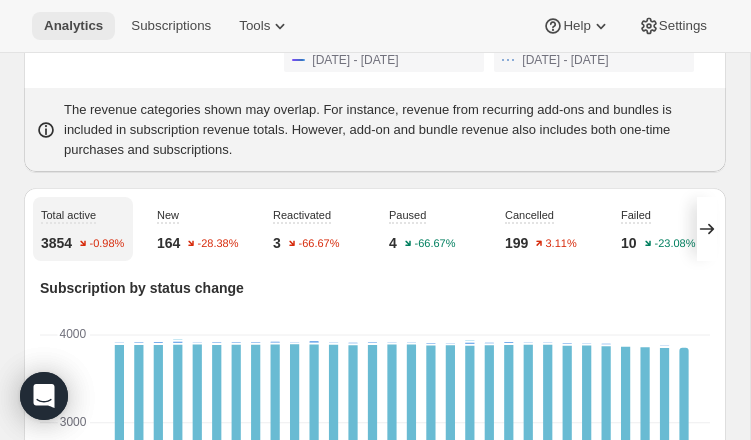 scroll, scrollTop: 606, scrollLeft: 0, axis: vertical 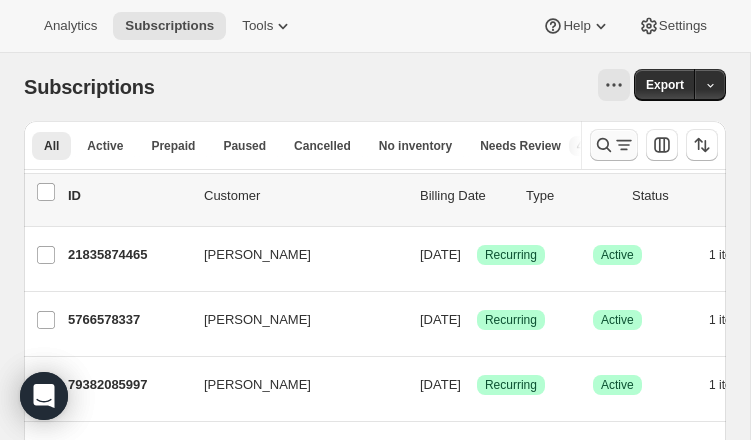 click 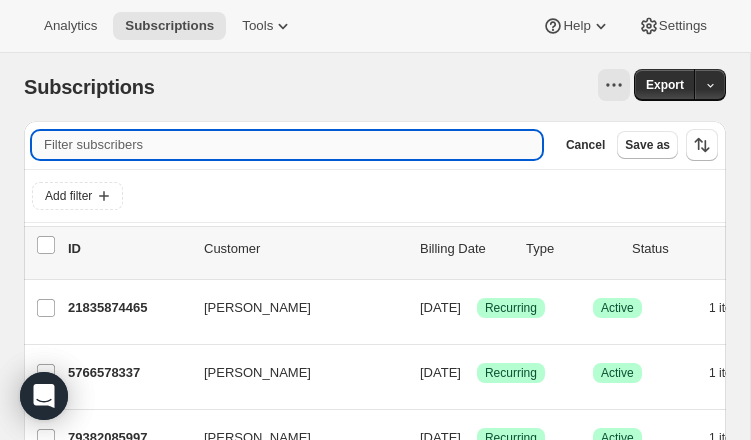click on "Filter subscribers" at bounding box center [287, 145] 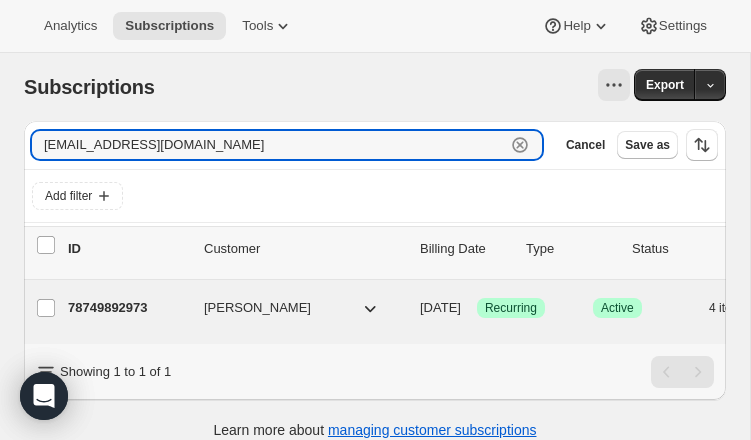 type on "lah93twh@icloud.com" 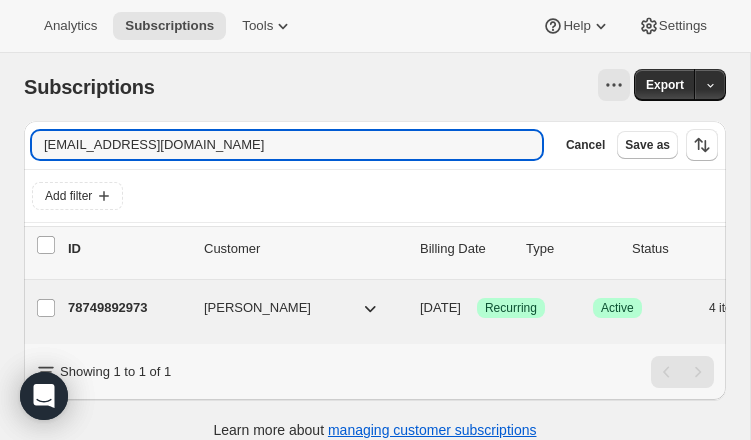click on "78749892973" at bounding box center [128, 308] 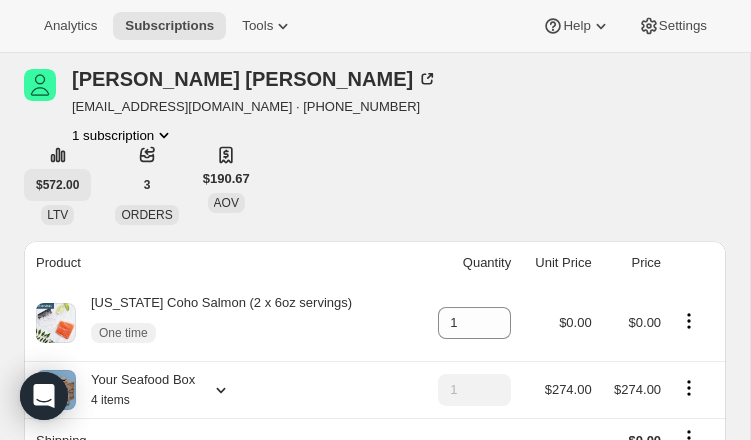 scroll, scrollTop: 0, scrollLeft: 0, axis: both 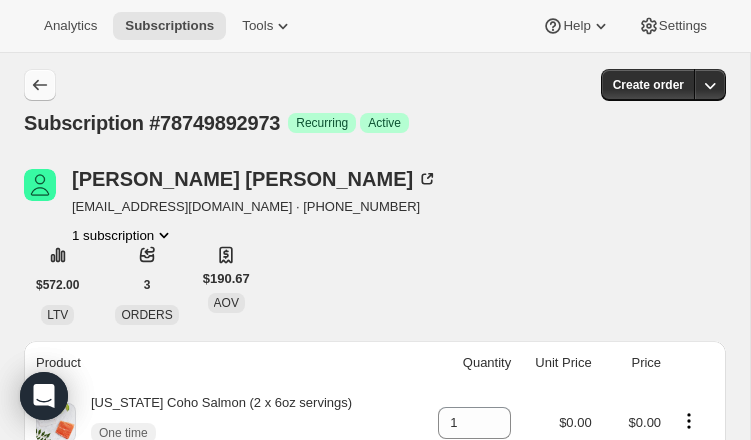 click 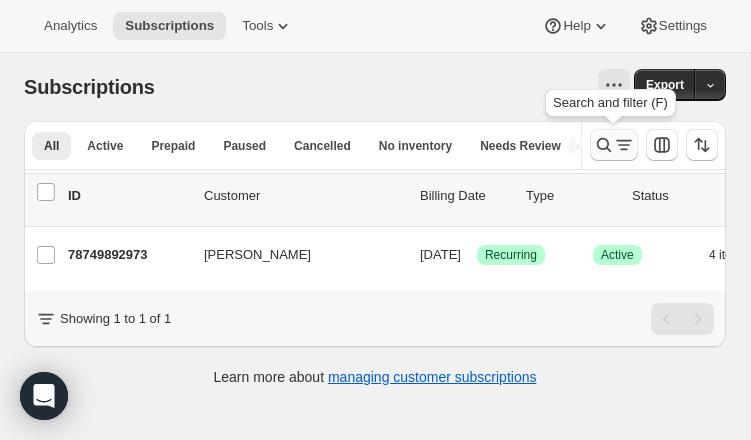click at bounding box center [614, 145] 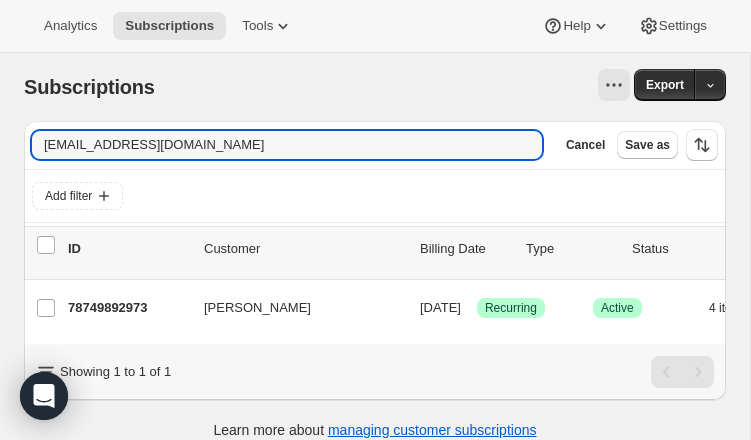 drag, startPoint x: 206, startPoint y: 154, endPoint x: 10, endPoint y: 134, distance: 197.01776 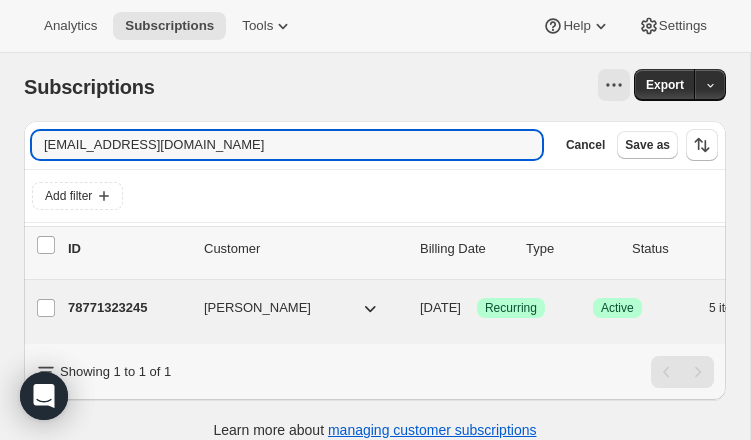 type on "reesnelson@yahoo.com" 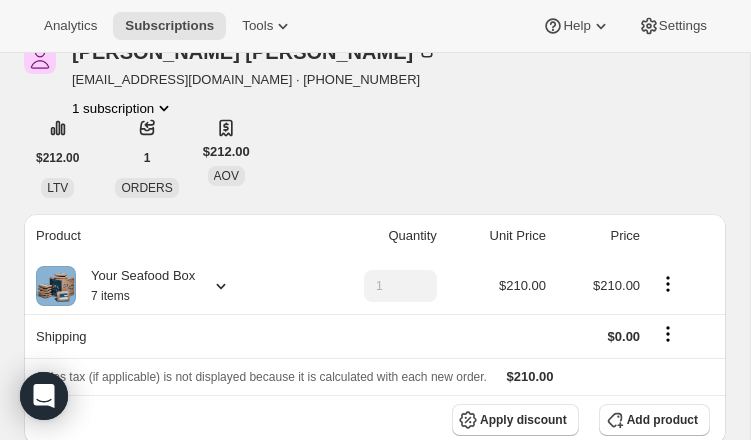 scroll, scrollTop: 0, scrollLeft: 0, axis: both 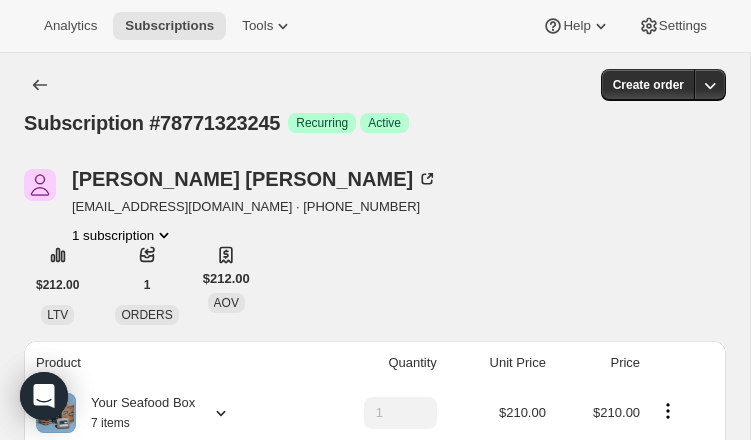 click on "Subscription #78771323245 Success Recurring Success Active Create order" at bounding box center (375, 103) 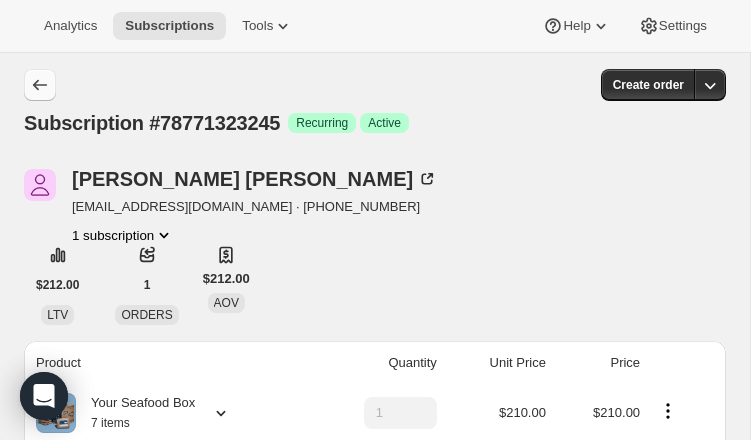 click 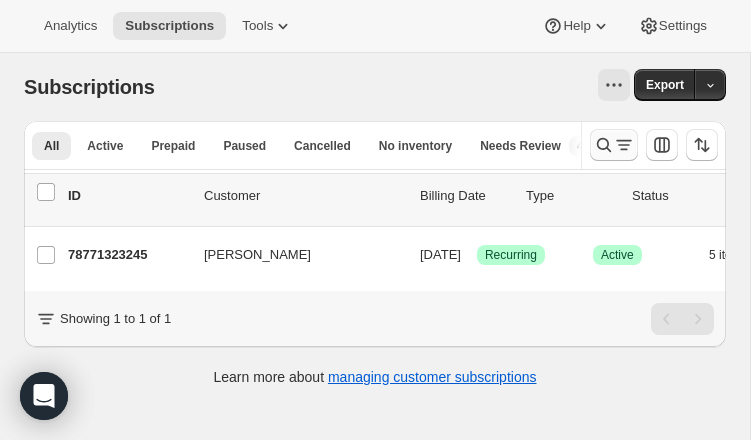 click at bounding box center (614, 145) 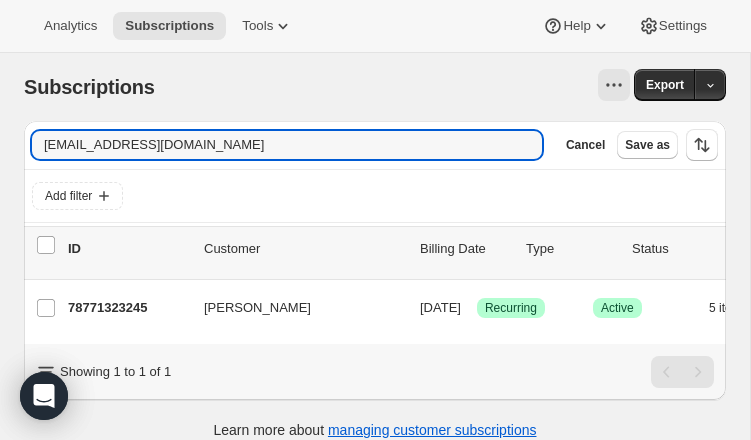 drag, startPoint x: 196, startPoint y: 152, endPoint x: 0, endPoint y: 138, distance: 196.49936 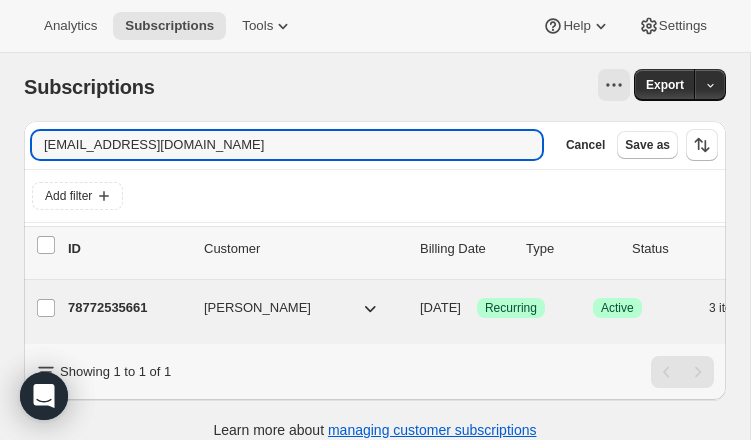 type on "kick2start@yahoo.com" 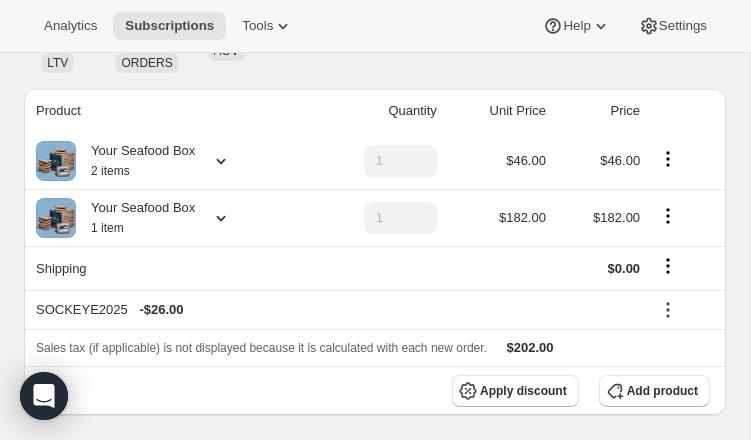 scroll, scrollTop: 0, scrollLeft: 0, axis: both 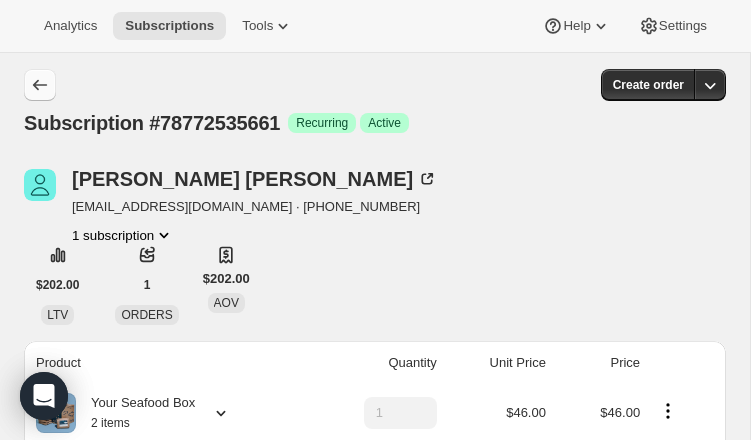 click 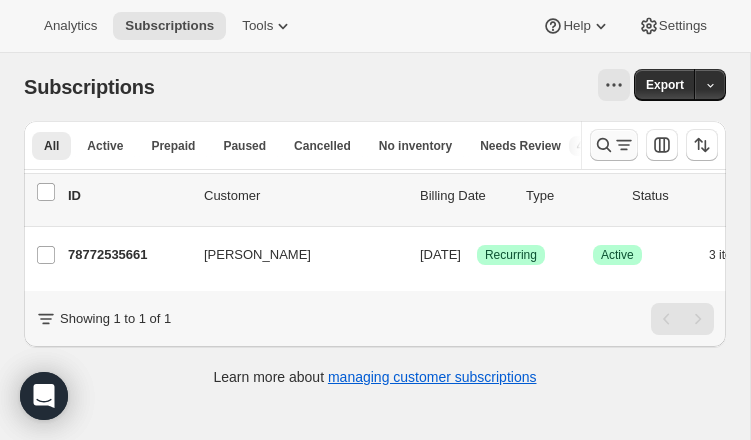 click 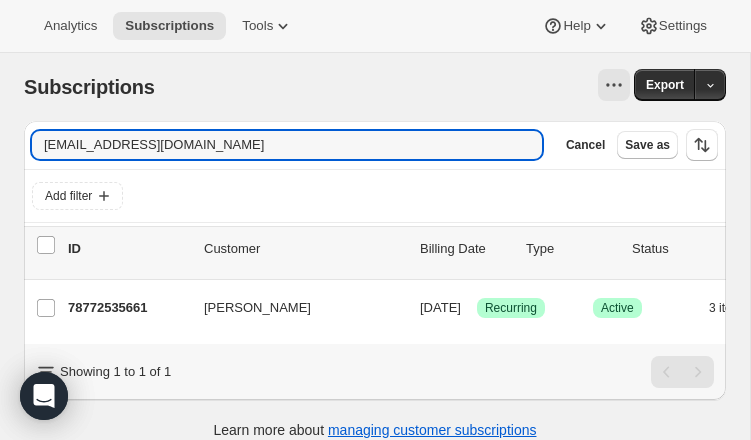 drag, startPoint x: 185, startPoint y: 148, endPoint x: 10, endPoint y: 133, distance: 175.64168 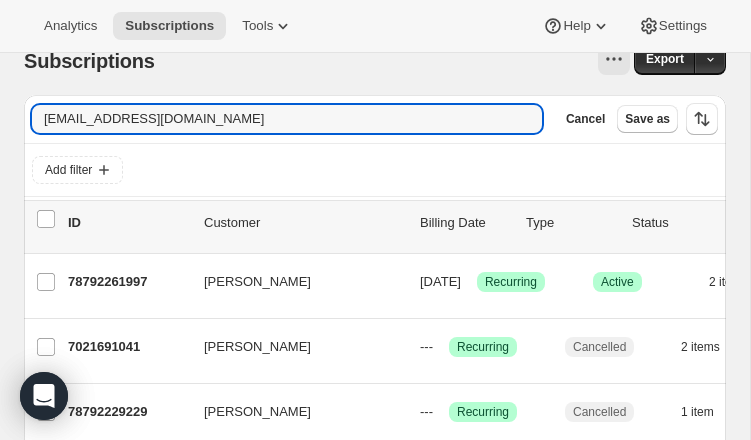 scroll, scrollTop: 60, scrollLeft: 0, axis: vertical 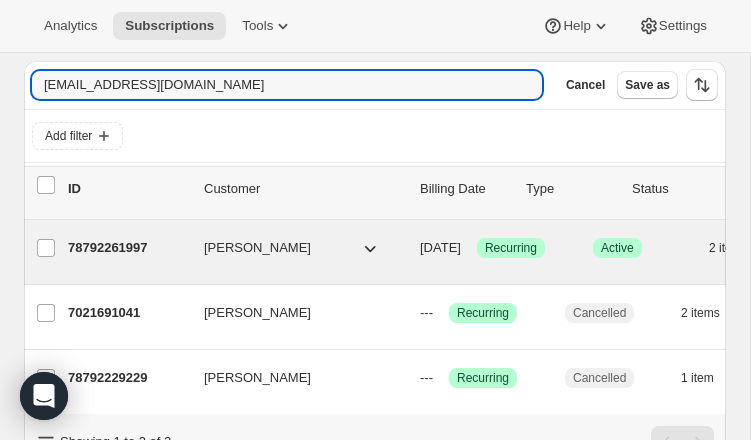 type on "ulrikerichter1@gmail.com" 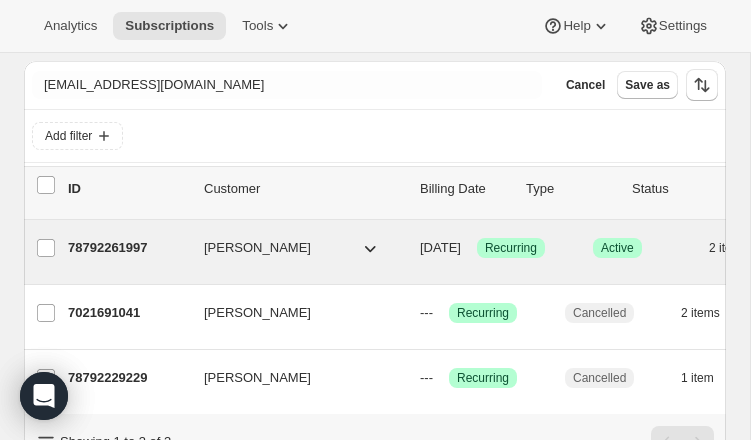 click on "78792261997" at bounding box center (128, 248) 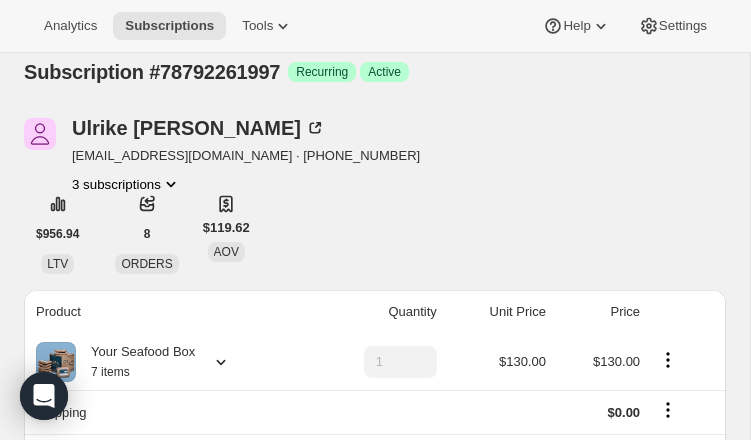 scroll, scrollTop: 0, scrollLeft: 0, axis: both 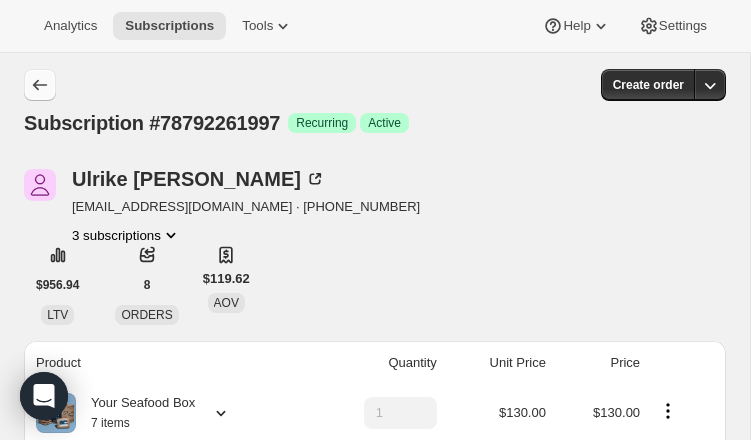click 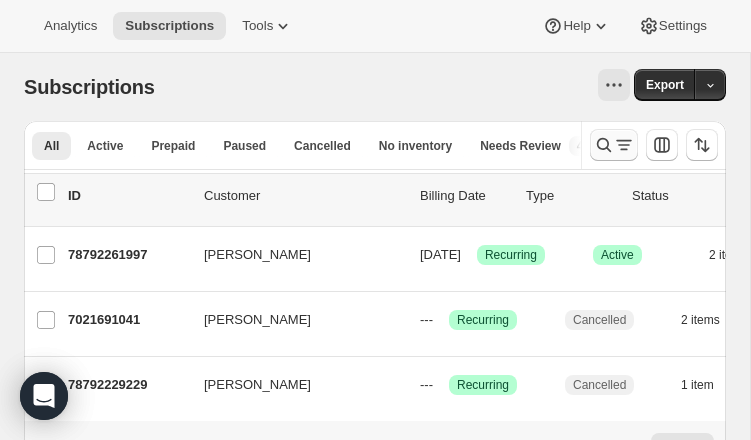 click 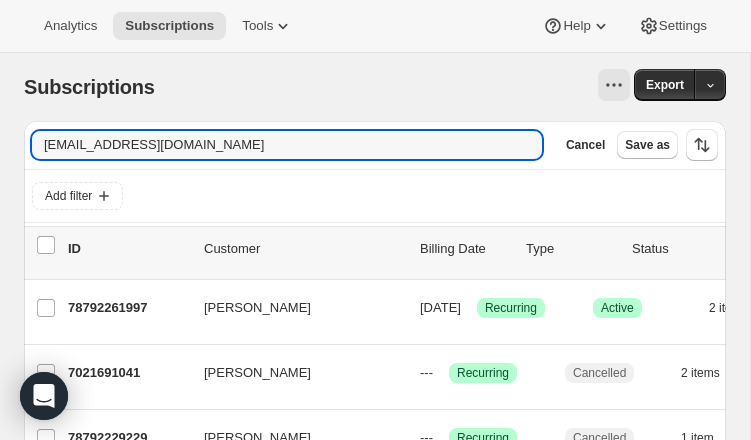 drag, startPoint x: 223, startPoint y: 154, endPoint x: -71, endPoint y: 140, distance: 294.33313 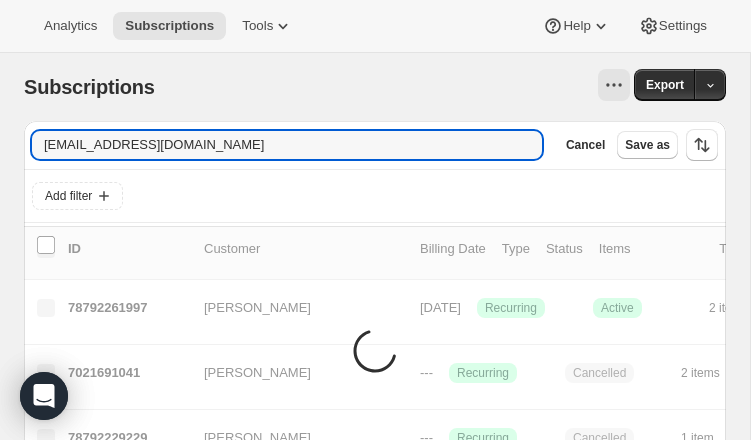 type on "[EMAIL_ADDRESS][DOMAIN_NAME]" 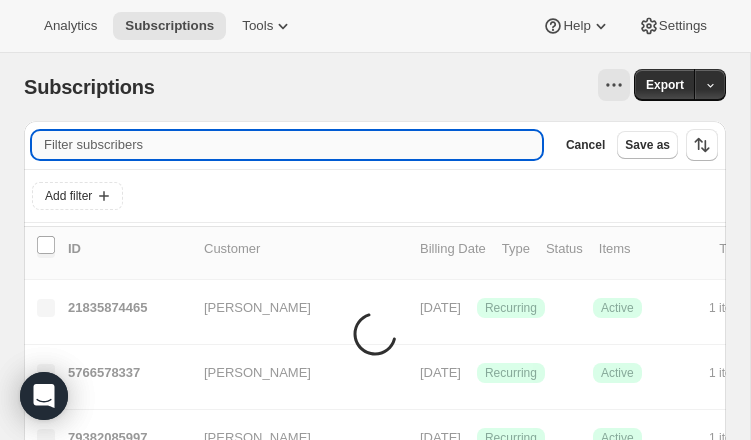 click on "Filter subscribers" at bounding box center [287, 145] 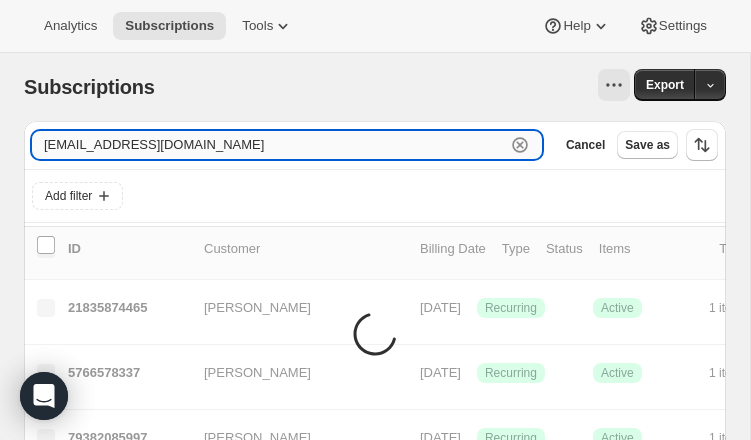 type on "[EMAIL_ADDRESS][DOMAIN_NAME]" 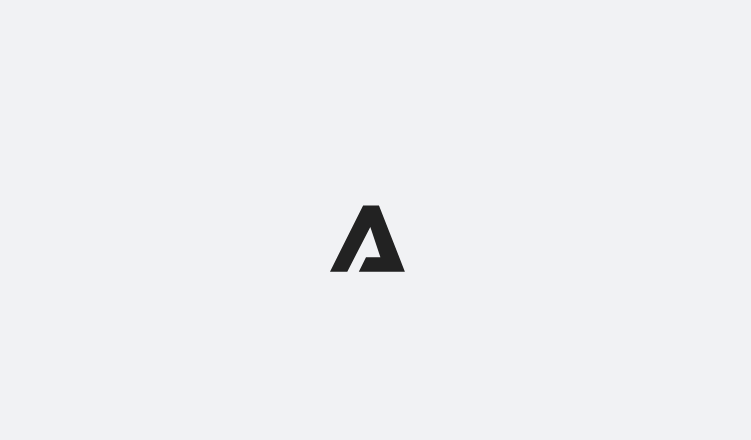scroll, scrollTop: 0, scrollLeft: 0, axis: both 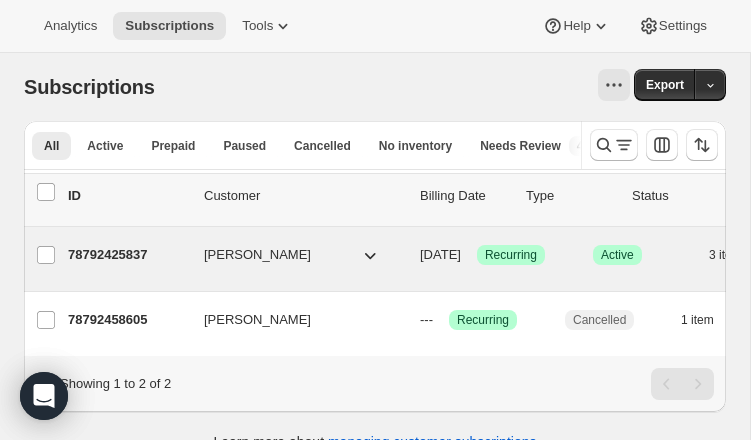 click on "78792425837" at bounding box center (128, 255) 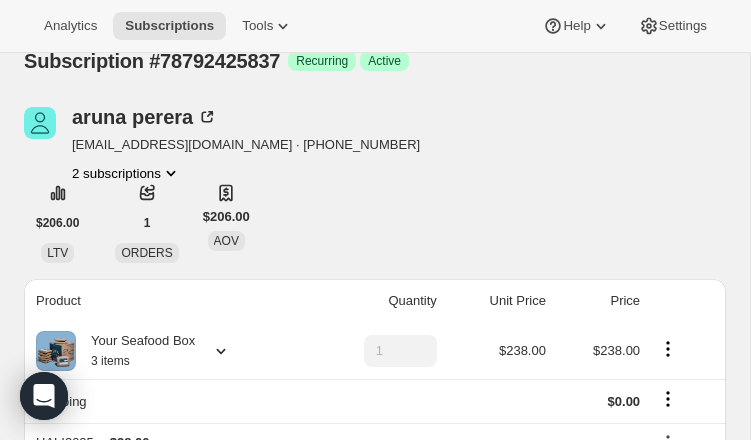 scroll, scrollTop: 0, scrollLeft: 0, axis: both 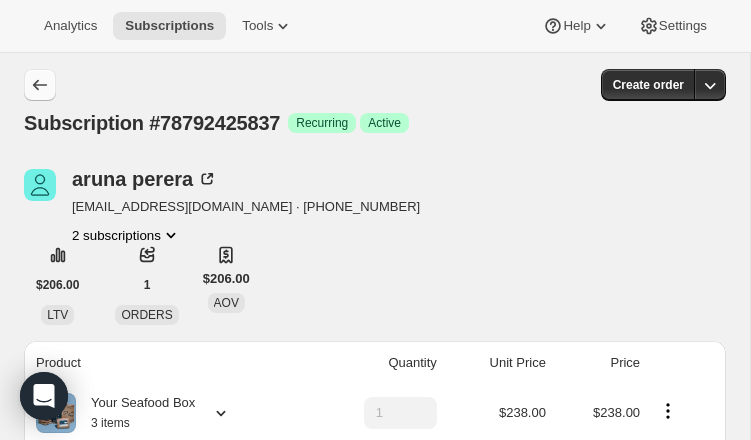 click 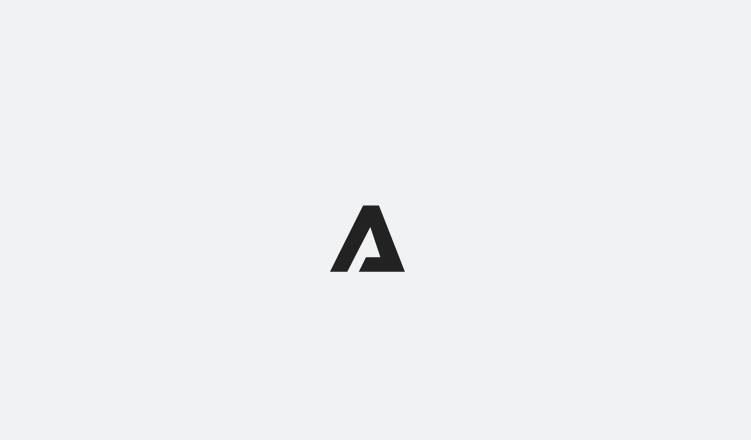 scroll, scrollTop: 0, scrollLeft: 0, axis: both 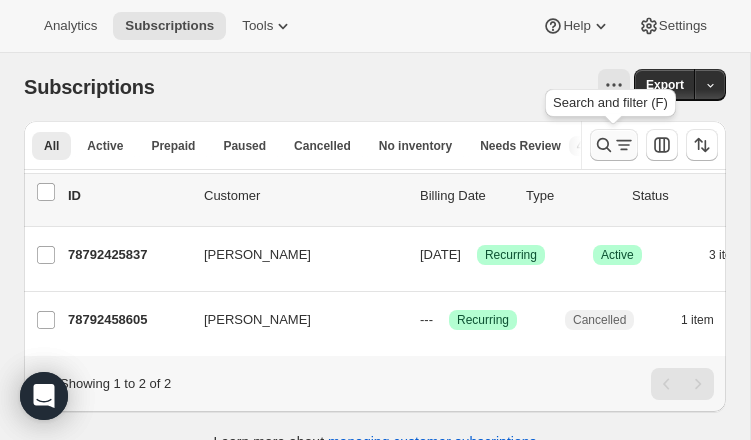 click 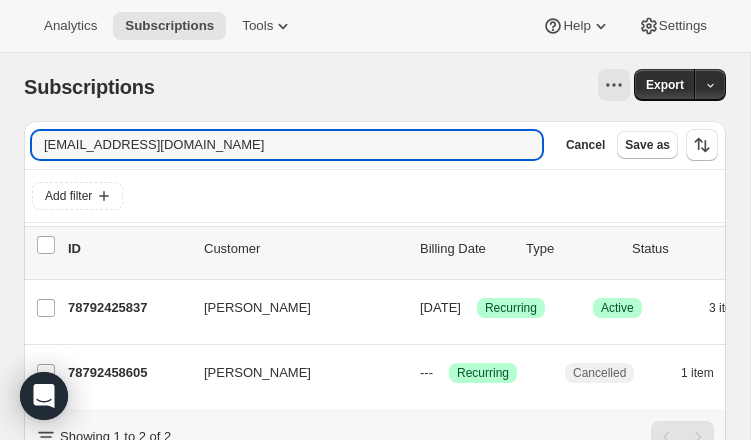 drag, startPoint x: 85, startPoint y: 142, endPoint x: -24, endPoint y: 129, distance: 109.77249 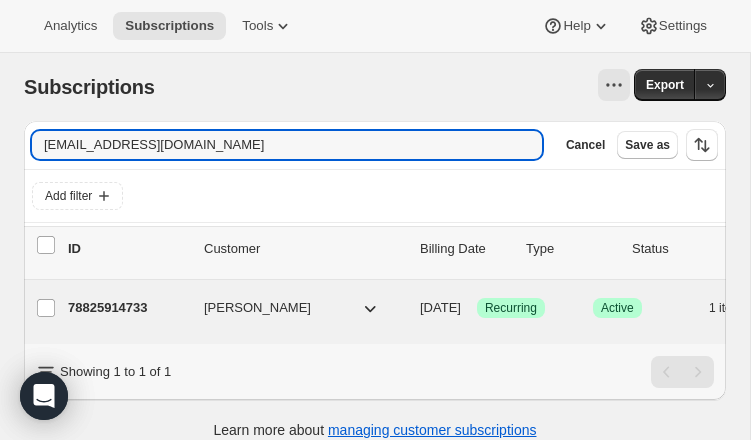 type on "[EMAIL_ADDRESS][DOMAIN_NAME]" 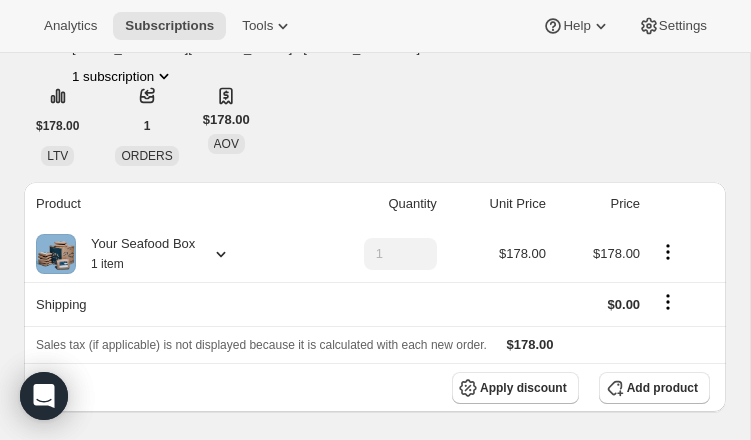 scroll, scrollTop: 0, scrollLeft: 0, axis: both 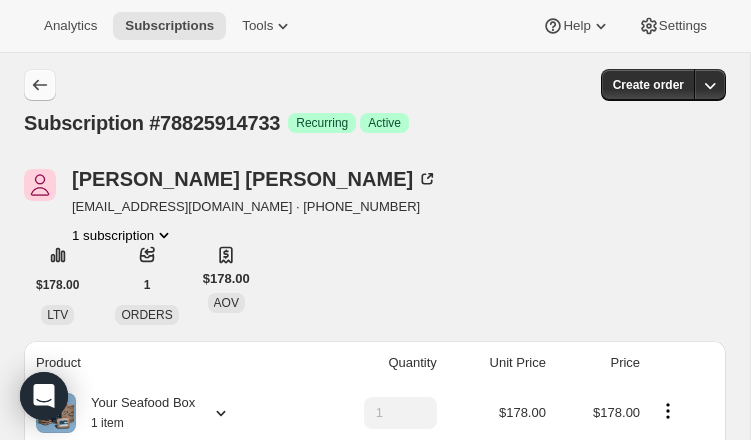 click 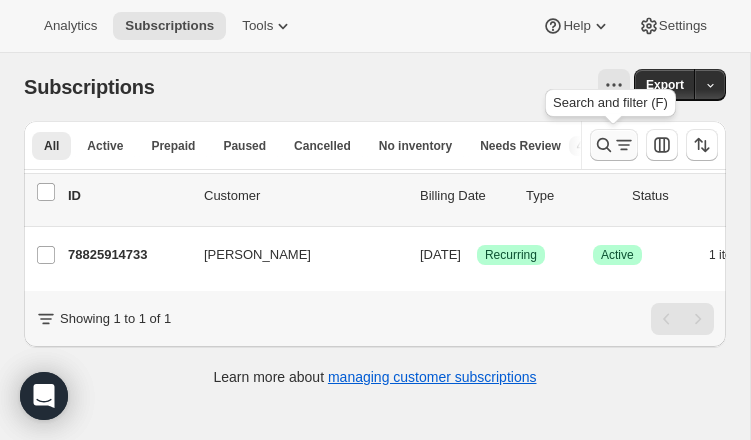 click 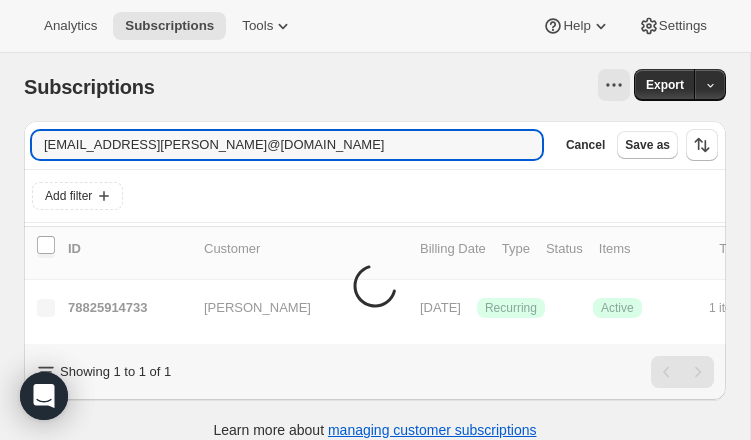 drag, startPoint x: 229, startPoint y: 146, endPoint x: -61, endPoint y: 142, distance: 290.0276 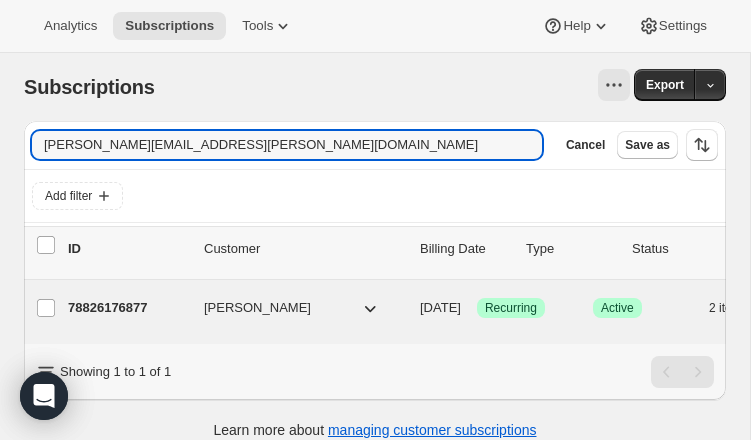 type on "[PERSON_NAME][EMAIL_ADDRESS][PERSON_NAME][DOMAIN_NAME]" 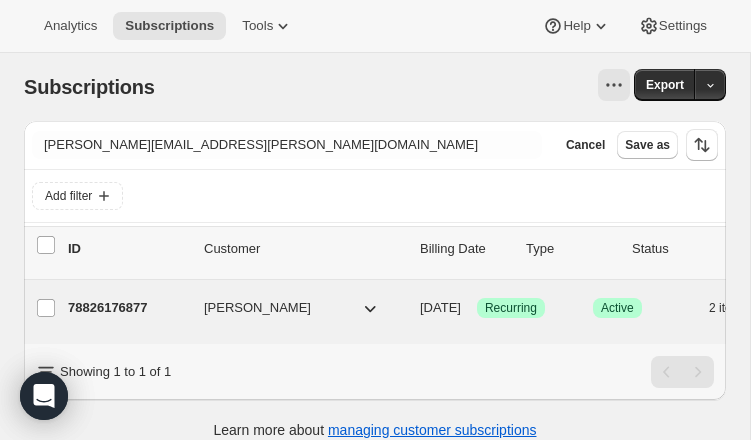 click on "78826176877" at bounding box center (128, 308) 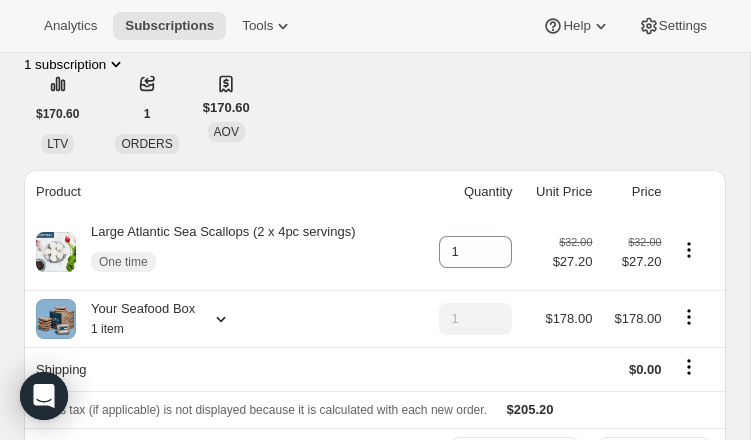 scroll, scrollTop: 0, scrollLeft: 0, axis: both 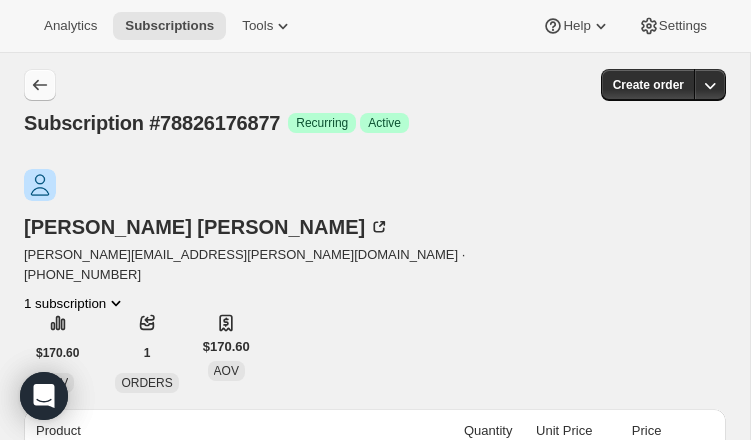 click at bounding box center [40, 85] 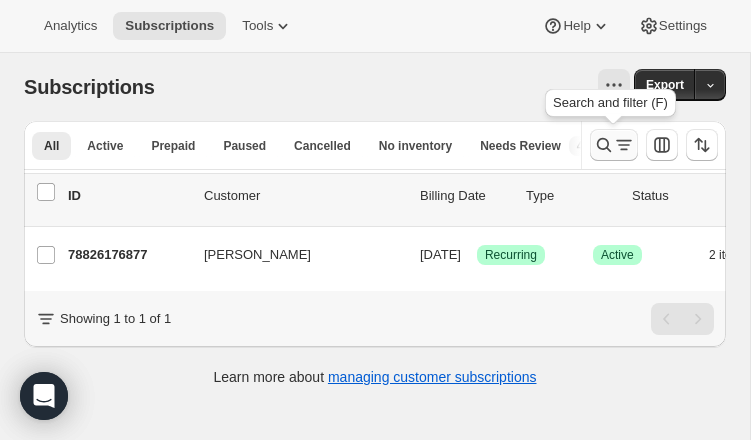 click 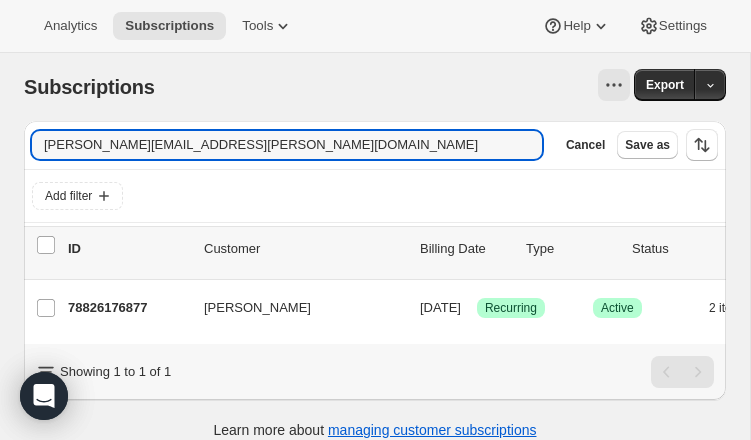 drag, startPoint x: 204, startPoint y: 147, endPoint x: -35, endPoint y: 135, distance: 239.30107 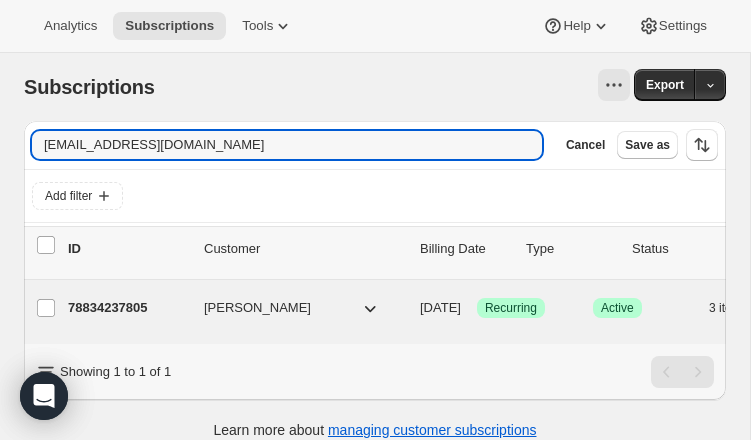 type on "[EMAIL_ADDRESS][DOMAIN_NAME]" 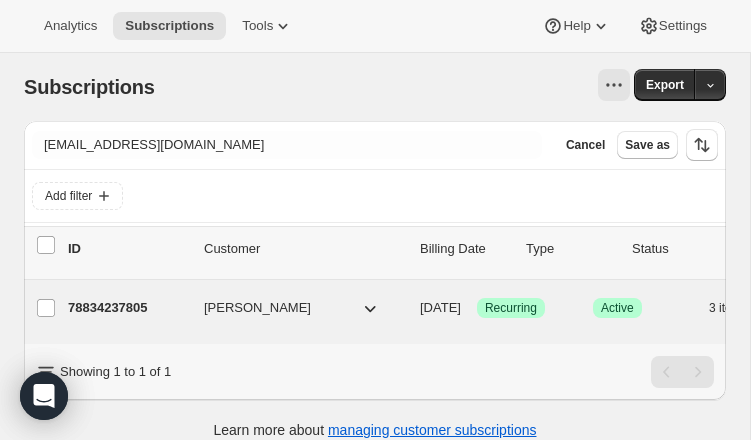 click on "78834237805" at bounding box center [128, 308] 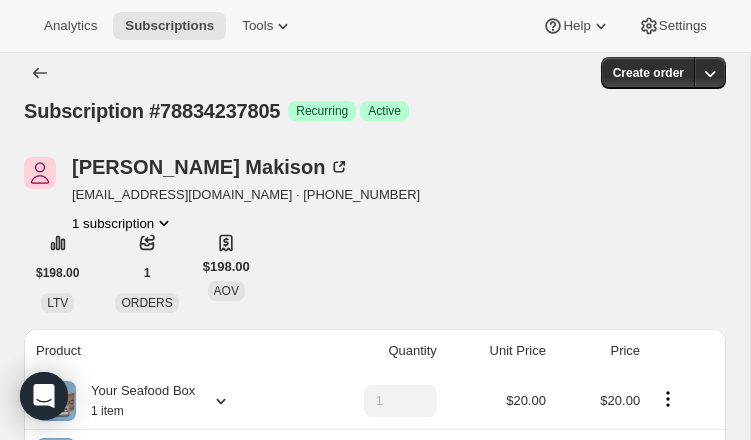 scroll, scrollTop: 0, scrollLeft: 0, axis: both 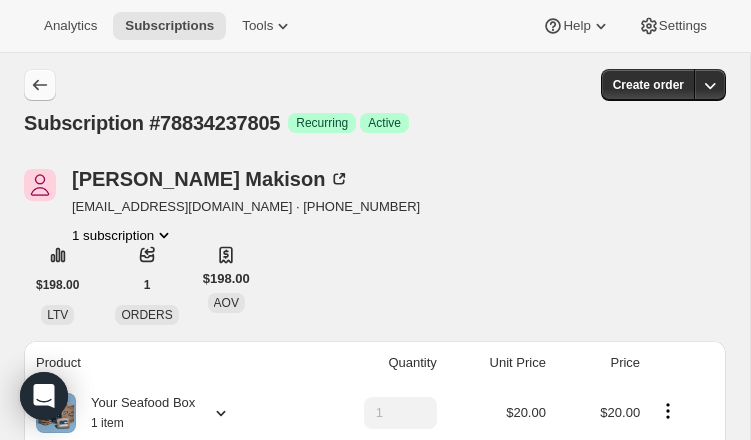 click 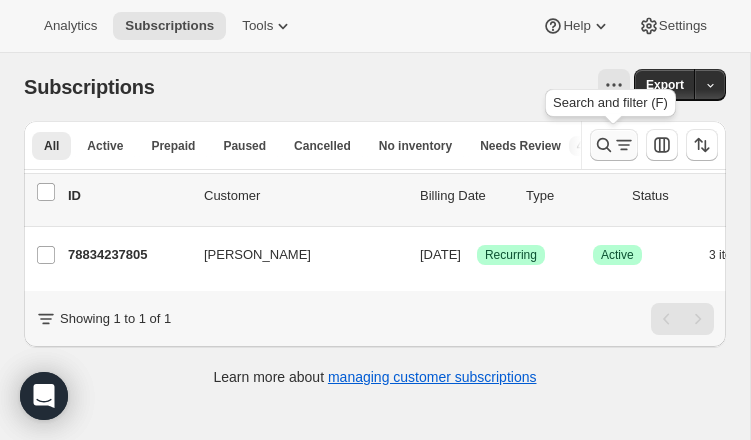 click 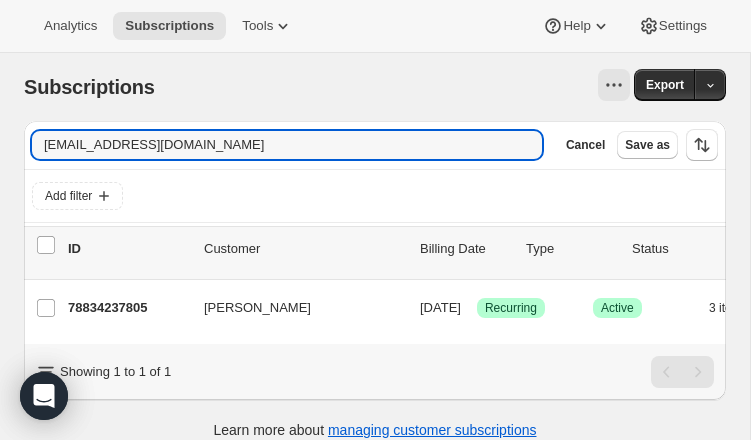 drag, startPoint x: -4, startPoint y: 142, endPoint x: -21, endPoint y: 142, distance: 17 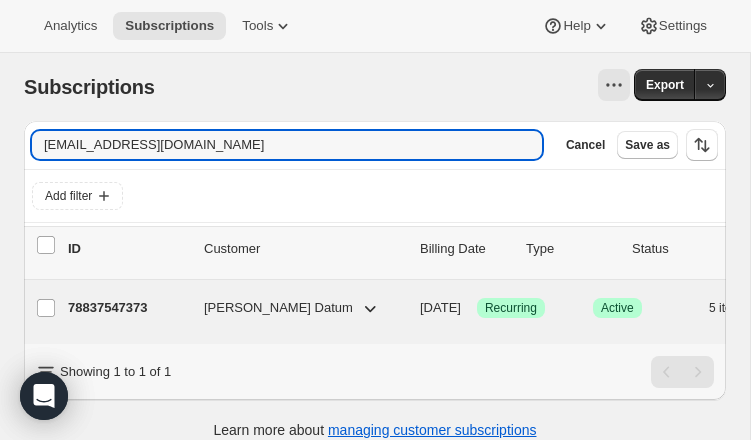 type on "[EMAIL_ADDRESS][DOMAIN_NAME]" 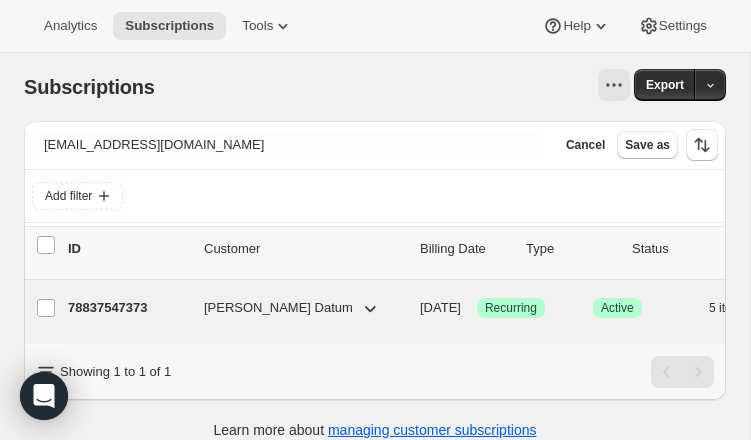 click on "78837547373 [PERSON_NAME] Datum [DATE] Success Recurring Success Active 5   items $192.00" at bounding box center [496, 308] 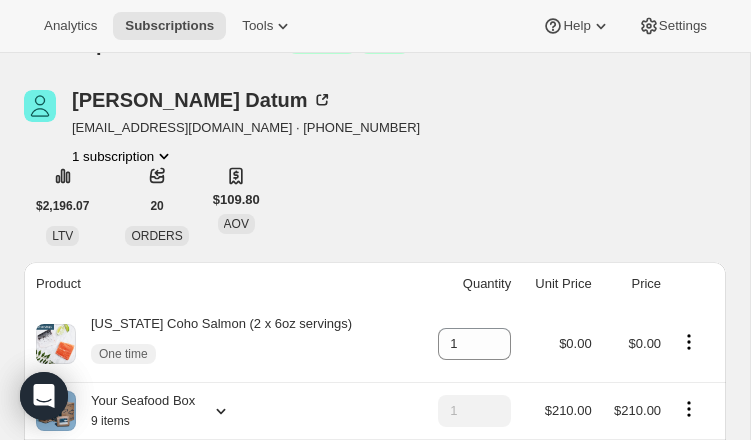 scroll, scrollTop: 19, scrollLeft: 0, axis: vertical 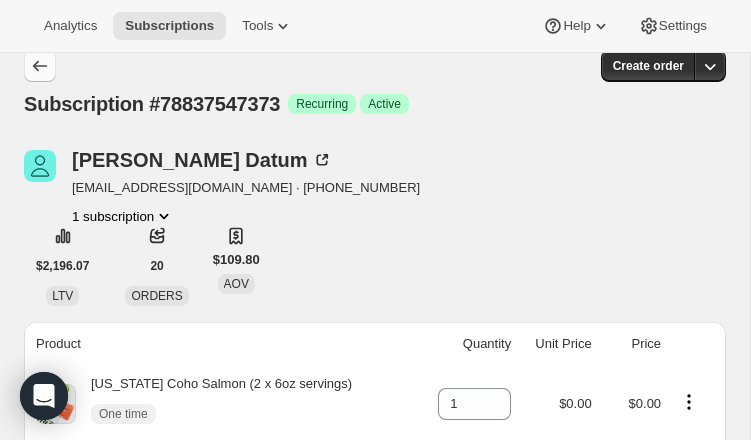 click 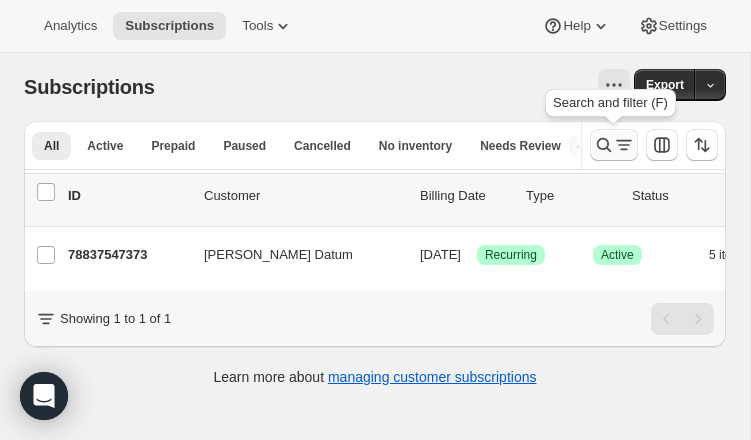 click 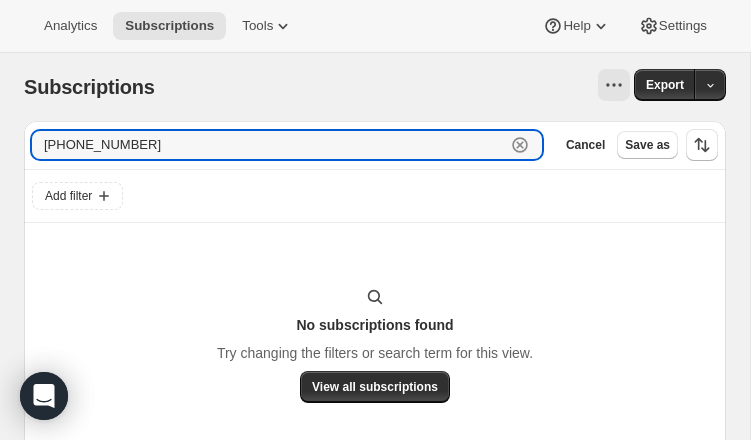 drag, startPoint x: 165, startPoint y: 142, endPoint x: 0, endPoint y: 134, distance: 165.19383 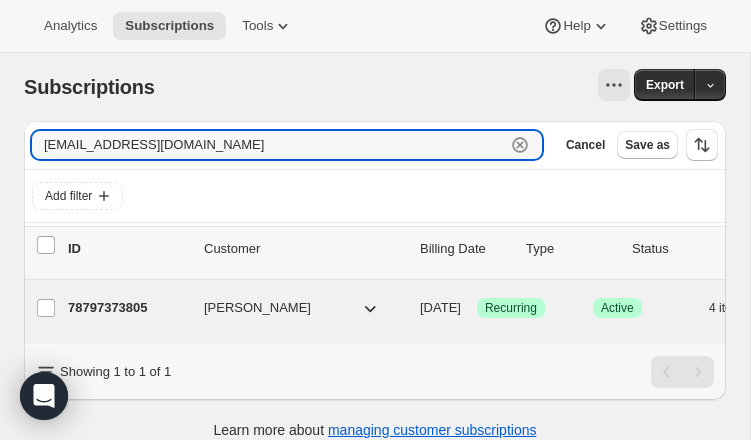 type on "[EMAIL_ADDRESS][DOMAIN_NAME]" 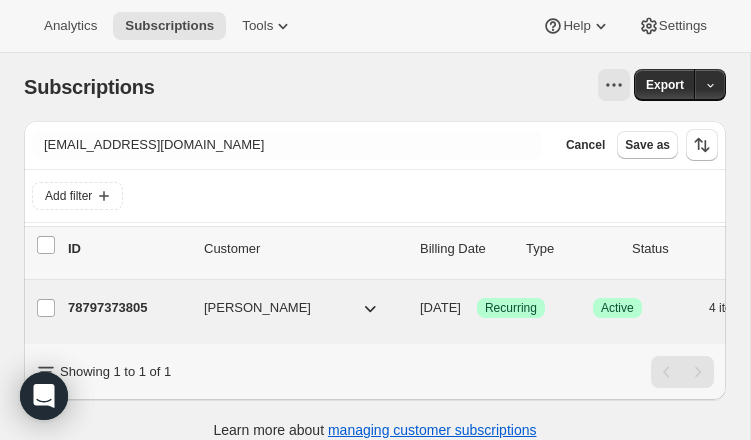 click on "78797373805" at bounding box center (128, 308) 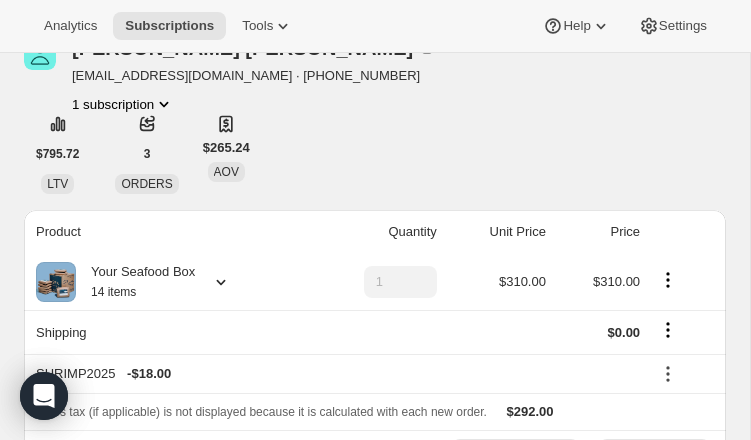 scroll, scrollTop: 0, scrollLeft: 0, axis: both 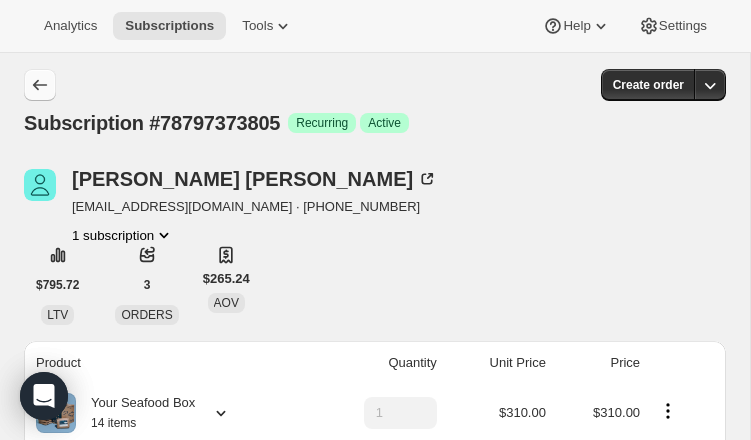 click 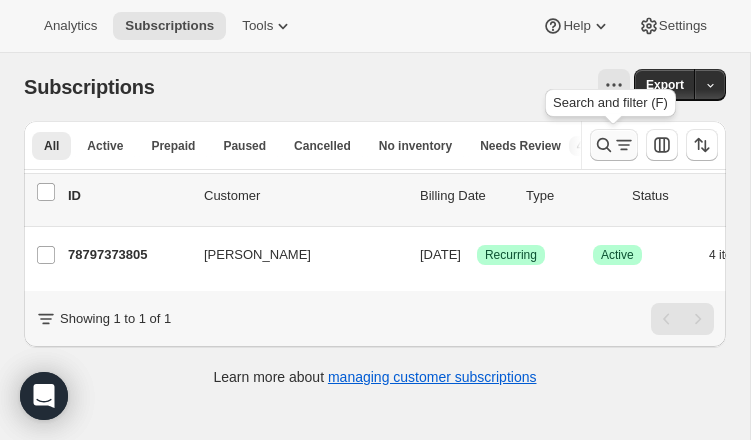 click 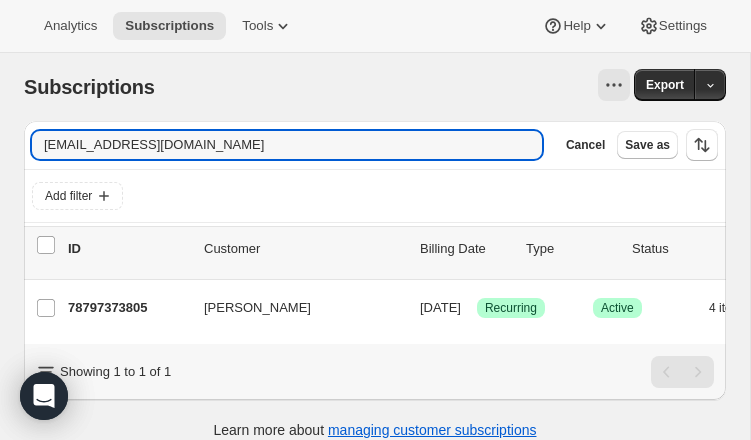 drag, startPoint x: 197, startPoint y: 143, endPoint x: -65, endPoint y: 136, distance: 262.0935 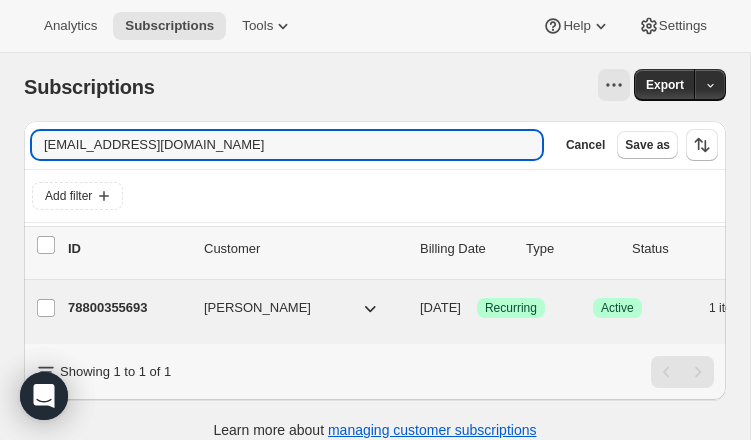 type on "[EMAIL_ADDRESS][DOMAIN_NAME]" 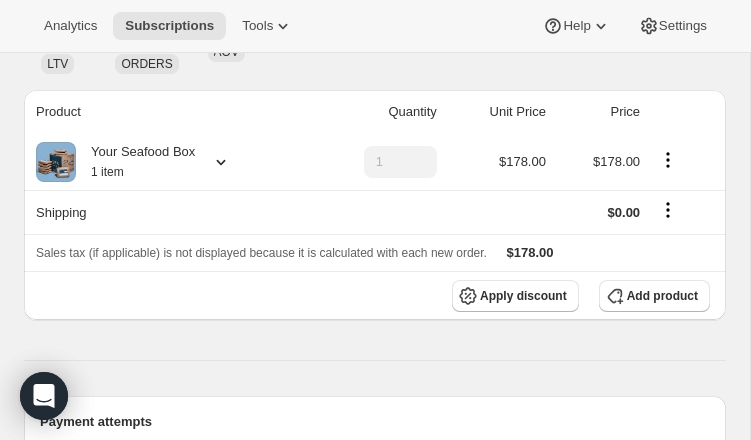 scroll, scrollTop: 0, scrollLeft: 0, axis: both 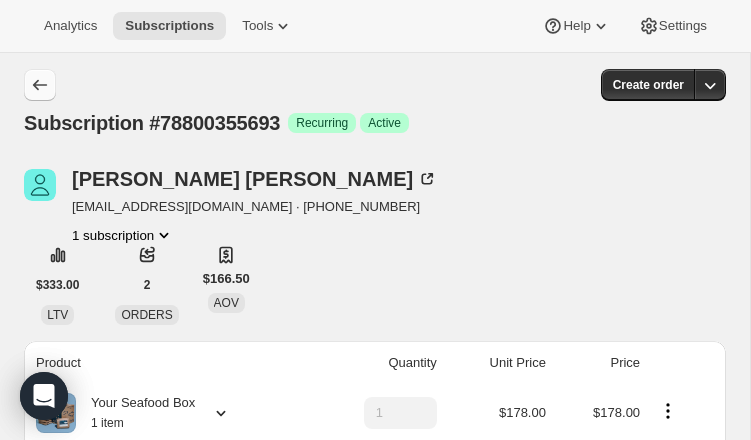 click 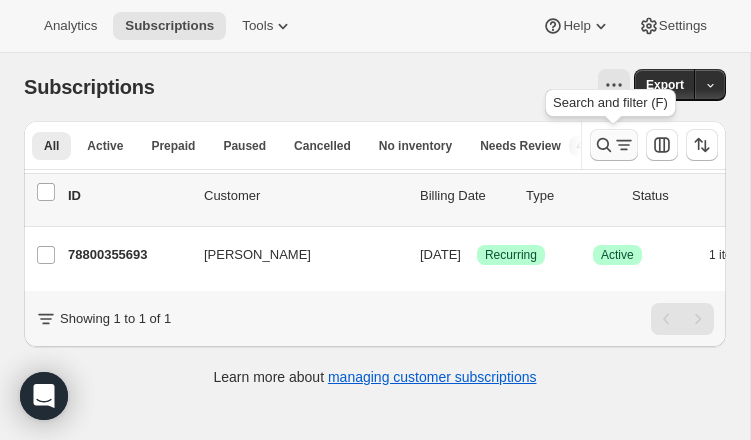 click 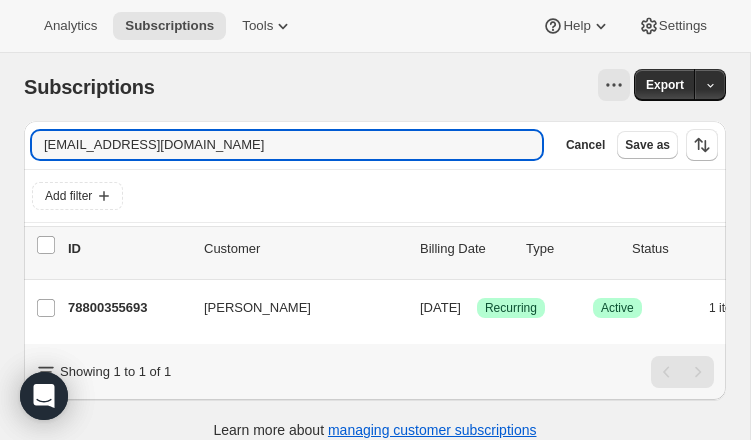 drag, startPoint x: 23, startPoint y: 124, endPoint x: 10, endPoint y: 123, distance: 13.038404 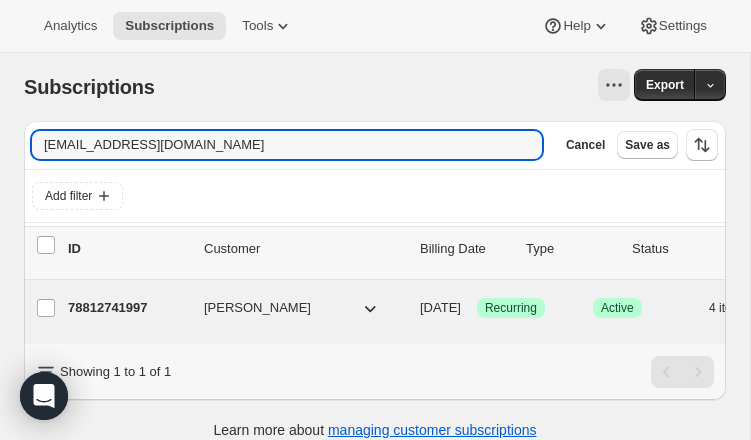 type on "[EMAIL_ADDRESS][DOMAIN_NAME]" 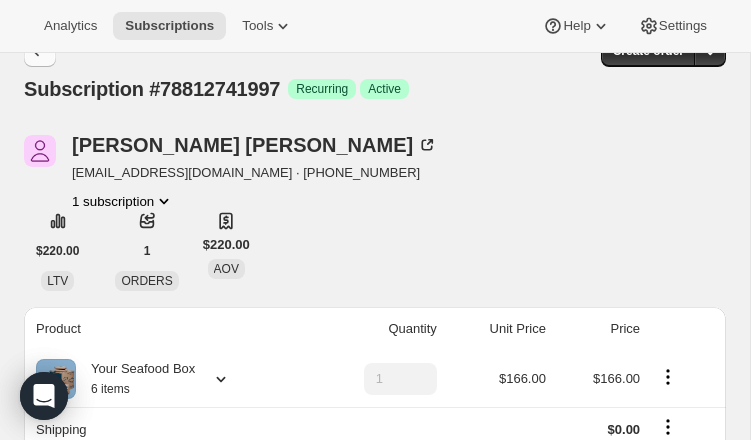 scroll, scrollTop: 0, scrollLeft: 0, axis: both 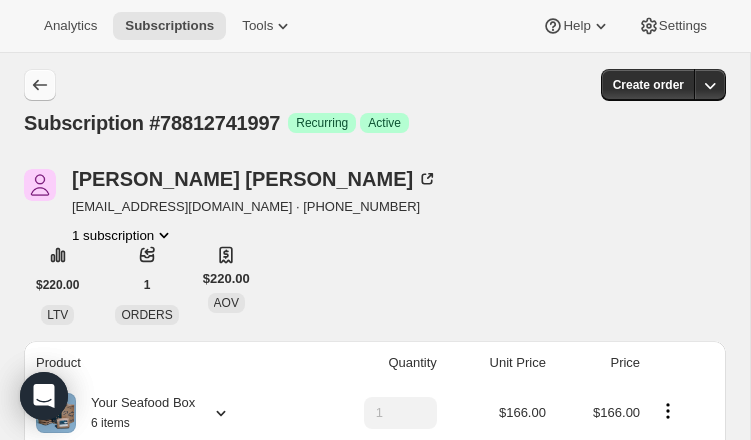 click 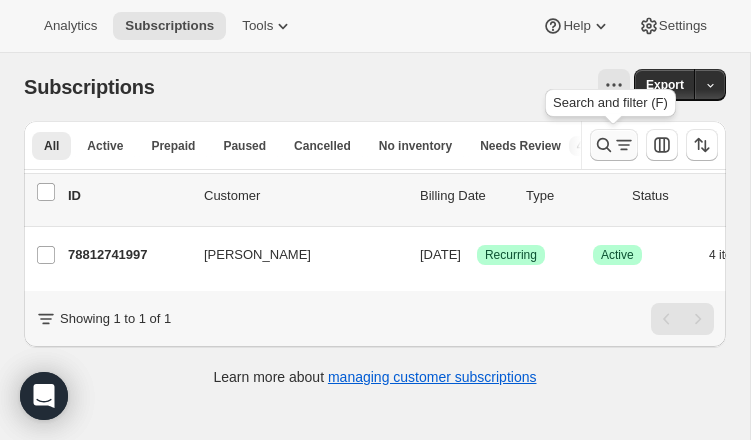 click 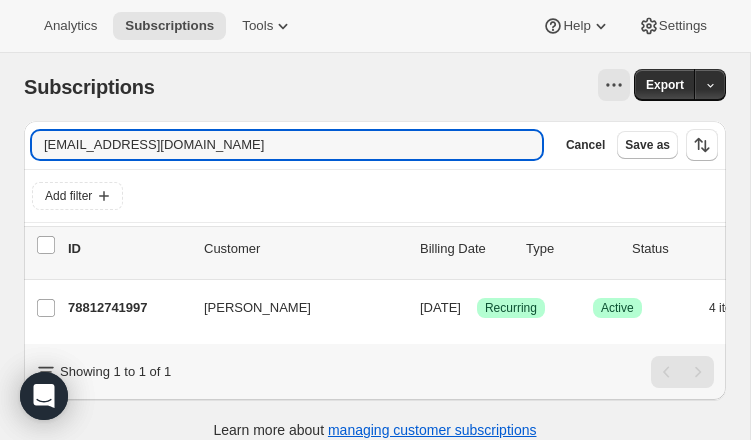 drag, startPoint x: 171, startPoint y: 148, endPoint x: 22, endPoint y: 139, distance: 149.27156 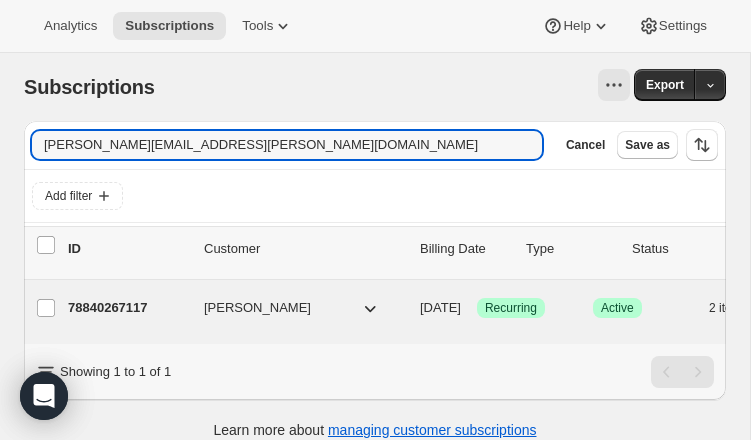 type on "[PERSON_NAME][EMAIL_ADDRESS][PERSON_NAME][DOMAIN_NAME]" 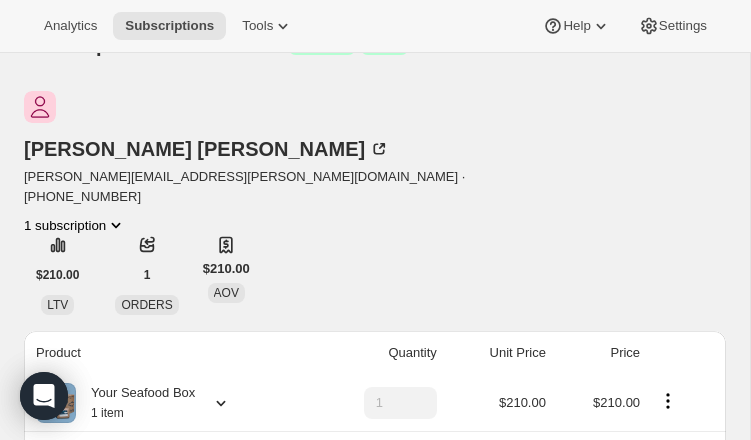 scroll, scrollTop: 0, scrollLeft: 0, axis: both 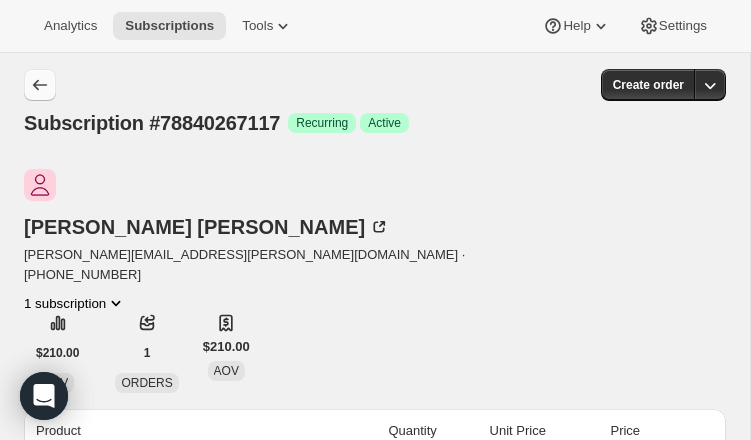 click 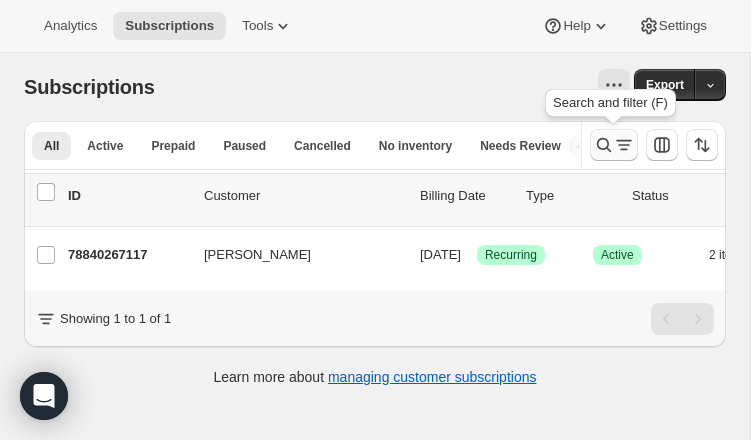 click 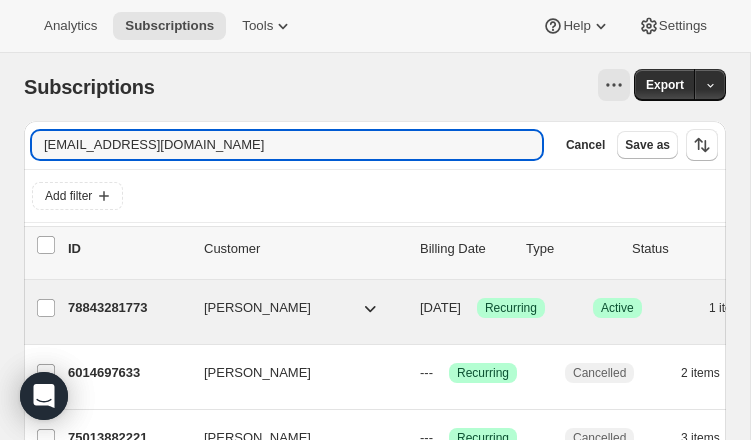 type on "[EMAIL_ADDRESS][DOMAIN_NAME]" 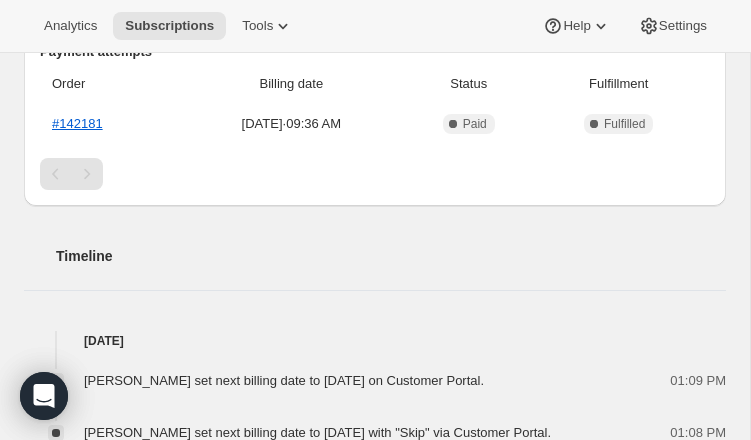 scroll, scrollTop: 0, scrollLeft: 0, axis: both 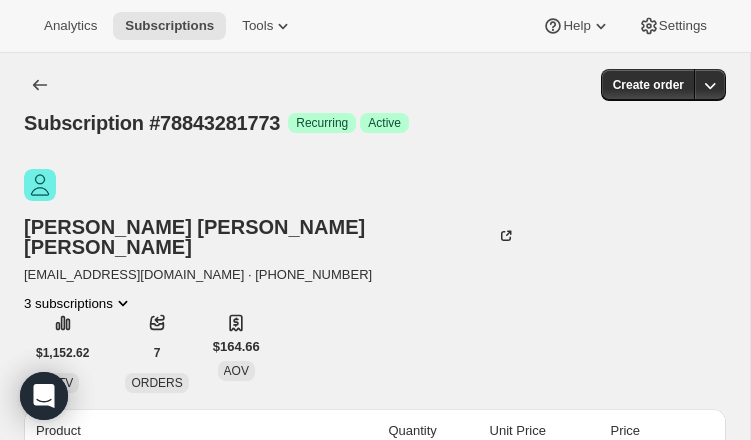 click on "[EMAIL_ADDRESS][DOMAIN_NAME] · [PHONE_NUMBER]" at bounding box center (269, 275) 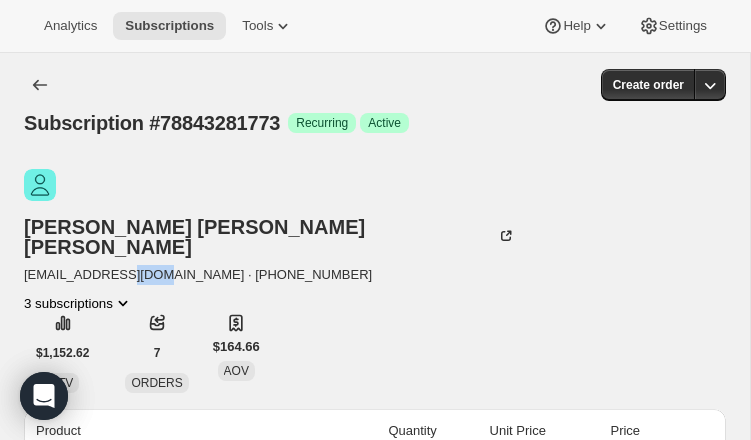 click on "[EMAIL_ADDRESS][DOMAIN_NAME] · [PHONE_NUMBER]" at bounding box center [269, 275] 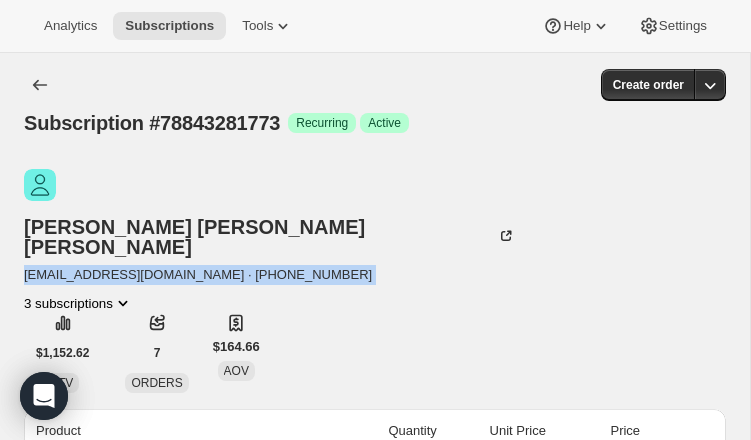click on "[EMAIL_ADDRESS][DOMAIN_NAME] · [PHONE_NUMBER]" at bounding box center [269, 275] 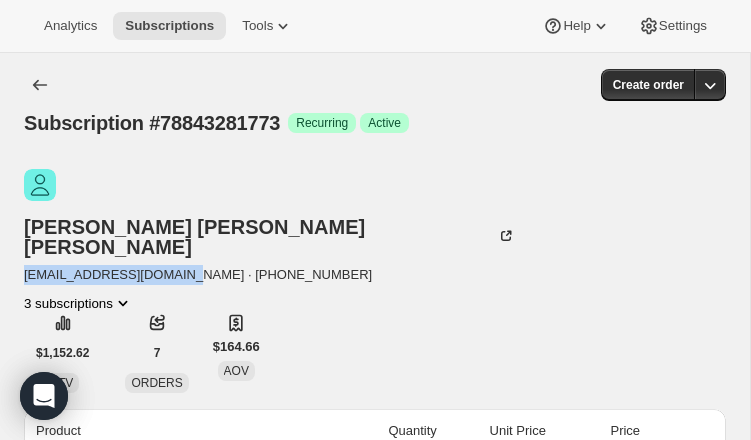 drag, startPoint x: 76, startPoint y: 209, endPoint x: 239, endPoint y: 212, distance: 163.0276 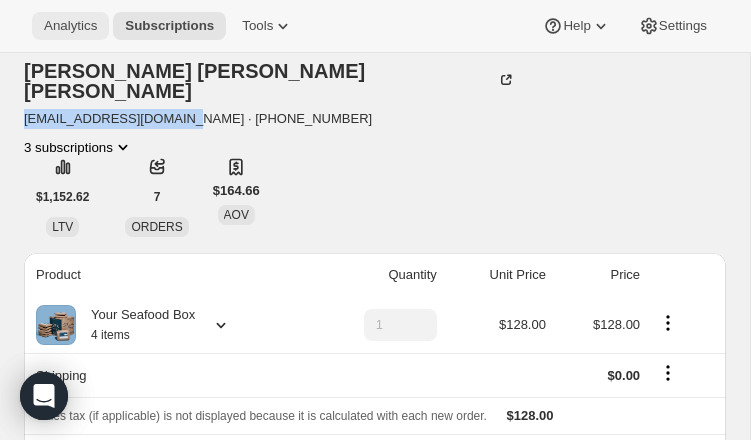 scroll, scrollTop: 0, scrollLeft: 0, axis: both 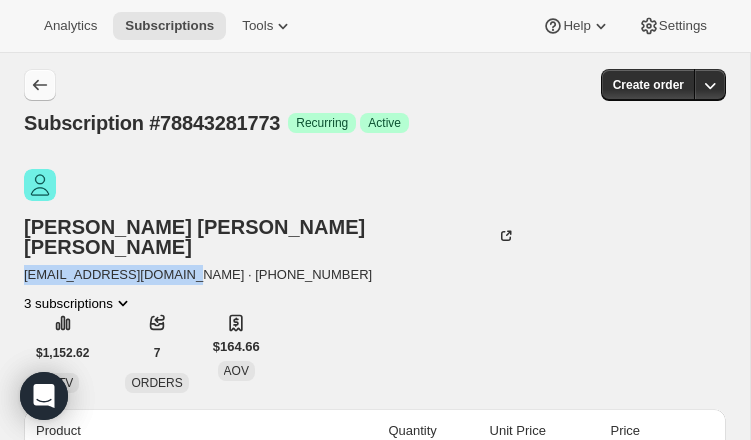 click 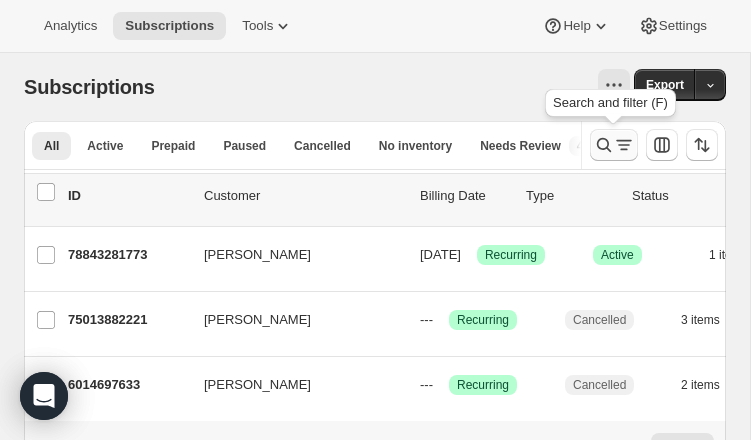 click at bounding box center (614, 145) 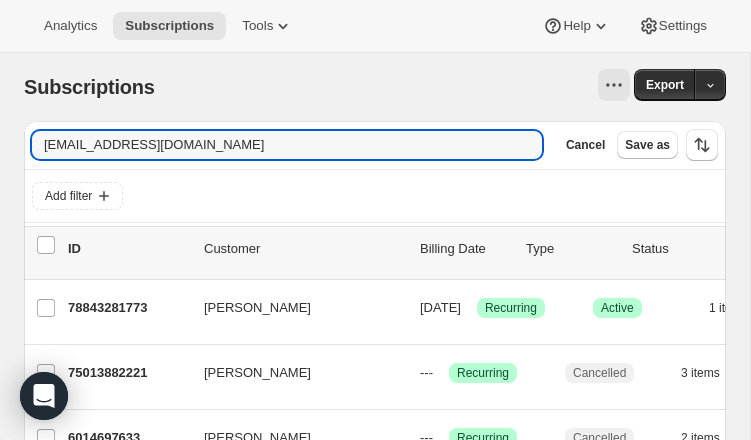 drag, startPoint x: 215, startPoint y: 142, endPoint x: -37, endPoint y: 128, distance: 252.3886 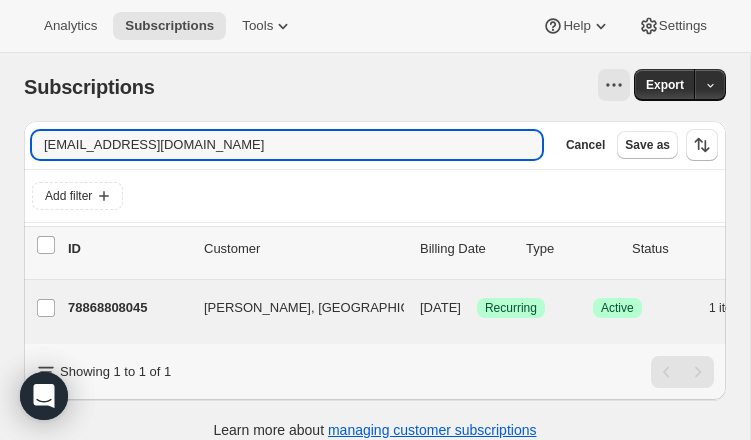 type on "[EMAIL_ADDRESS][DOMAIN_NAME]" 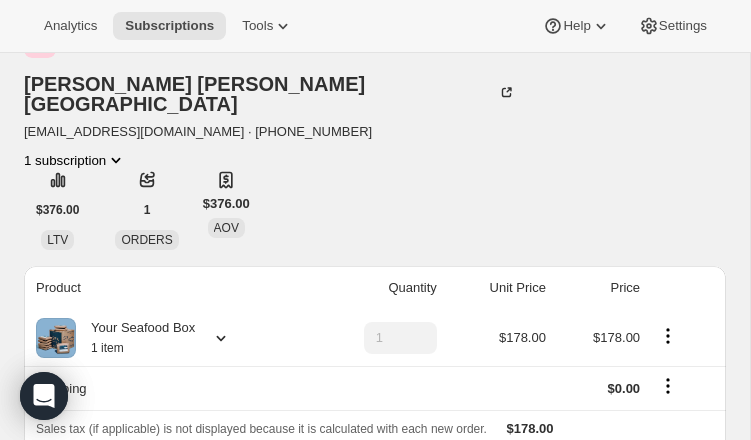 scroll, scrollTop: 0, scrollLeft: 0, axis: both 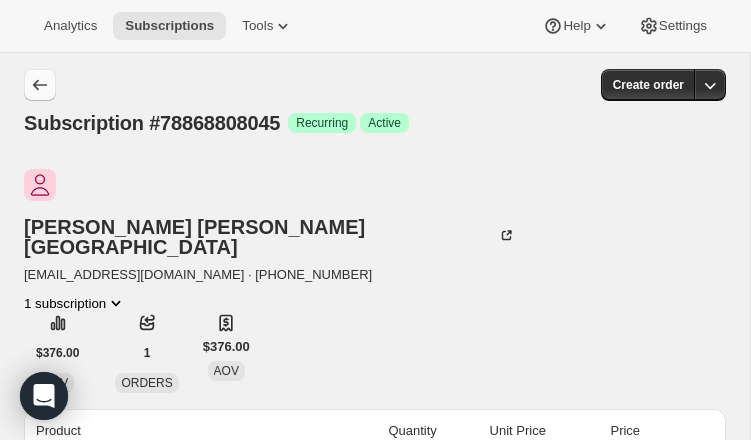click 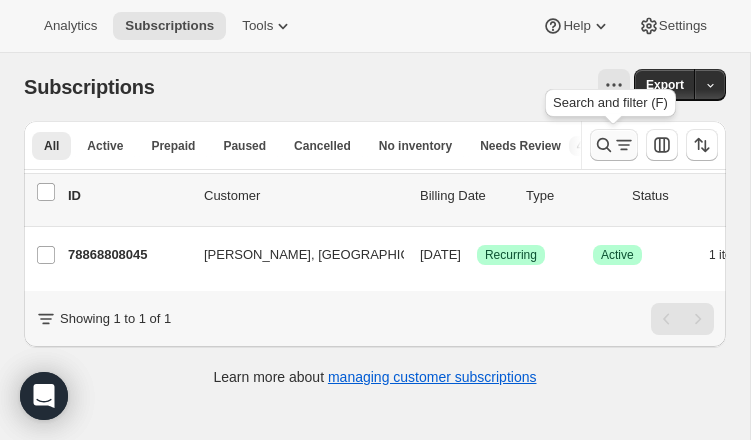 click 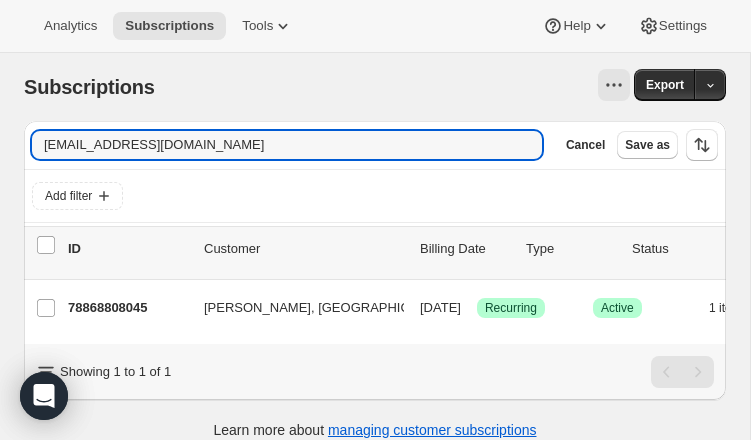 drag, startPoint x: 183, startPoint y: 148, endPoint x: -9, endPoint y: 145, distance: 192.02344 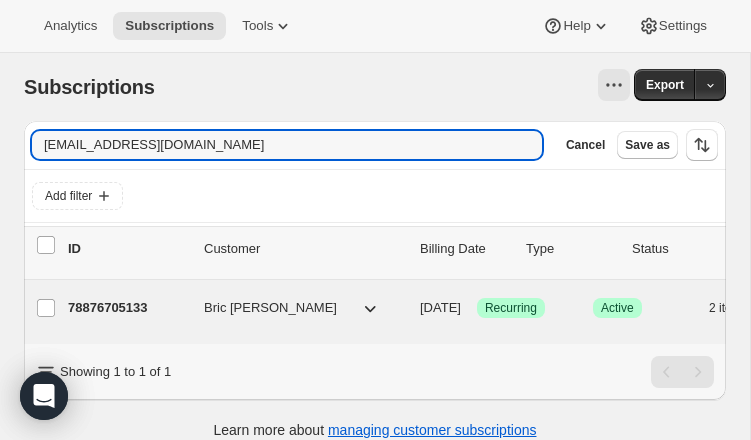 type on "[EMAIL_ADDRESS][DOMAIN_NAME]" 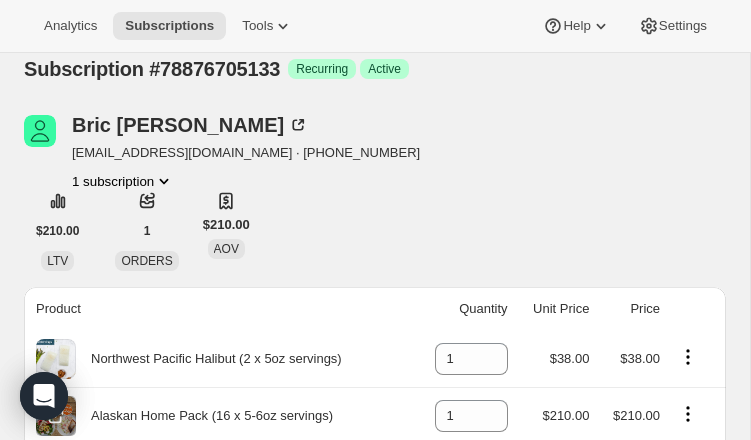 scroll, scrollTop: 0, scrollLeft: 0, axis: both 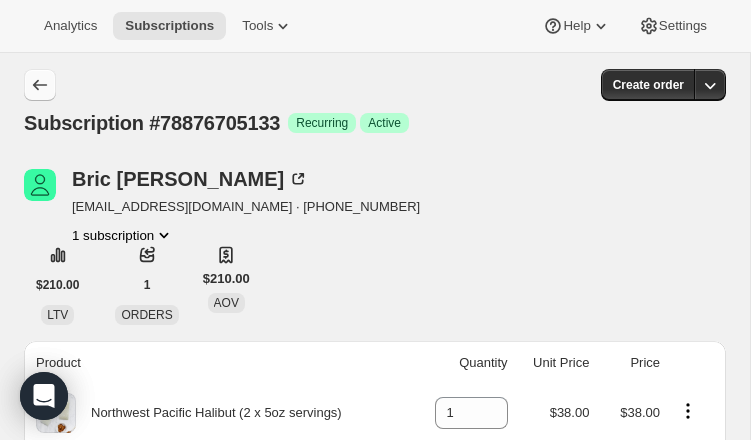 click 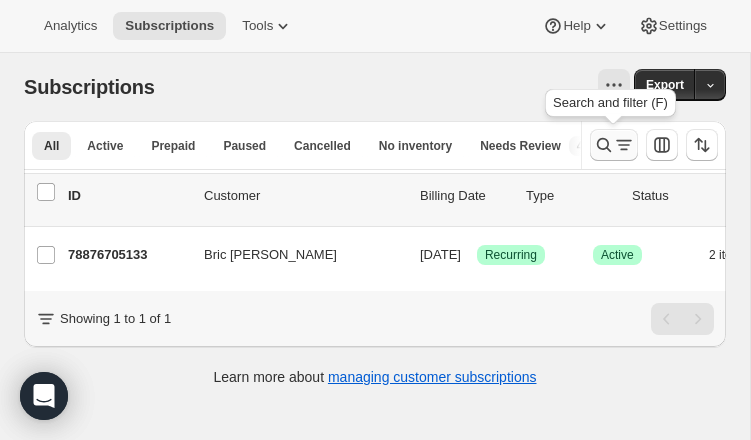 click 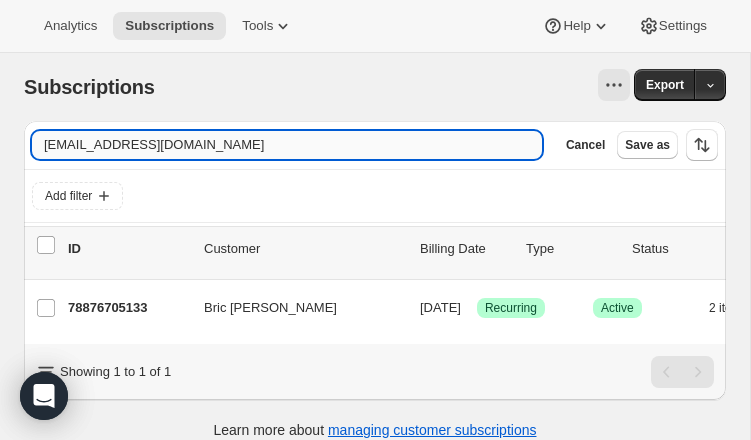 drag, startPoint x: 185, startPoint y: 145, endPoint x: 35, endPoint y: 139, distance: 150.11995 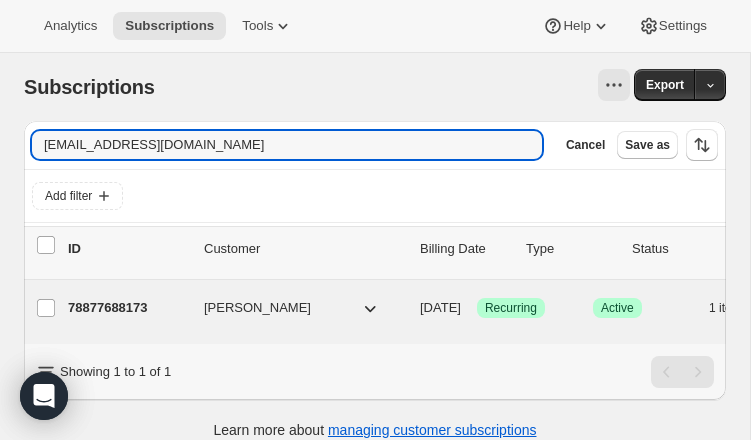 type on "[EMAIL_ADDRESS][DOMAIN_NAME]" 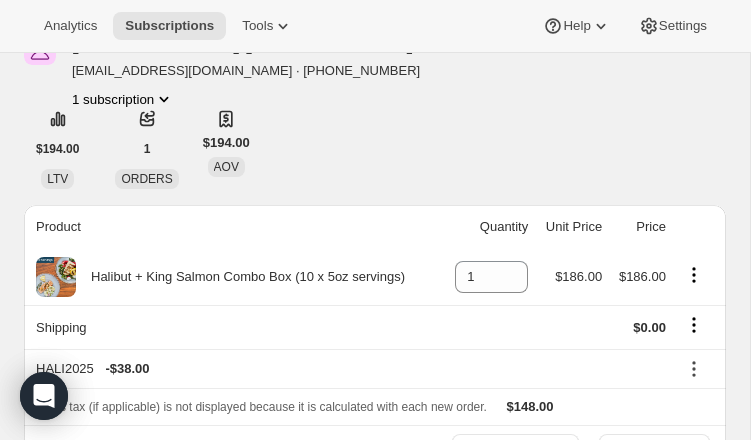 scroll, scrollTop: 0, scrollLeft: 0, axis: both 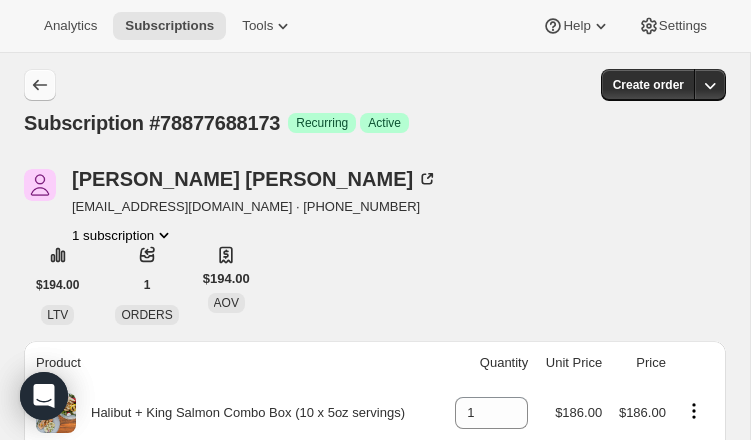 click 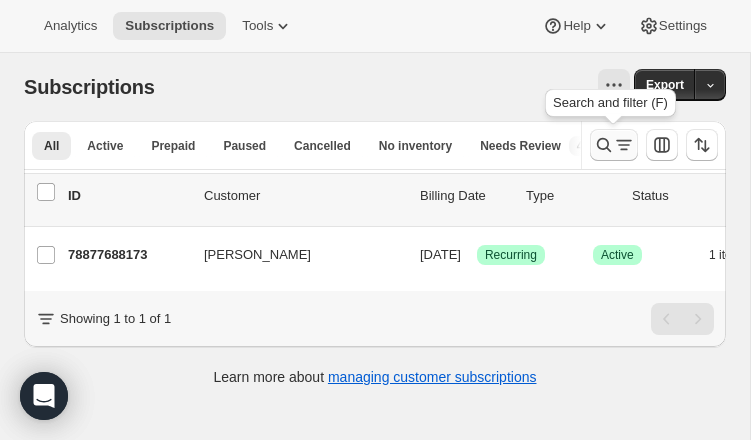 click 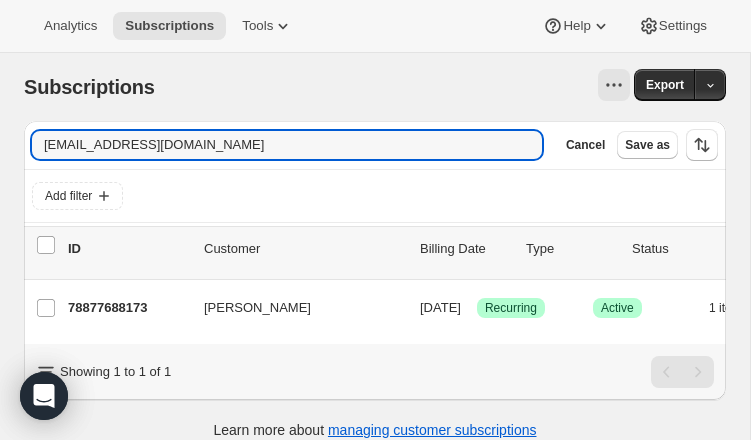 drag, startPoint x: 211, startPoint y: 150, endPoint x: 20, endPoint y: 147, distance: 191.02356 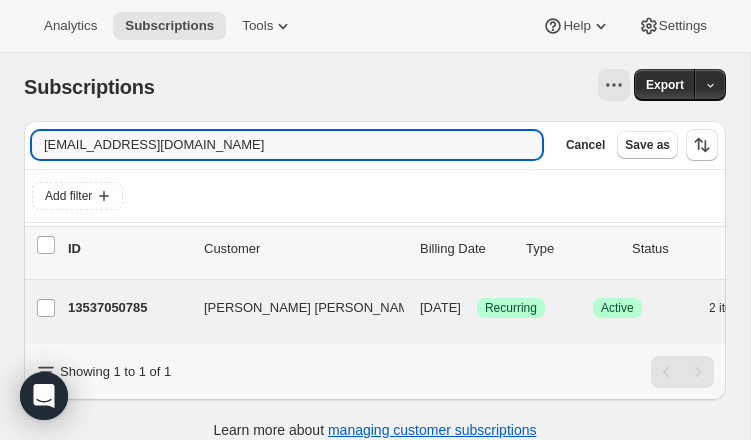 type on "[EMAIL_ADDRESS][DOMAIN_NAME]" 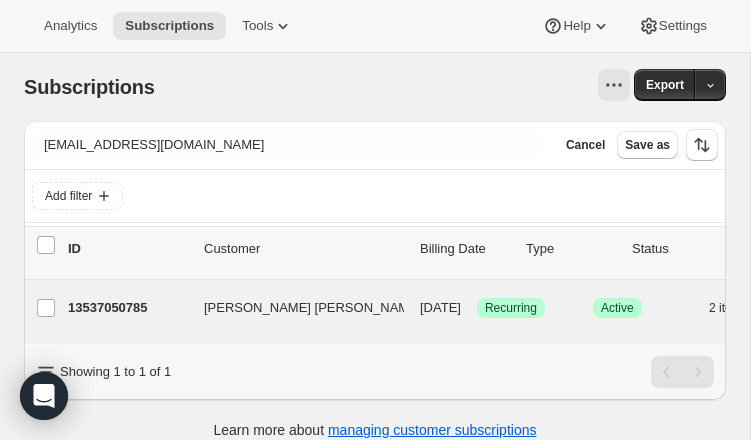 click on "13537050785" at bounding box center [128, 308] 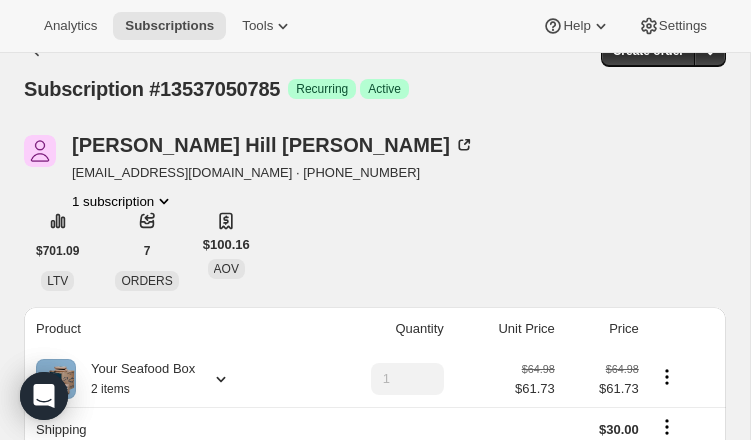 scroll, scrollTop: 0, scrollLeft: 0, axis: both 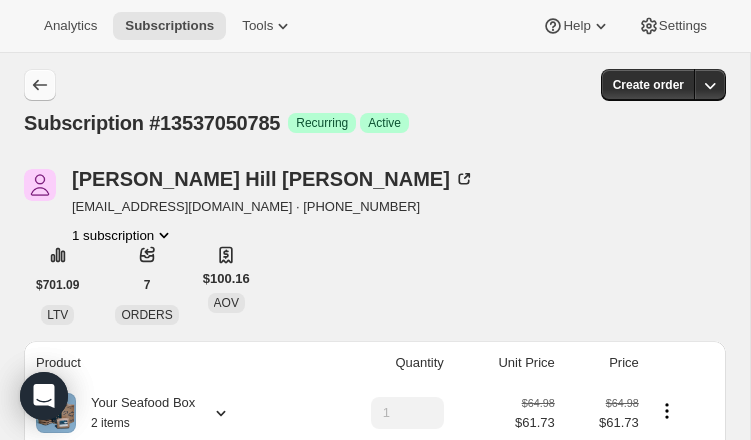 click 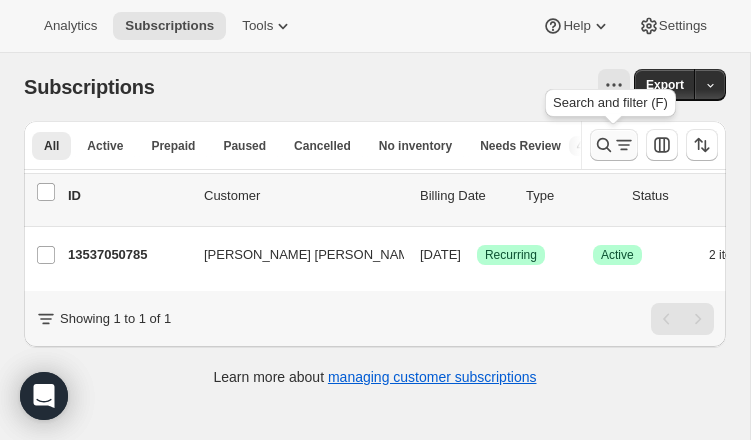 click 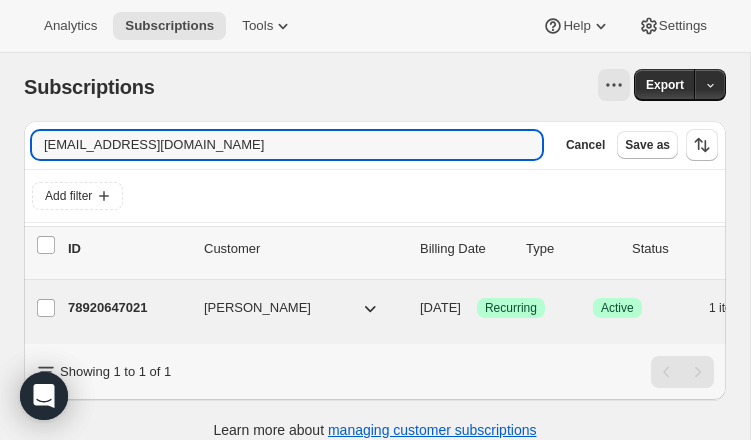 type on "[EMAIL_ADDRESS][DOMAIN_NAME]" 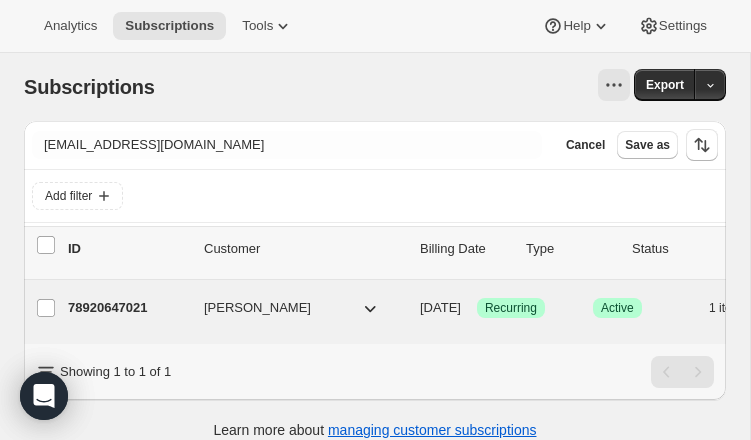 click on "78920647021" at bounding box center [128, 308] 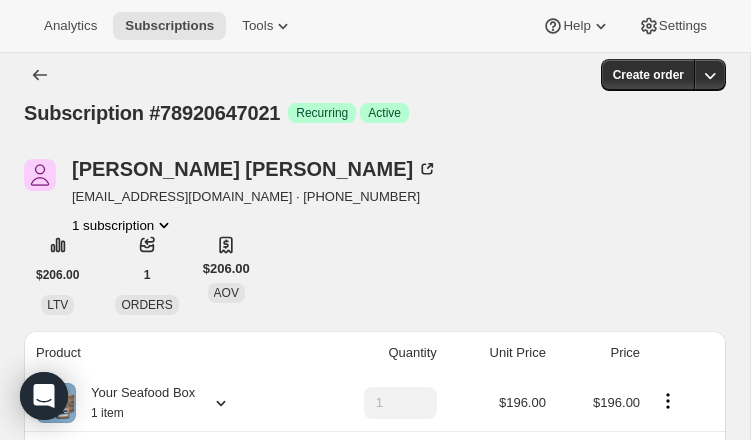 scroll, scrollTop: 0, scrollLeft: 0, axis: both 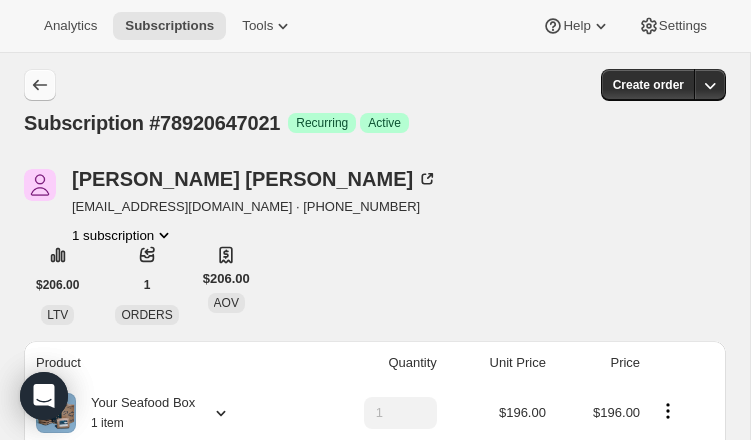 click 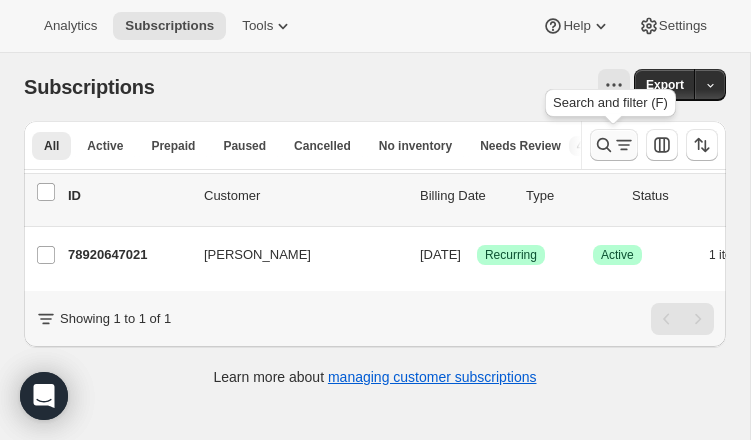 click 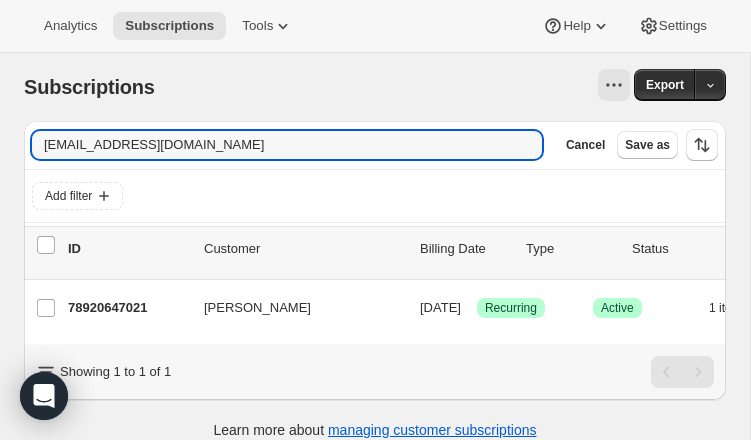 drag, startPoint x: 249, startPoint y: 141, endPoint x: -48, endPoint y: 135, distance: 297.0606 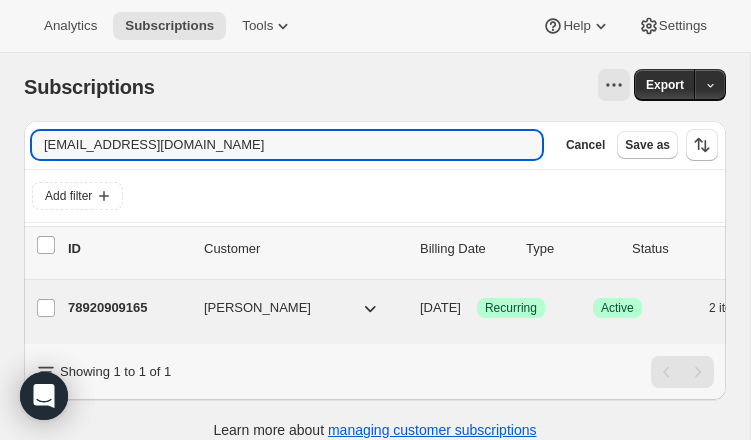 type on "[EMAIL_ADDRESS][DOMAIN_NAME]" 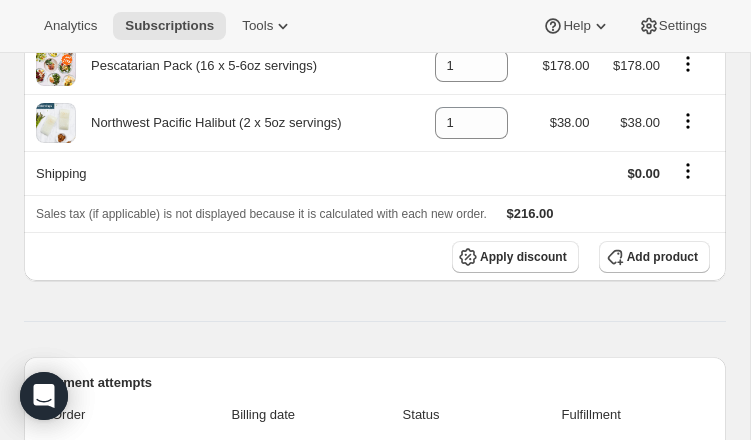 scroll, scrollTop: 0, scrollLeft: 0, axis: both 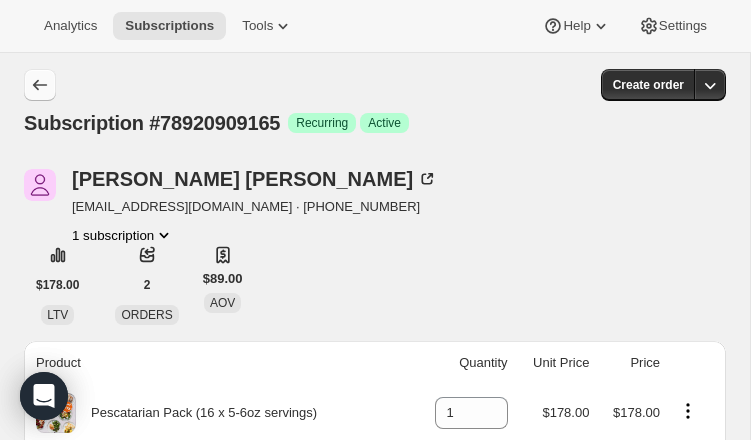 drag, startPoint x: 55, startPoint y: 75, endPoint x: 45, endPoint y: 77, distance: 10.198039 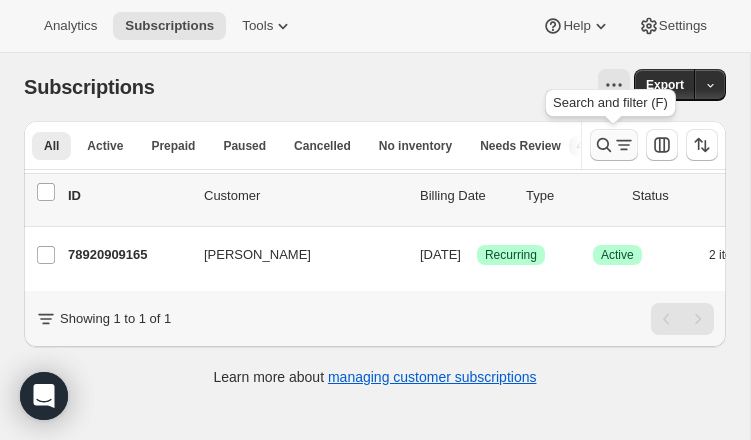 click 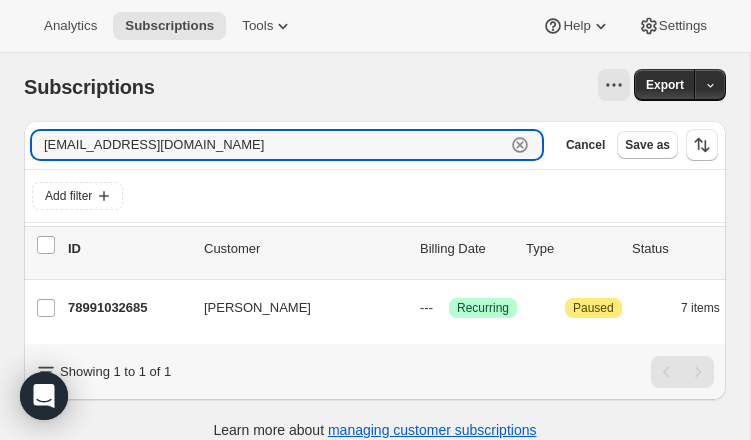 paste on "[EMAIL_ADDRESS]" 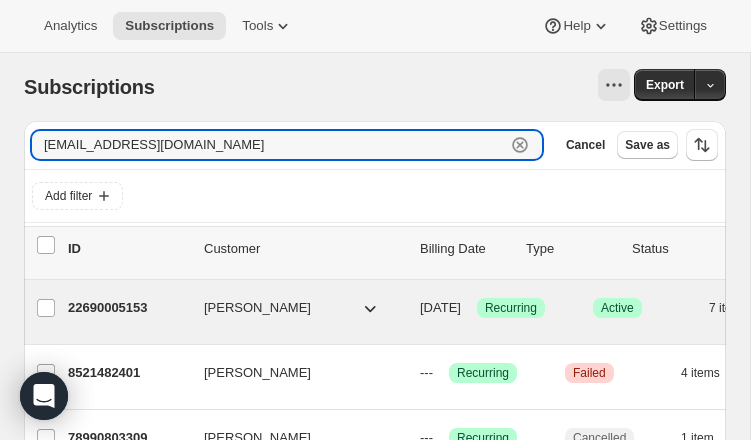 type on "[EMAIL_ADDRESS][DOMAIN_NAME]" 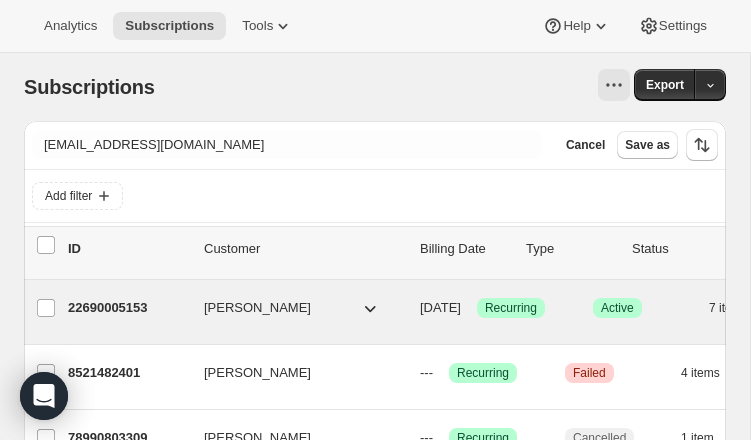 click on "22690005153" at bounding box center [128, 308] 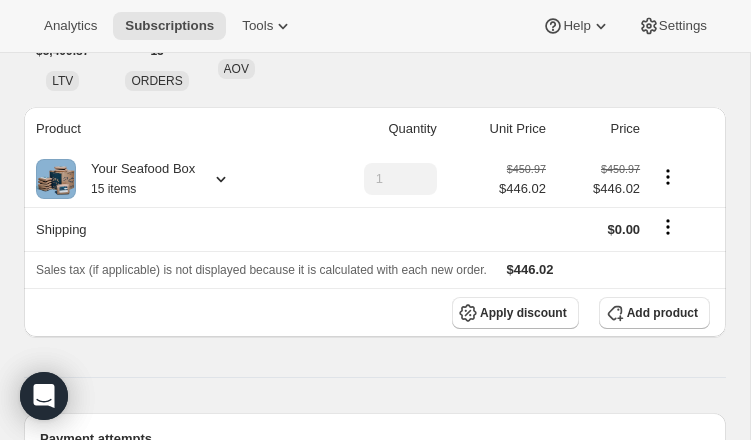 scroll, scrollTop: 0, scrollLeft: 0, axis: both 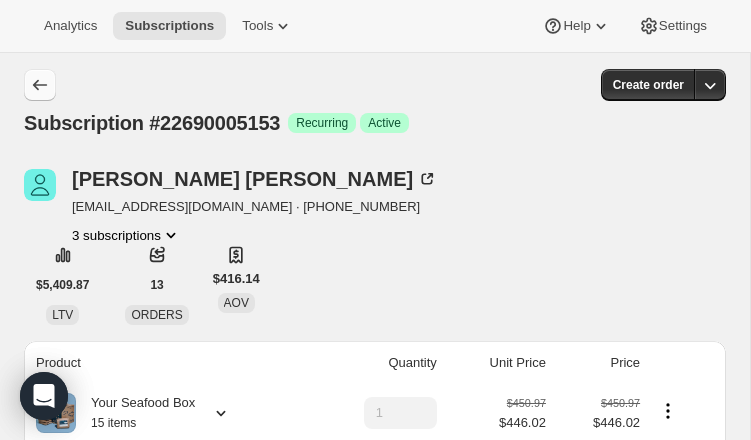 click 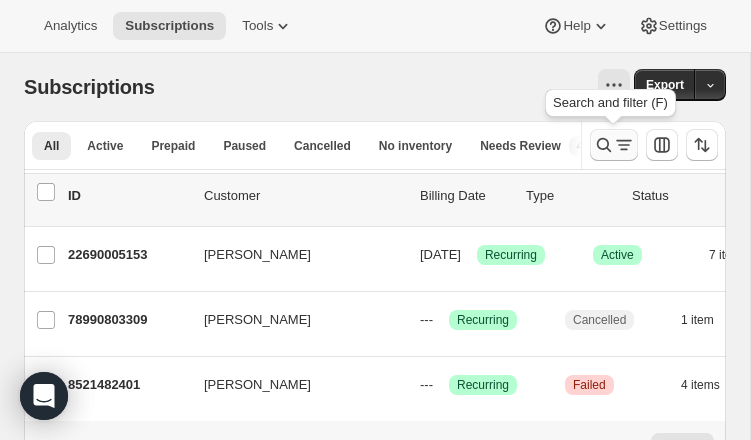 click 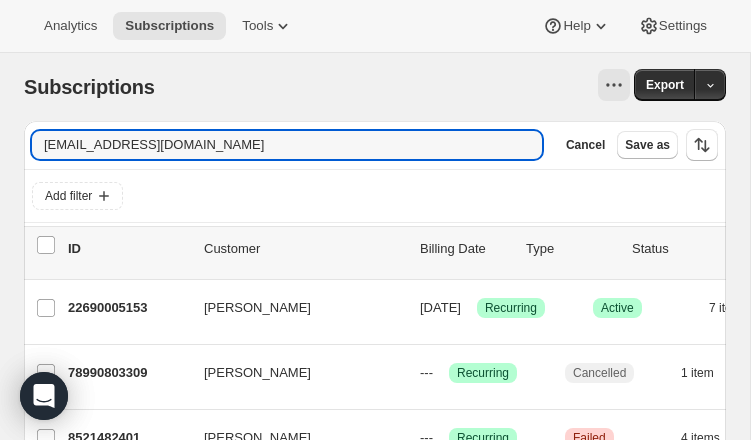 drag, startPoint x: 233, startPoint y: 146, endPoint x: -34, endPoint y: 128, distance: 267.60605 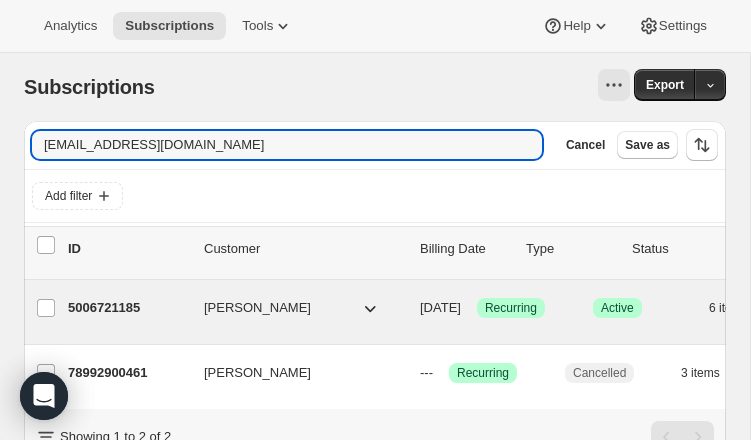 type on "[EMAIL_ADDRESS][DOMAIN_NAME]" 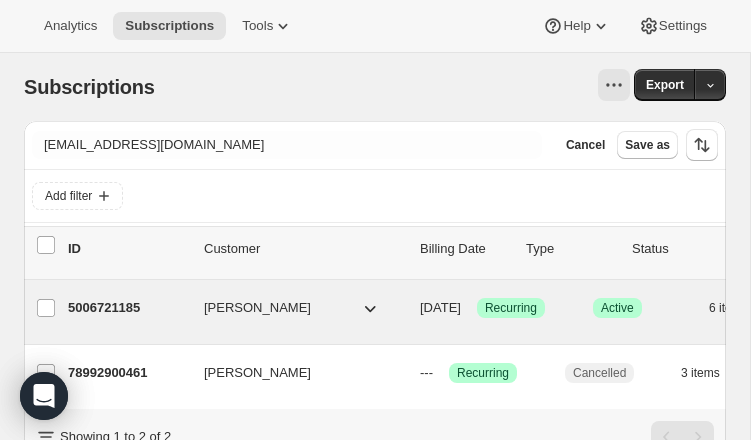 click on "5006721185" at bounding box center (128, 308) 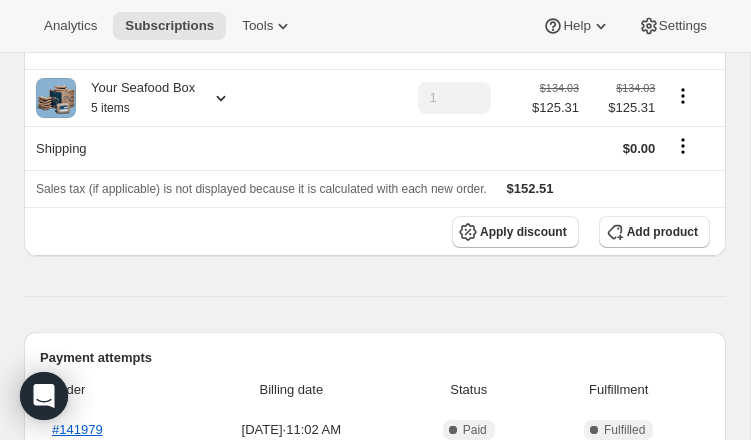scroll, scrollTop: 0, scrollLeft: 0, axis: both 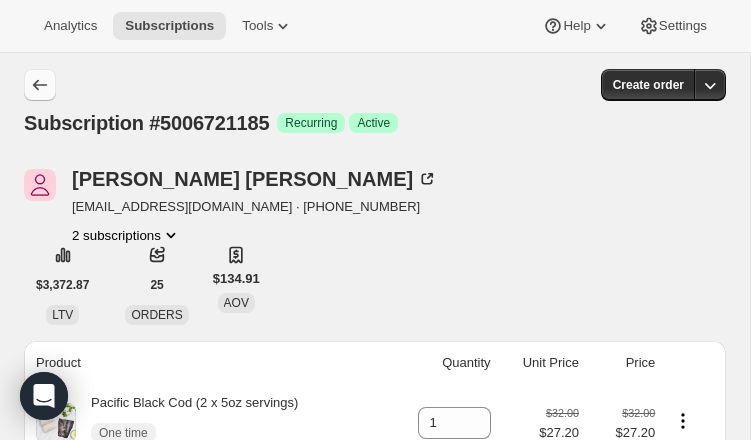 click 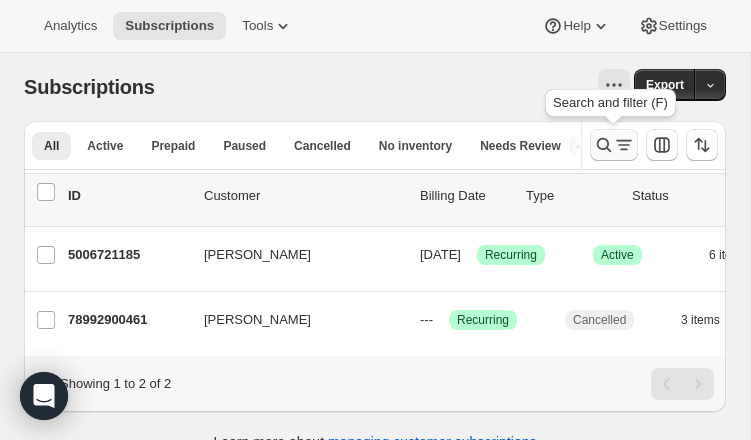 click 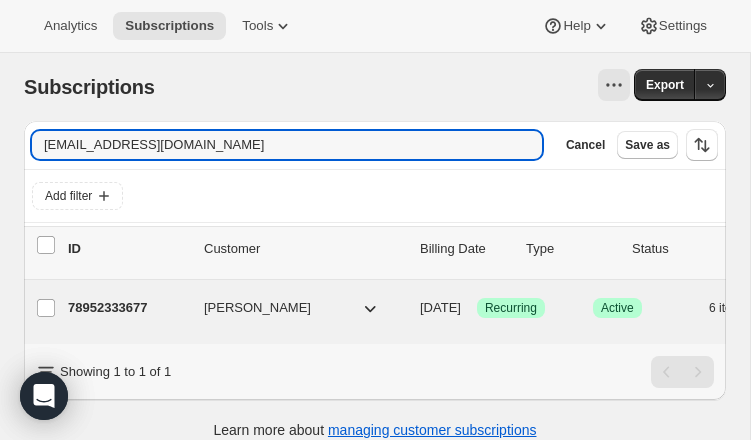 type on "[EMAIL_ADDRESS][DOMAIN_NAME]" 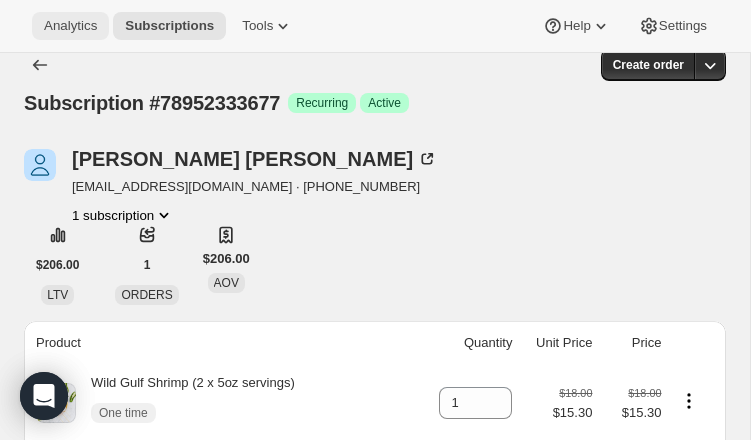 scroll, scrollTop: 0, scrollLeft: 0, axis: both 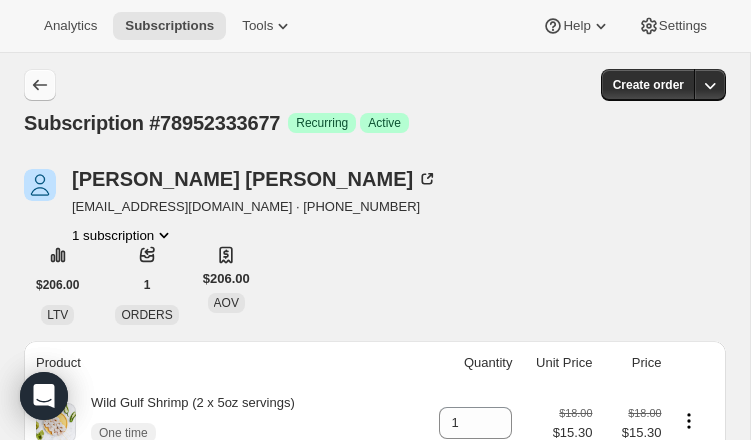 click 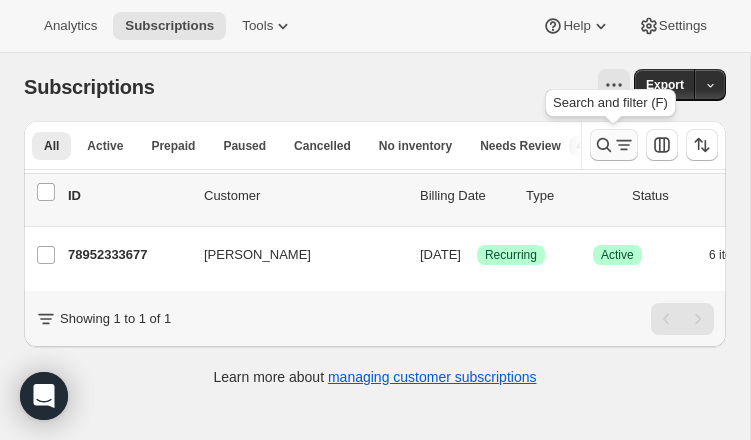 click 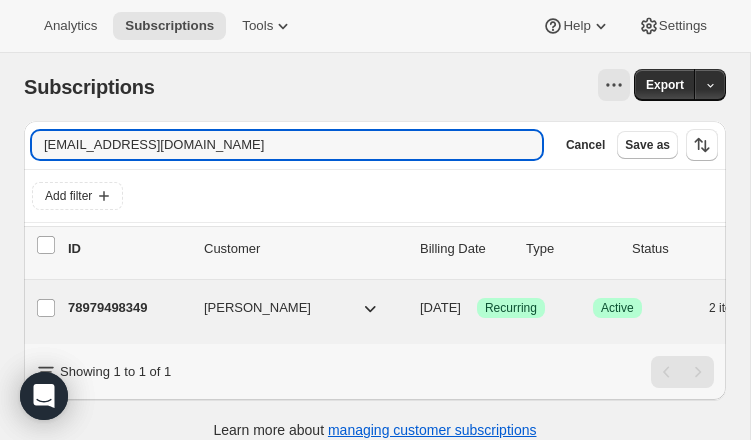 type on "[EMAIL_ADDRESS][DOMAIN_NAME]" 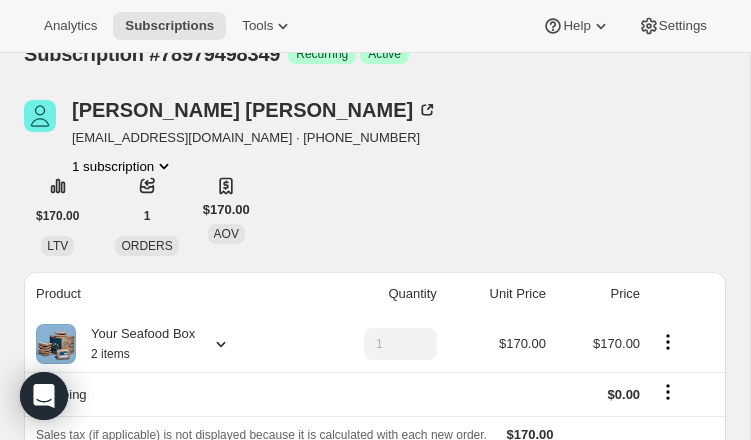 scroll, scrollTop: 0, scrollLeft: 0, axis: both 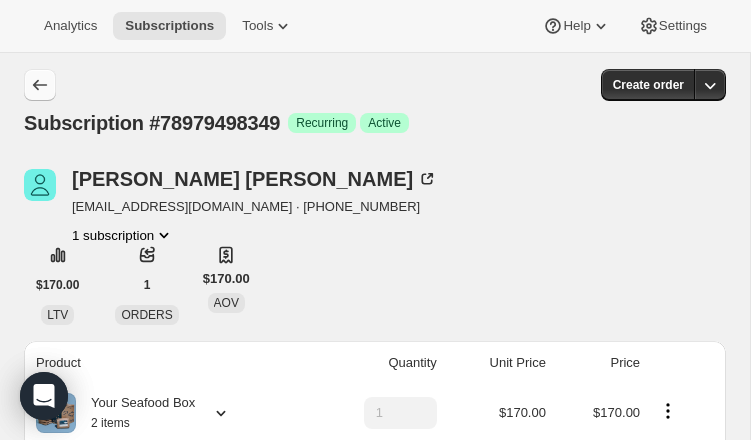click at bounding box center (40, 85) 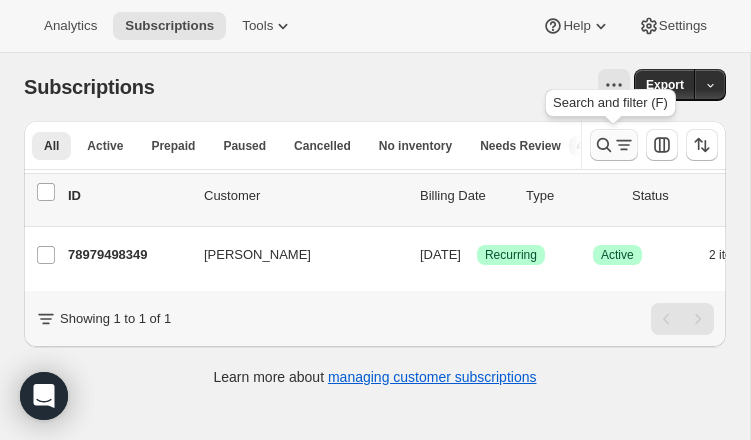 click 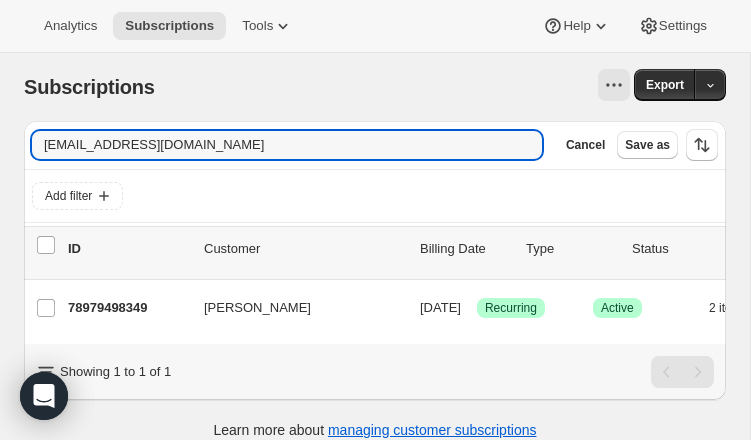 drag, startPoint x: 231, startPoint y: 149, endPoint x: 1, endPoint y: 142, distance: 230.10649 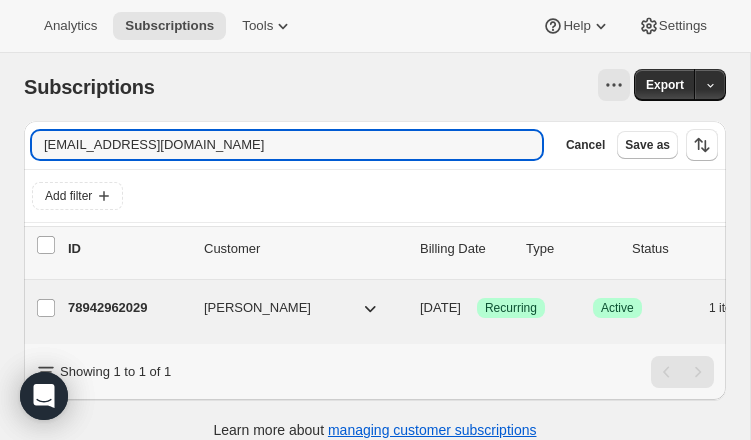 type on "[EMAIL_ADDRESS][DOMAIN_NAME]" 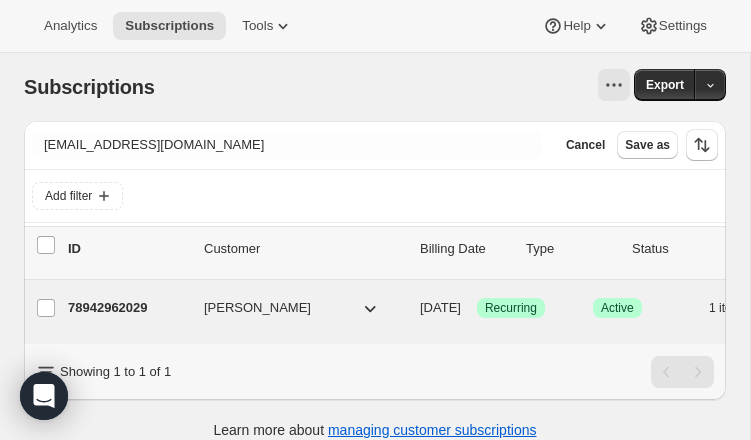 click on "78942962029" at bounding box center (128, 308) 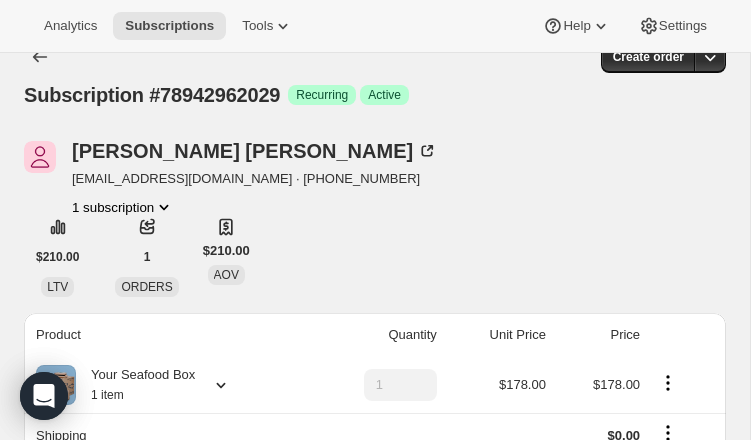 scroll, scrollTop: 0, scrollLeft: 0, axis: both 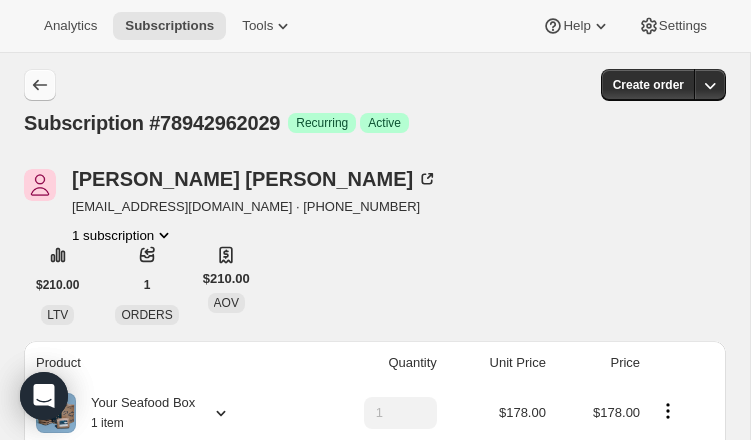 click 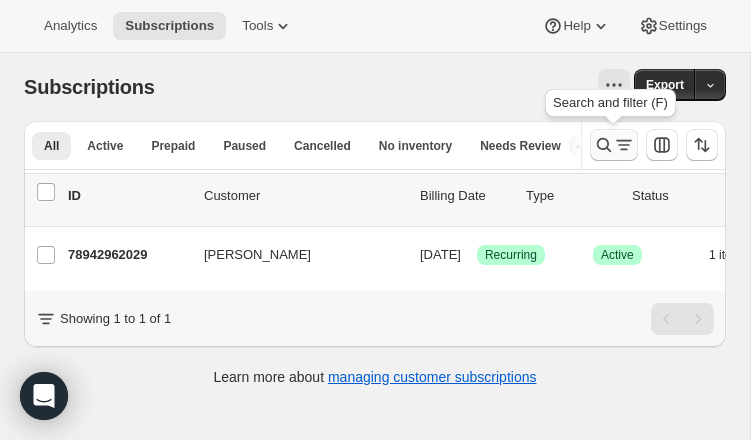 click 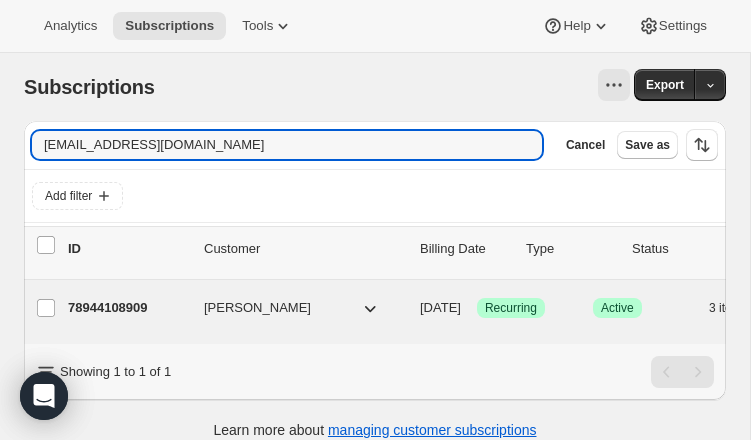 type on "[EMAIL_ADDRESS][DOMAIN_NAME]" 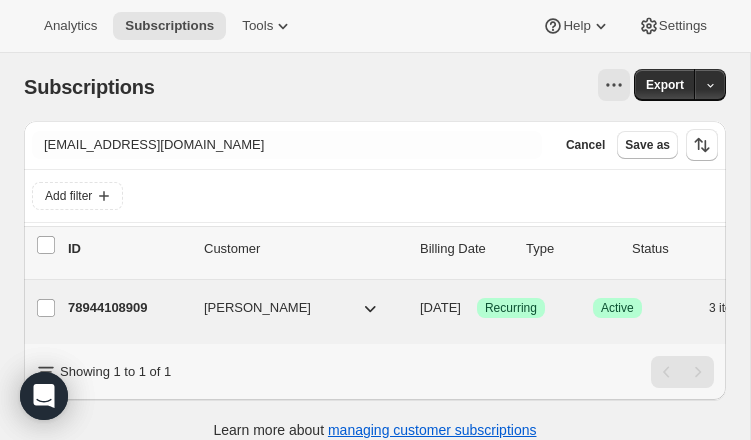 click on "78944108909" at bounding box center (128, 308) 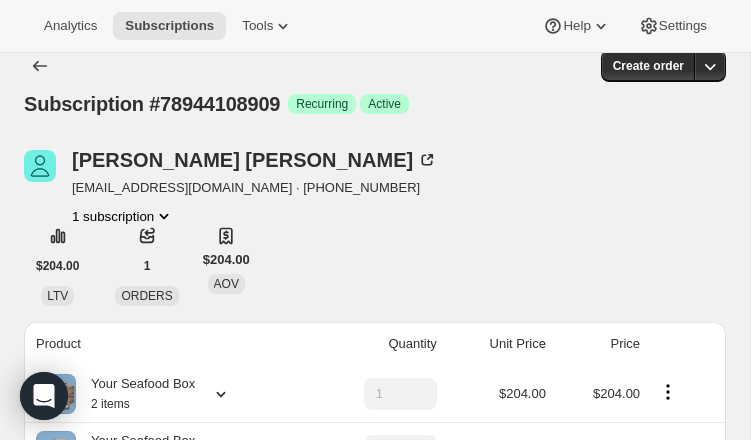 scroll, scrollTop: 0, scrollLeft: 0, axis: both 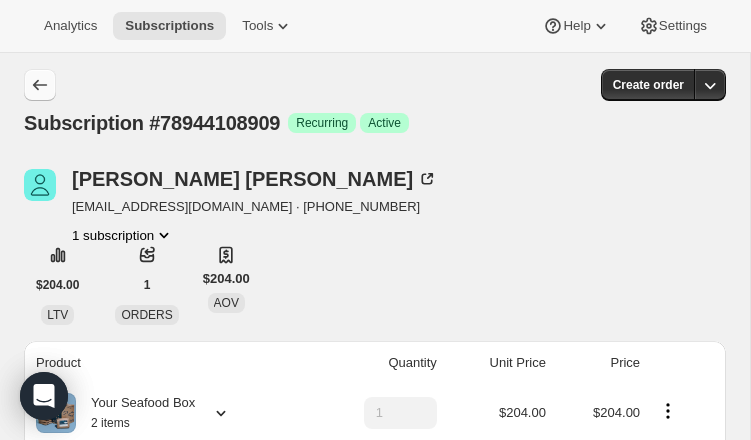 click 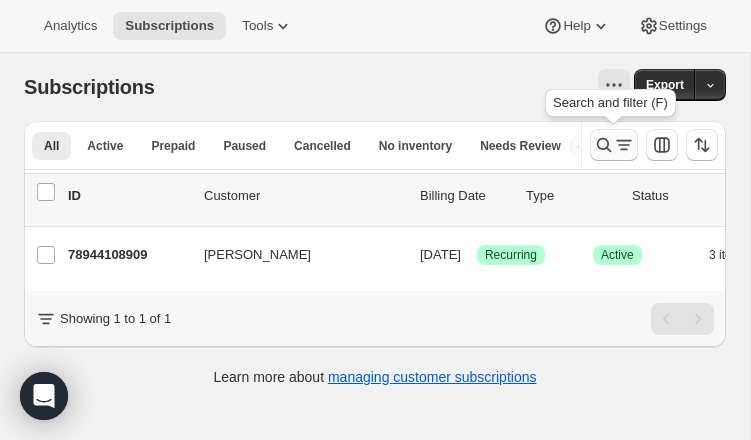 click 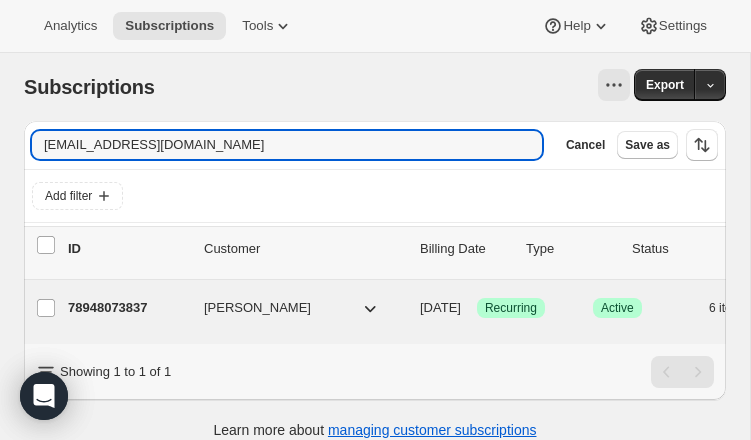 type on "[EMAIL_ADDRESS][DOMAIN_NAME]" 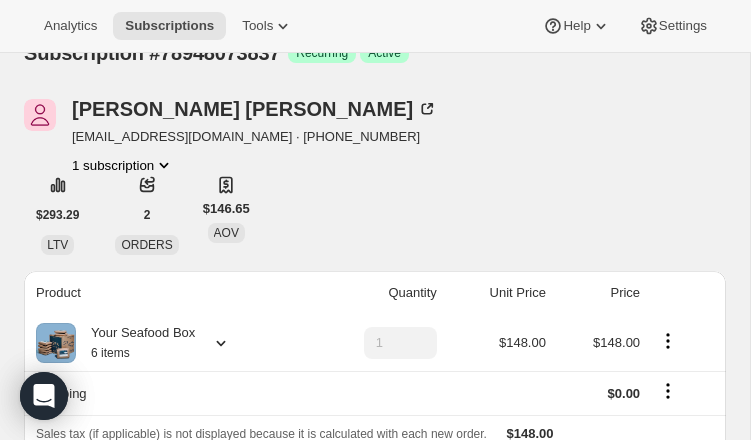 scroll, scrollTop: 0, scrollLeft: 0, axis: both 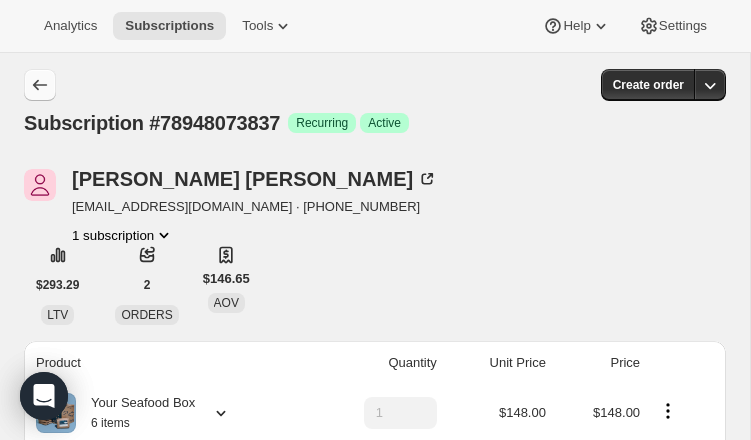 click 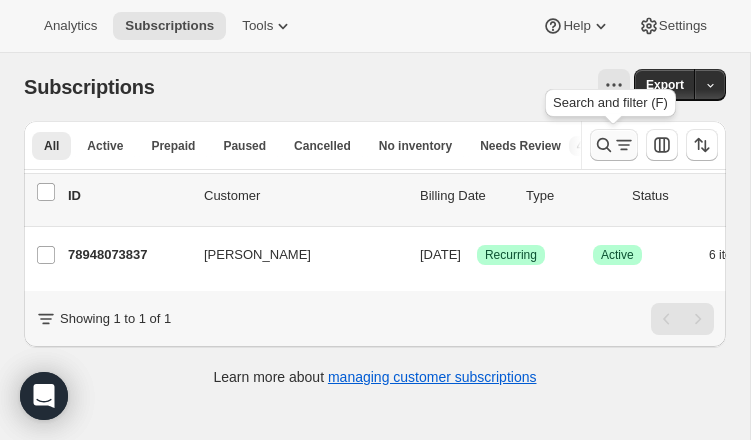 click 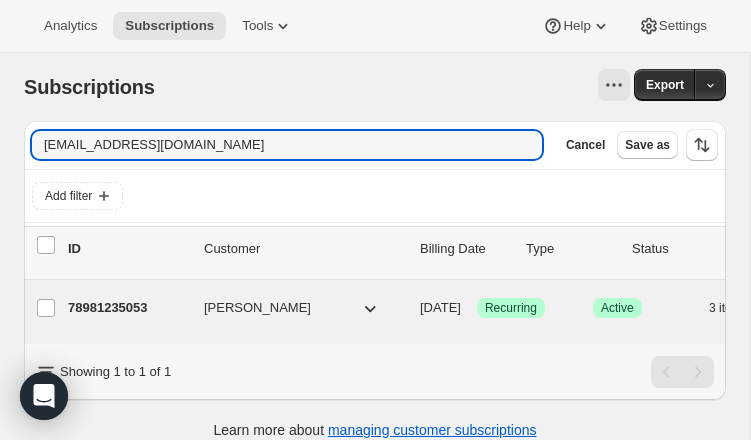 type on "[EMAIL_ADDRESS][DOMAIN_NAME]" 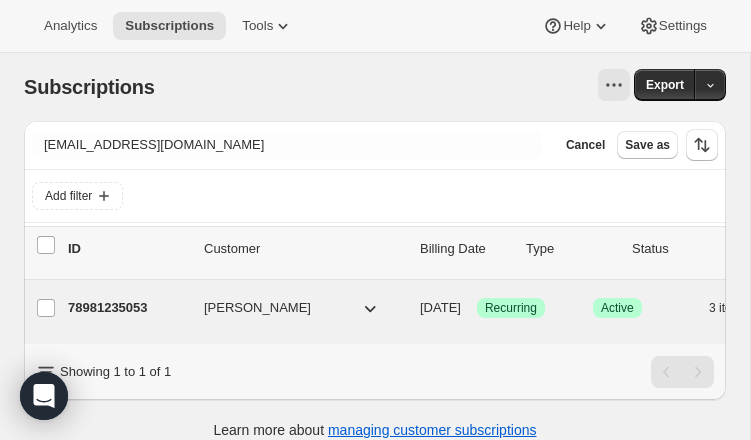 click on "78981235053" at bounding box center [128, 308] 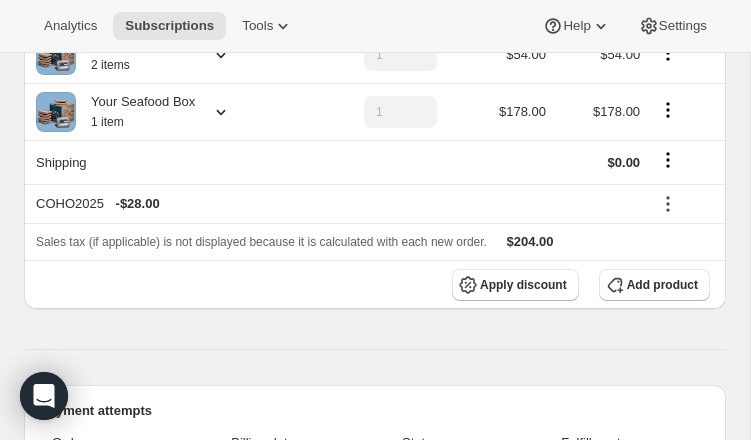 scroll, scrollTop: 0, scrollLeft: 0, axis: both 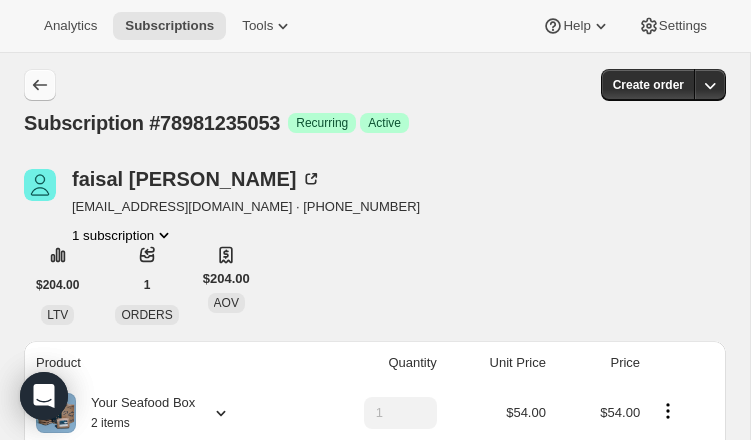 click 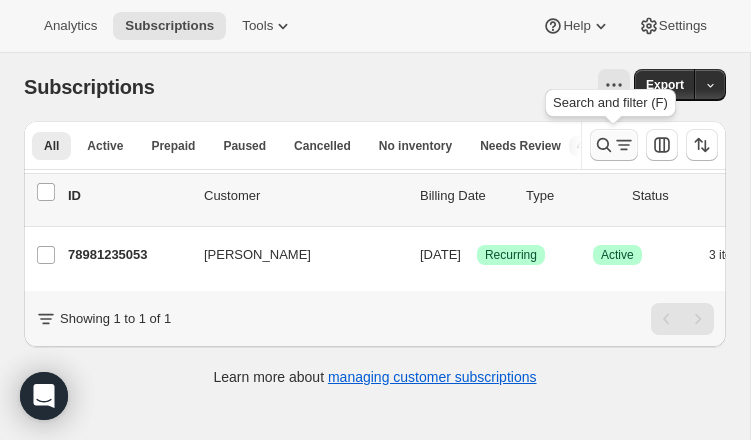 click 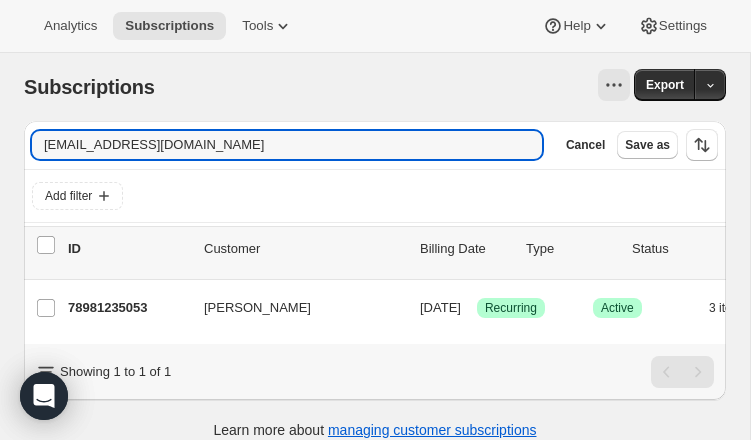 drag, startPoint x: 209, startPoint y: 142, endPoint x: -31, endPoint y: 125, distance: 240.60133 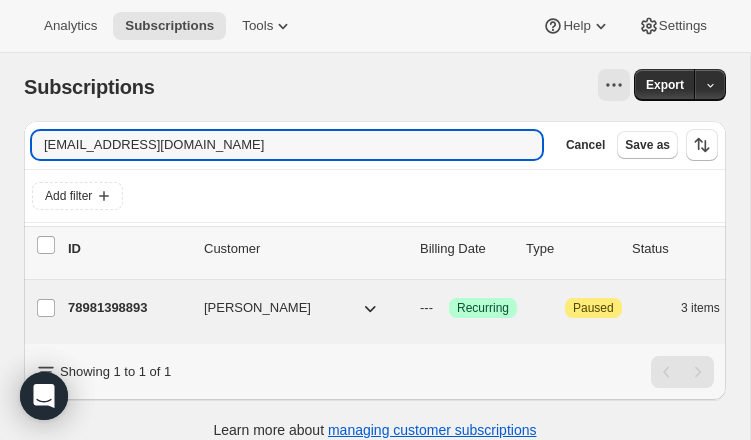 type on "[EMAIL_ADDRESS][DOMAIN_NAME]" 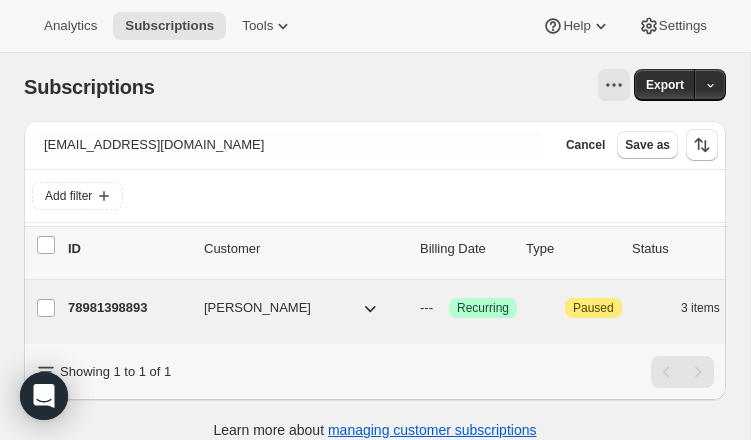 click on "78981398893" at bounding box center [128, 308] 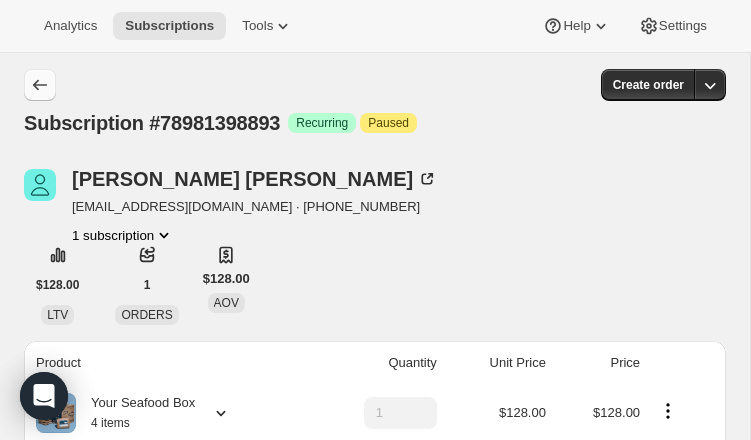 click 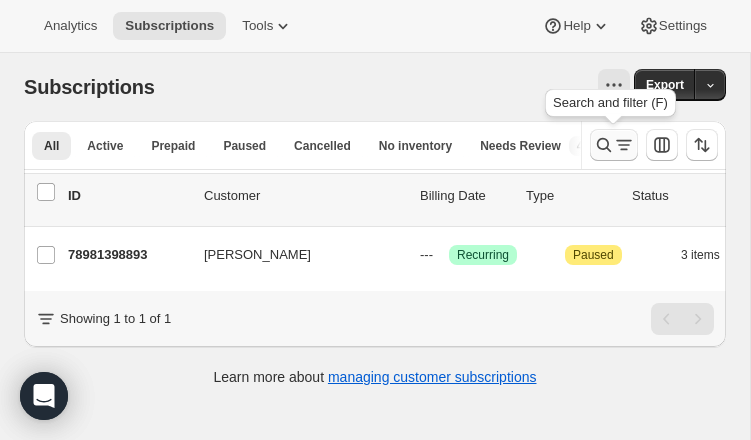 click 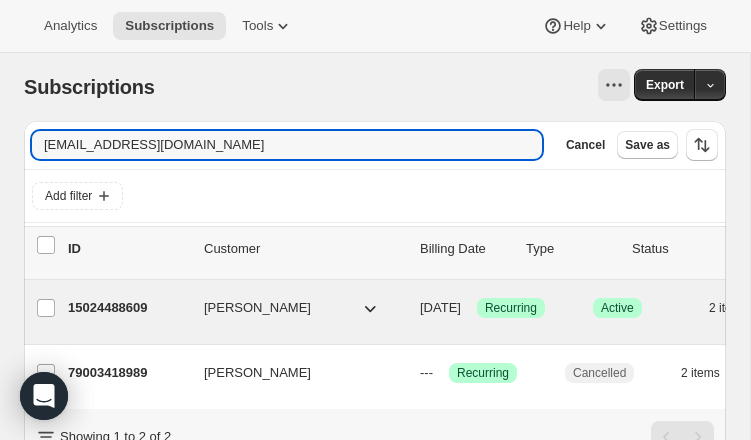 type on "[EMAIL_ADDRESS][DOMAIN_NAME]" 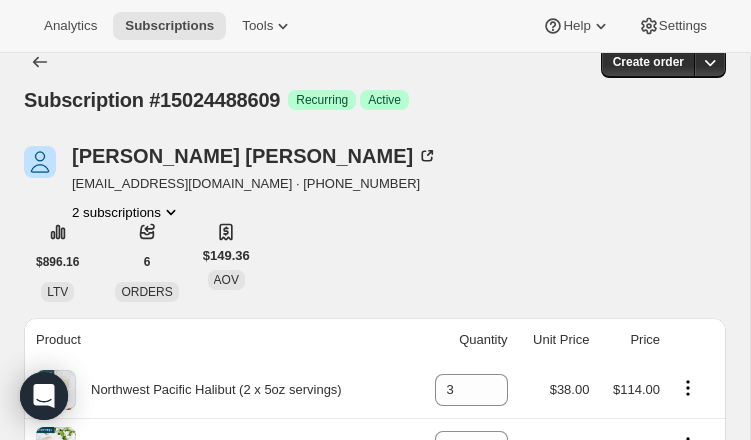 scroll, scrollTop: 0, scrollLeft: 0, axis: both 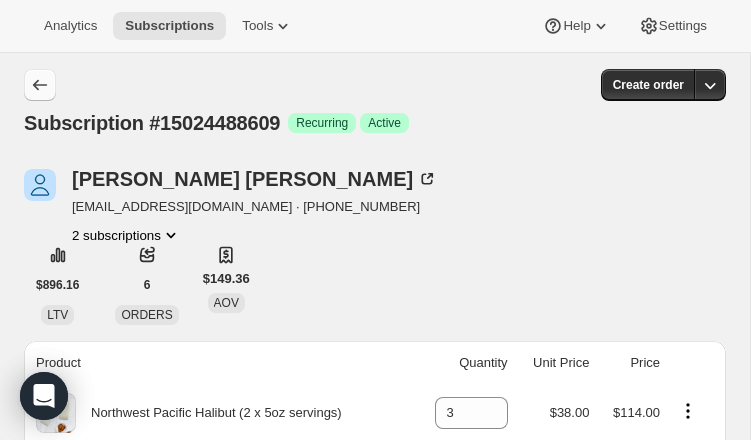 click 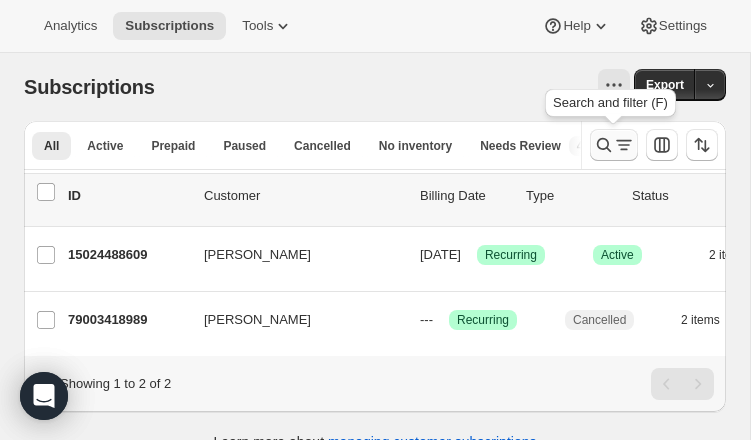 click 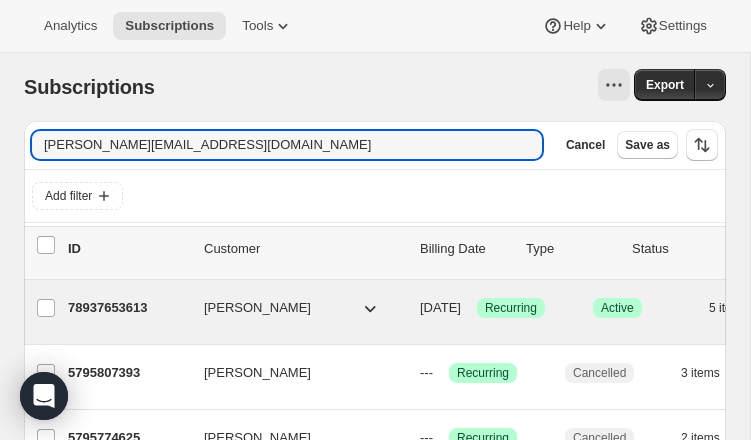 type on "[PERSON_NAME][EMAIL_ADDRESS][DOMAIN_NAME]" 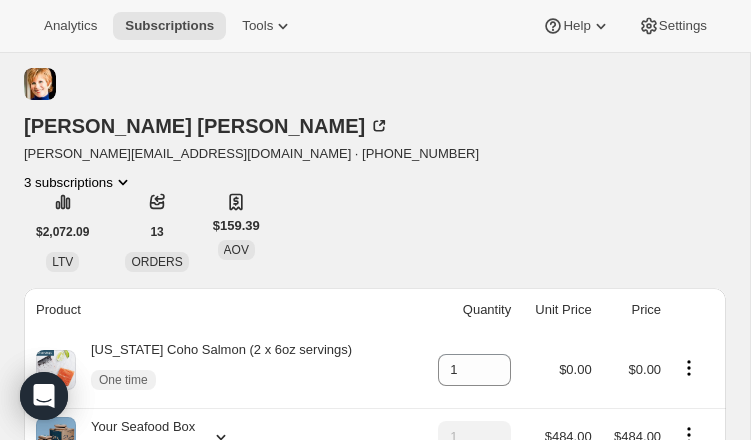 scroll, scrollTop: 0, scrollLeft: 0, axis: both 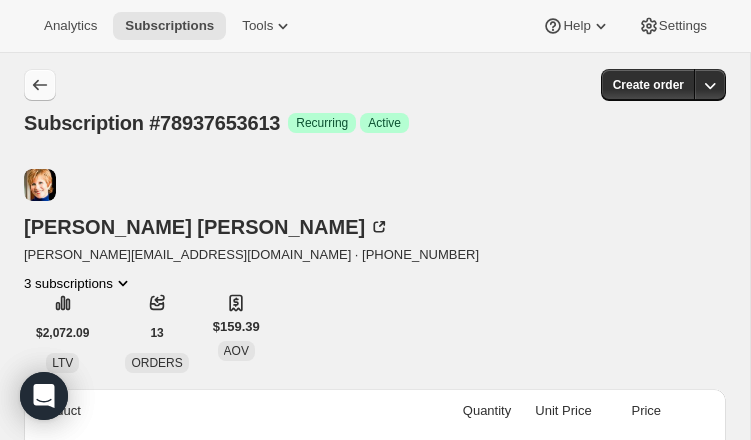click 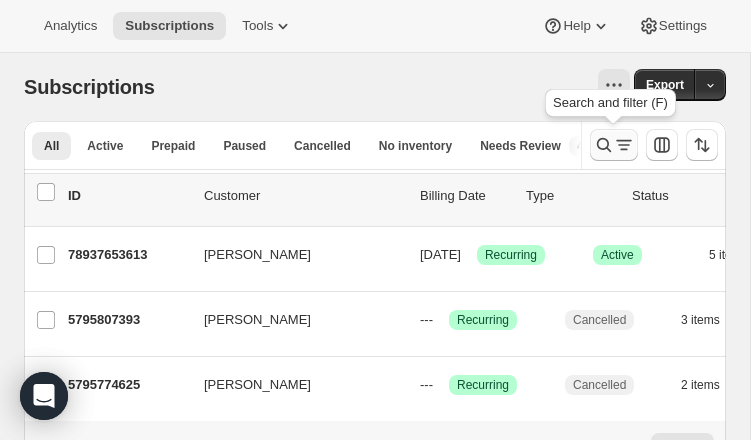 click 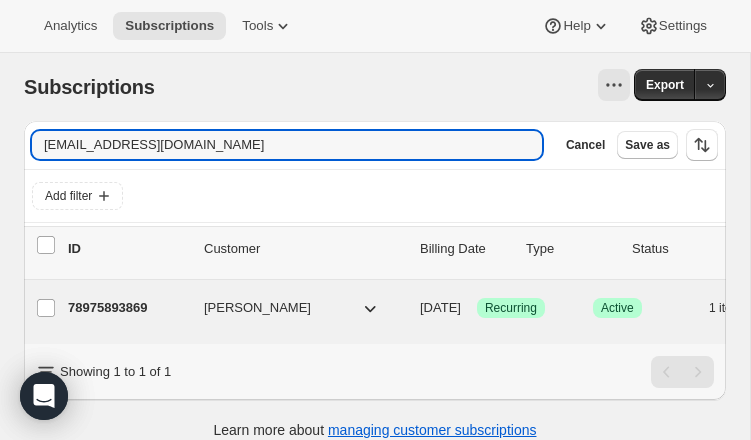 type on "[EMAIL_ADDRESS][DOMAIN_NAME]" 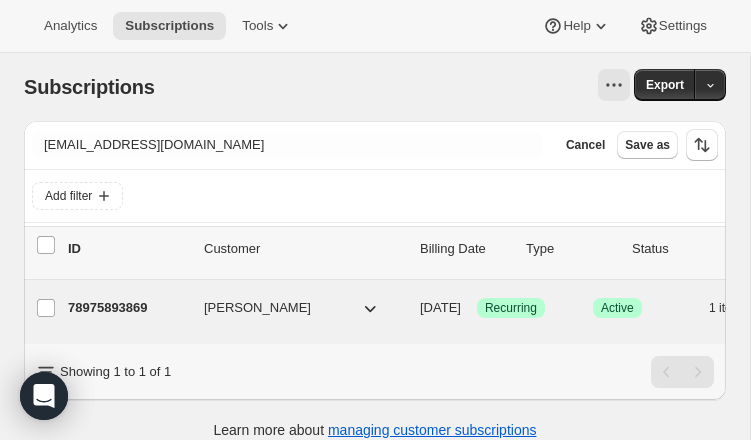click on "78975893869" at bounding box center (128, 308) 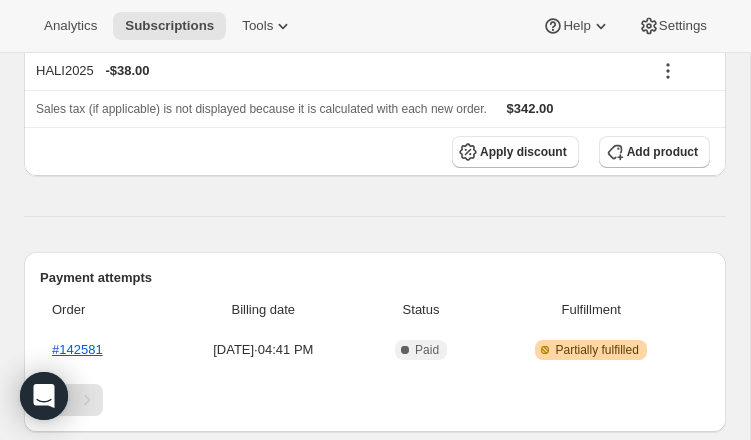 scroll, scrollTop: 0, scrollLeft: 0, axis: both 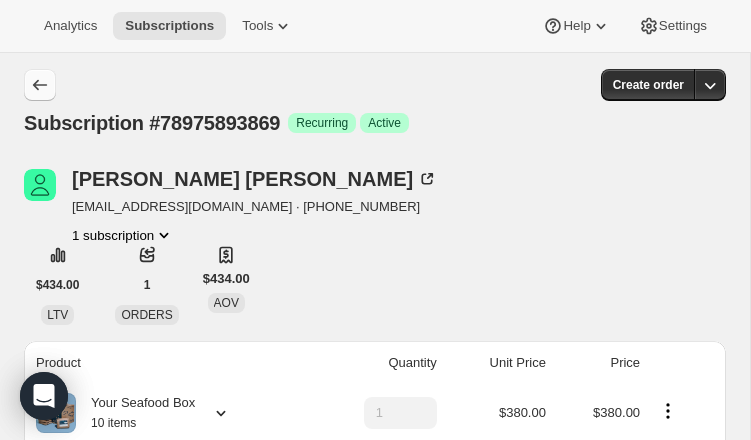 click 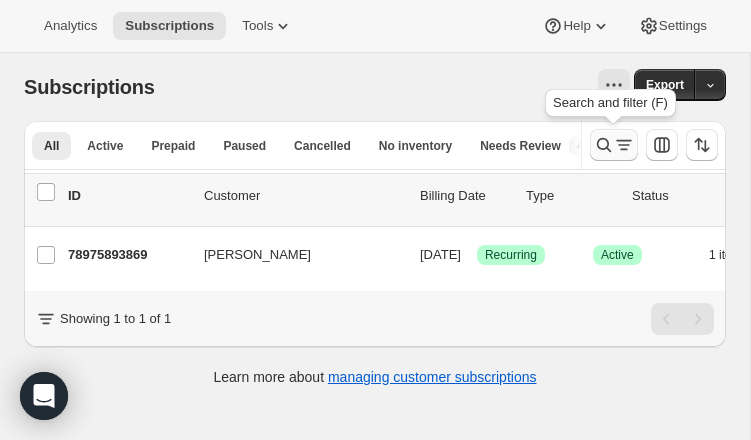 click 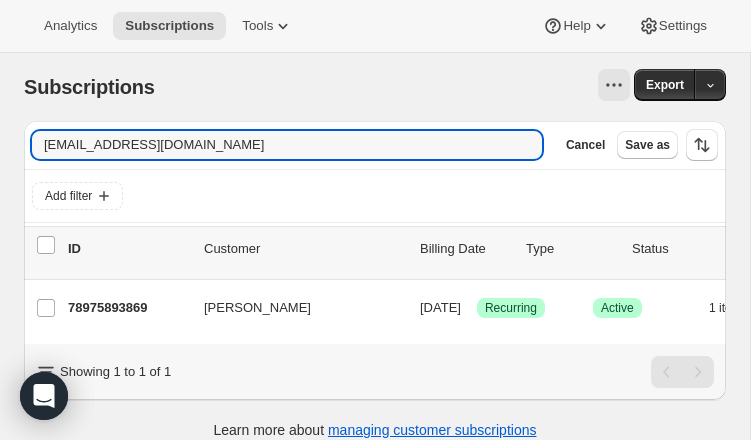 drag, startPoint x: 196, startPoint y: 147, endPoint x: -67, endPoint y: 130, distance: 263.54886 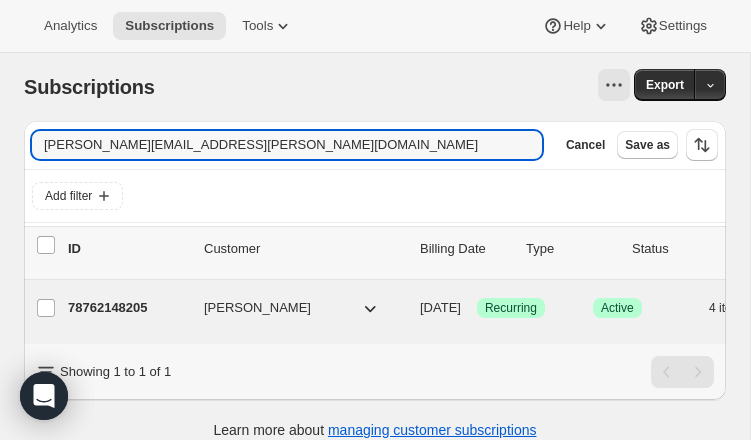 type on "[PERSON_NAME][EMAIL_ADDRESS][PERSON_NAME][DOMAIN_NAME]" 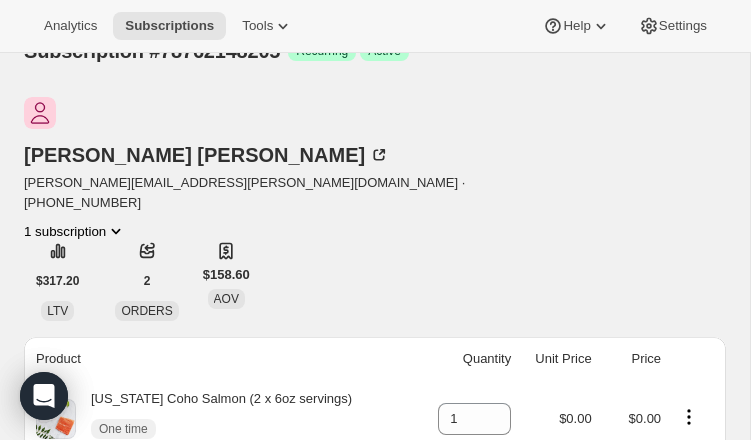 scroll, scrollTop: 0, scrollLeft: 0, axis: both 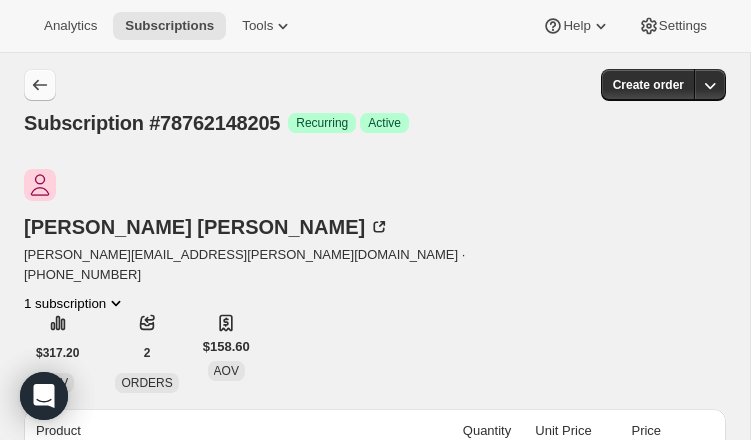 click 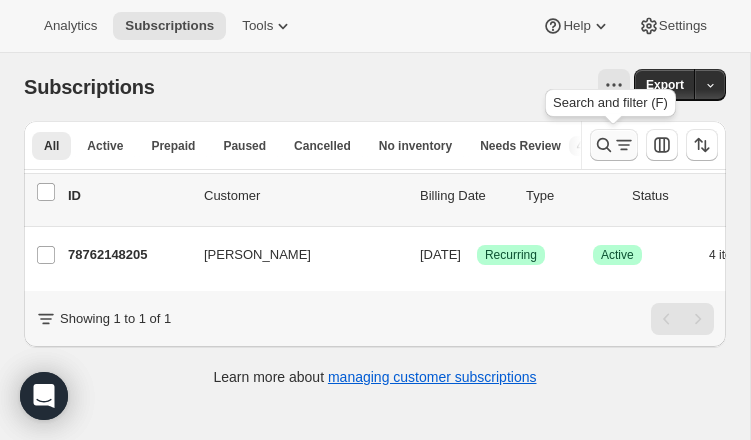 click 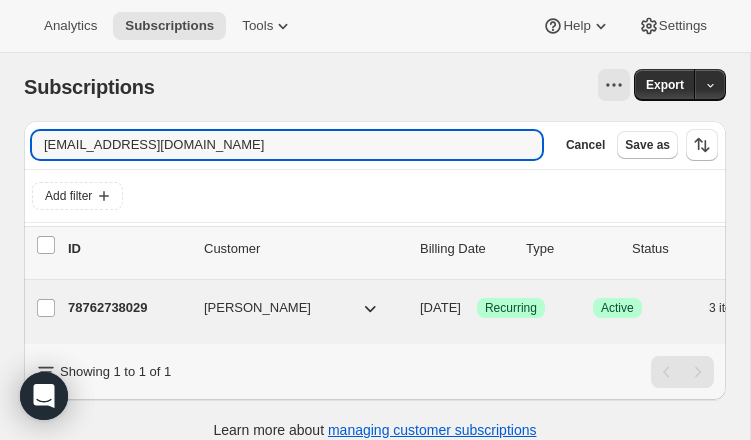 type on "[EMAIL_ADDRESS][DOMAIN_NAME]" 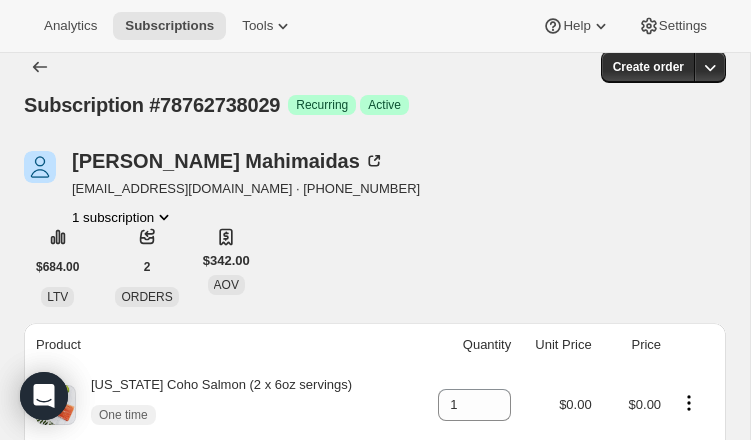 scroll, scrollTop: 0, scrollLeft: 0, axis: both 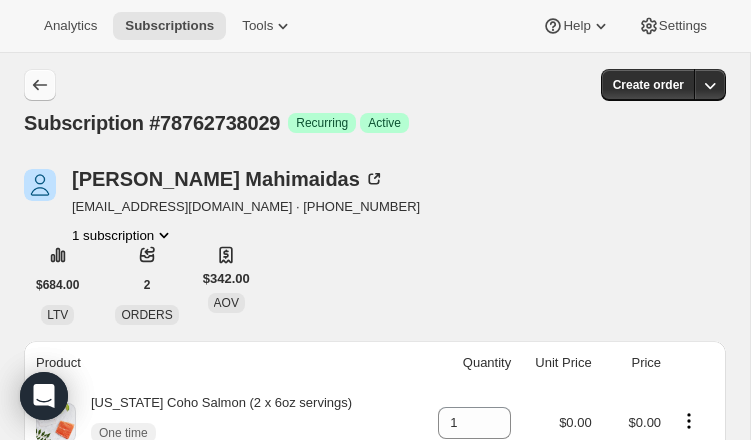 click at bounding box center [40, 85] 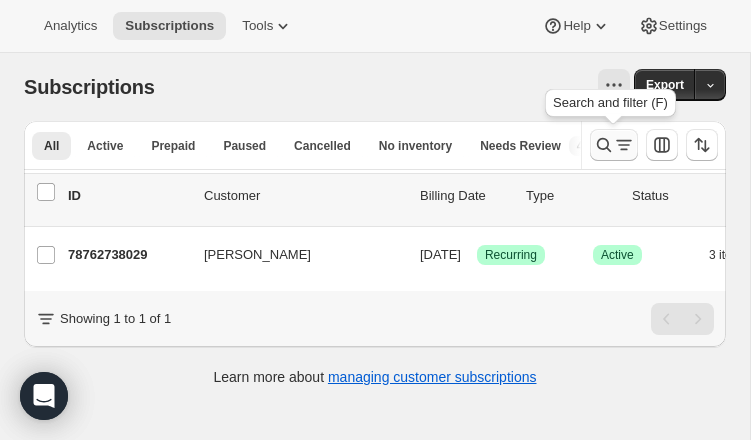 click 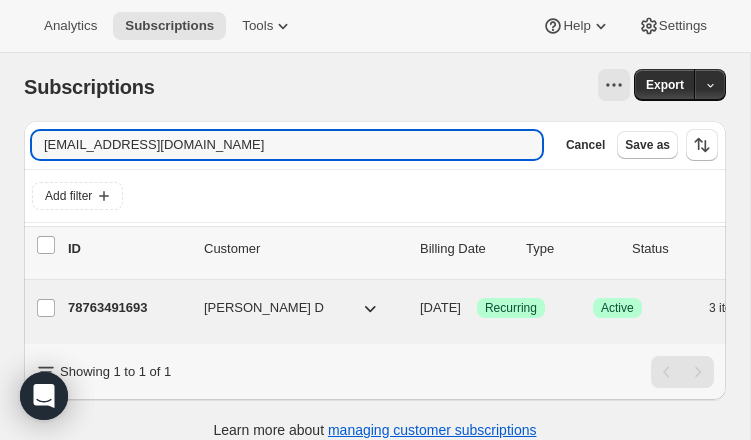 type on "[EMAIL_ADDRESS][DOMAIN_NAME]" 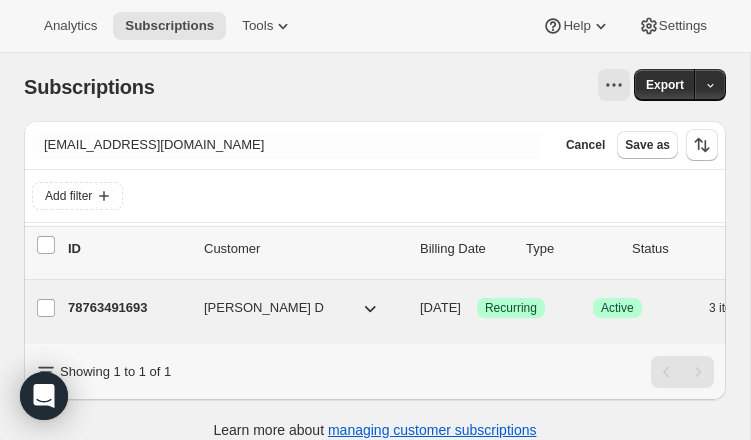 click on "78763491693" at bounding box center (128, 308) 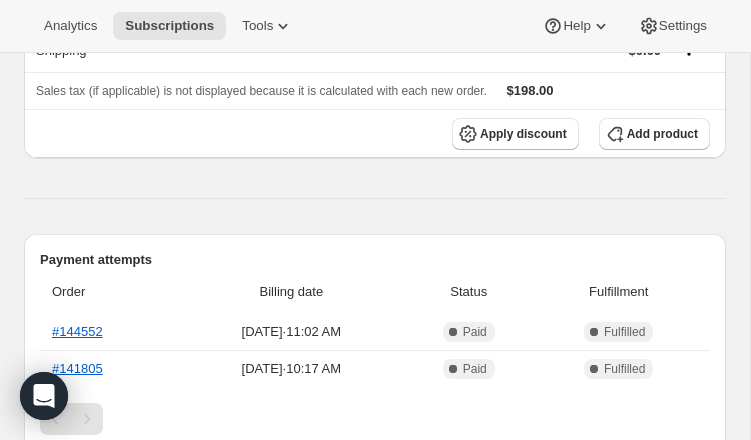 scroll, scrollTop: 0, scrollLeft: 0, axis: both 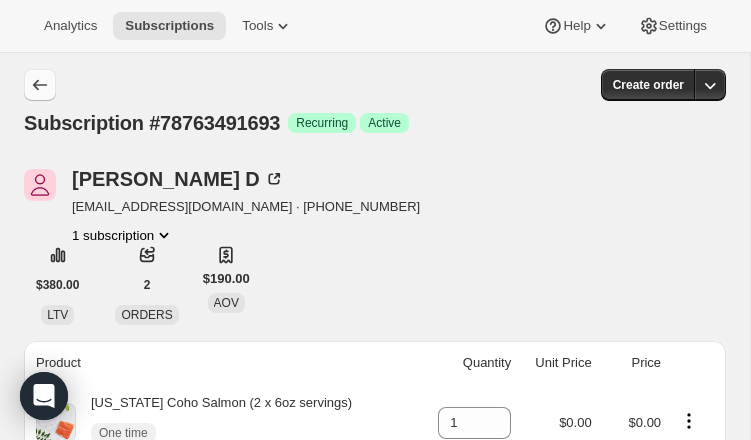 click 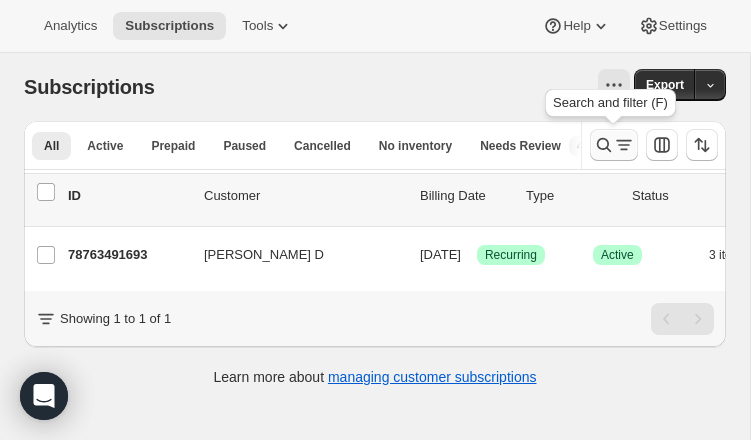 click 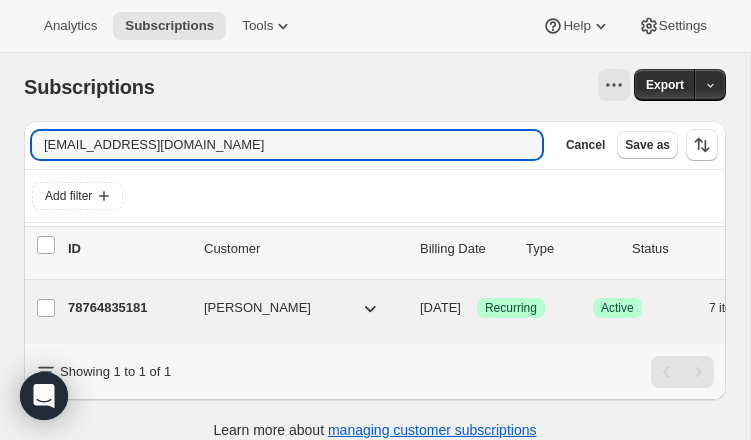 type on "[EMAIL_ADDRESS][DOMAIN_NAME]" 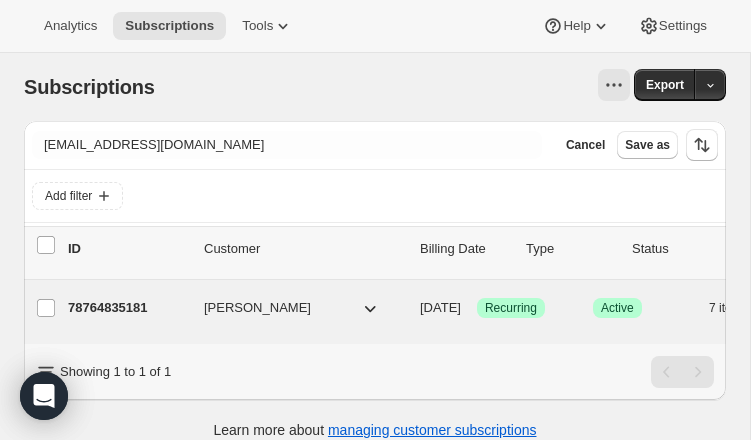 click on "78764835181" at bounding box center (128, 308) 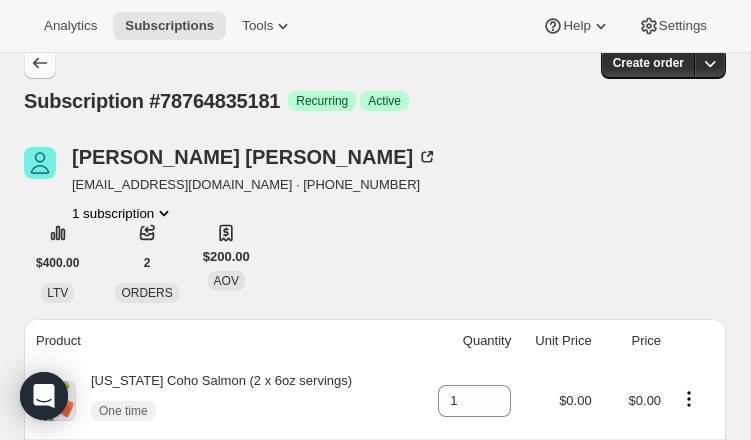 scroll, scrollTop: 0, scrollLeft: 0, axis: both 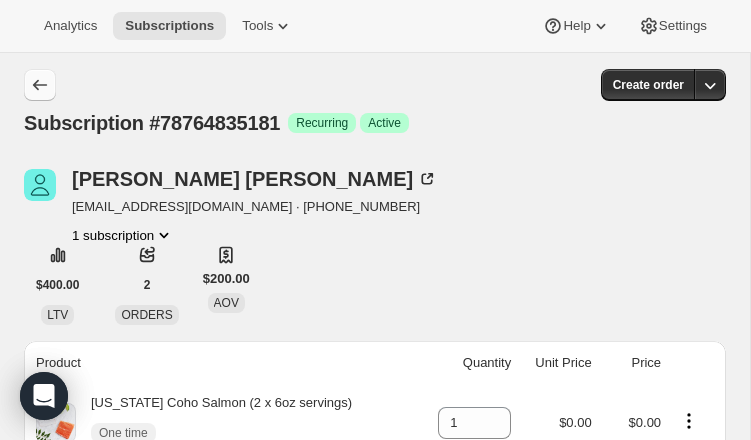 click 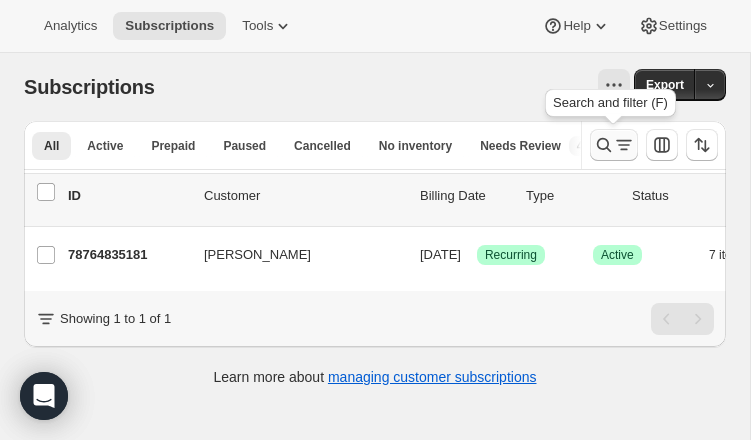 click 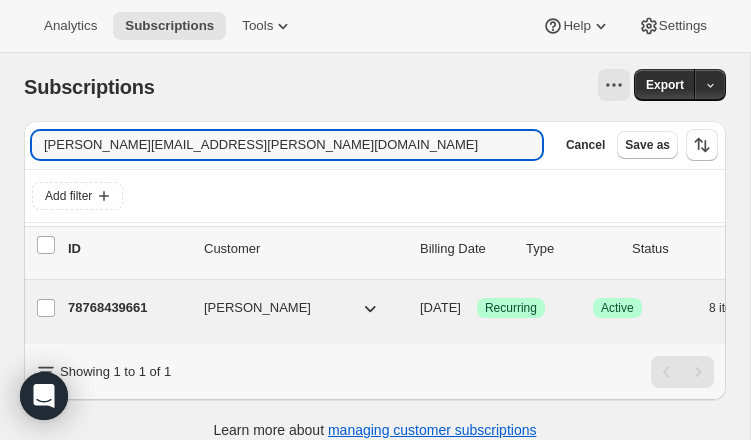 type on "[PERSON_NAME][EMAIL_ADDRESS][PERSON_NAME][DOMAIN_NAME]" 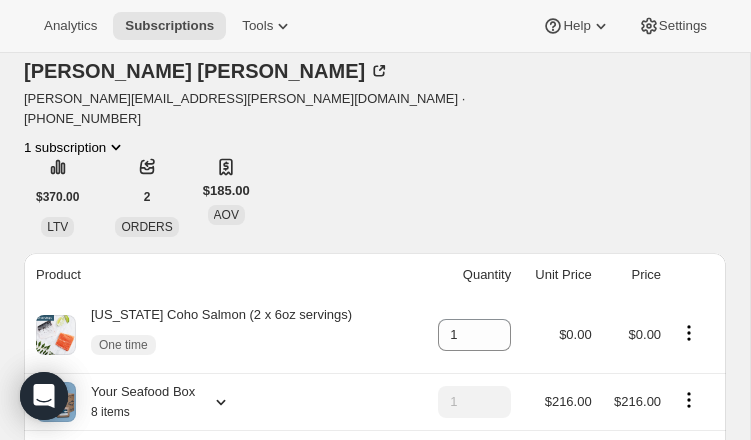 scroll, scrollTop: 0, scrollLeft: 0, axis: both 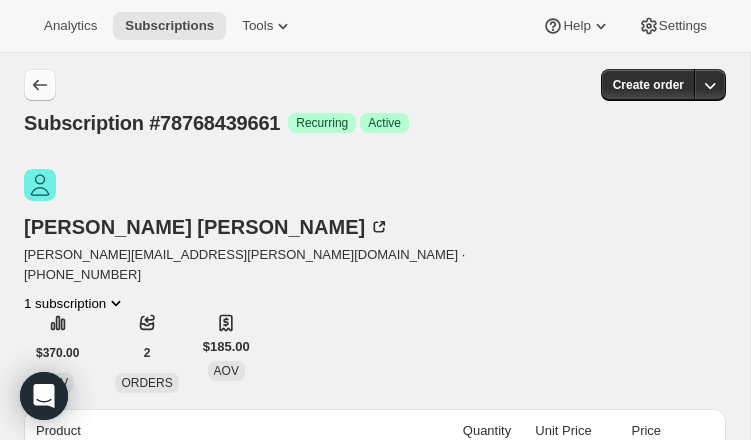 click 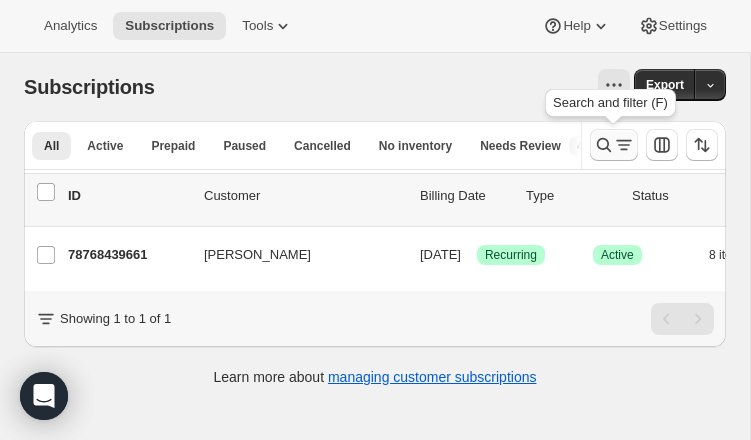 click 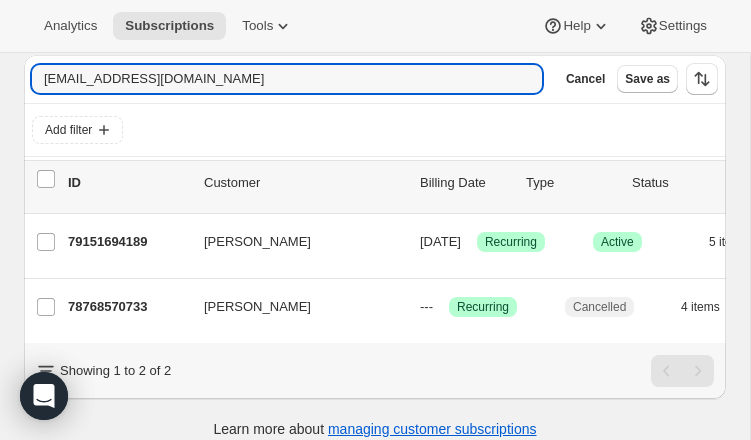 scroll, scrollTop: 84, scrollLeft: 0, axis: vertical 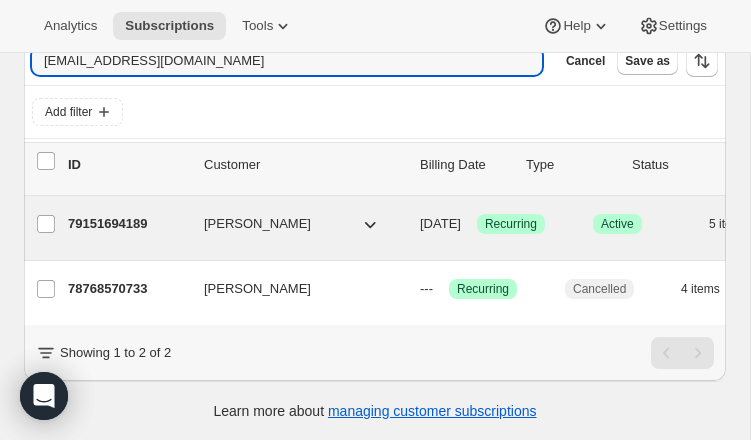 type on "[EMAIL_ADDRESS][DOMAIN_NAME]" 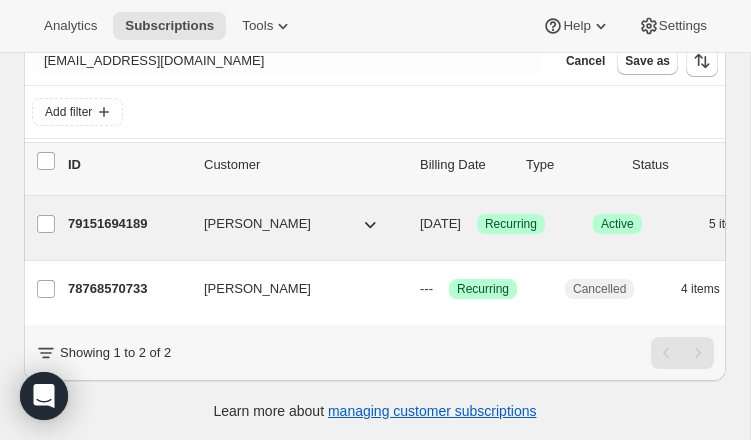 click on "79151694189" at bounding box center (128, 224) 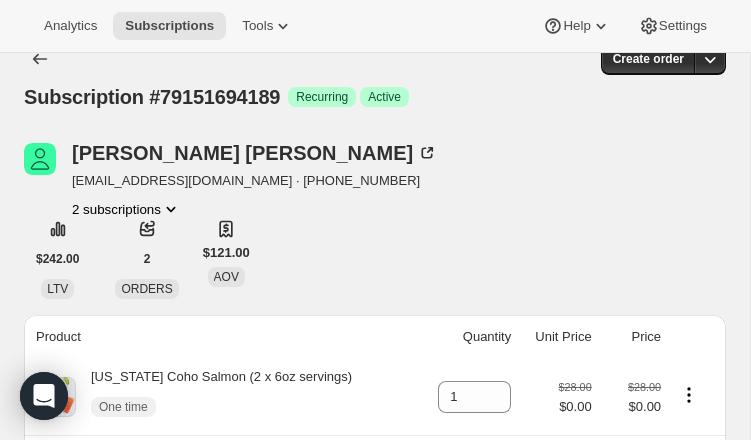 scroll, scrollTop: 19, scrollLeft: 0, axis: vertical 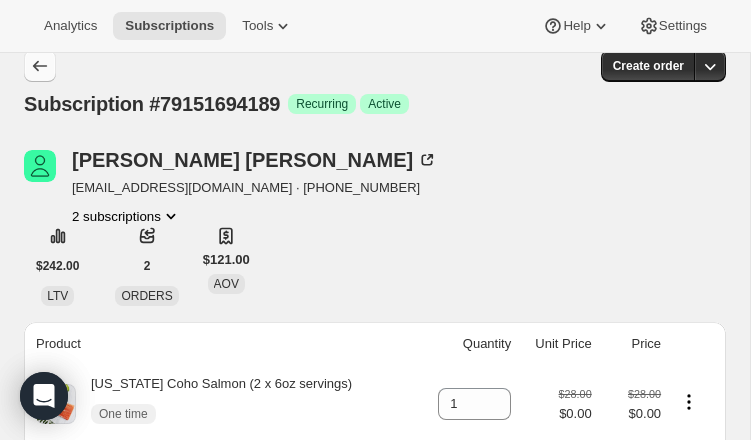 click 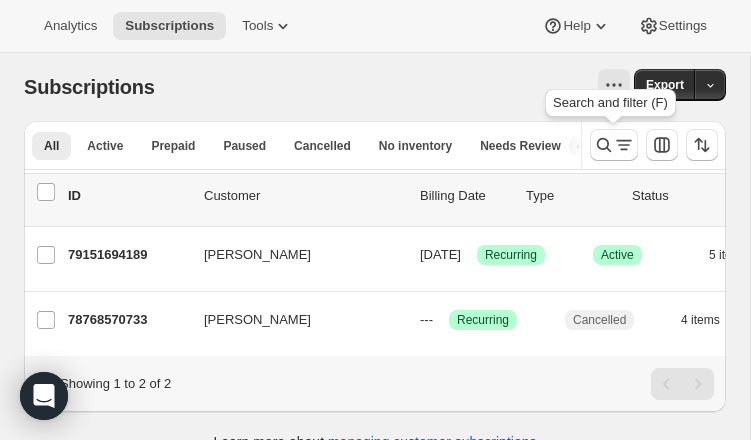 drag, startPoint x: 617, startPoint y: 140, endPoint x: 332, endPoint y: 107, distance: 286.90417 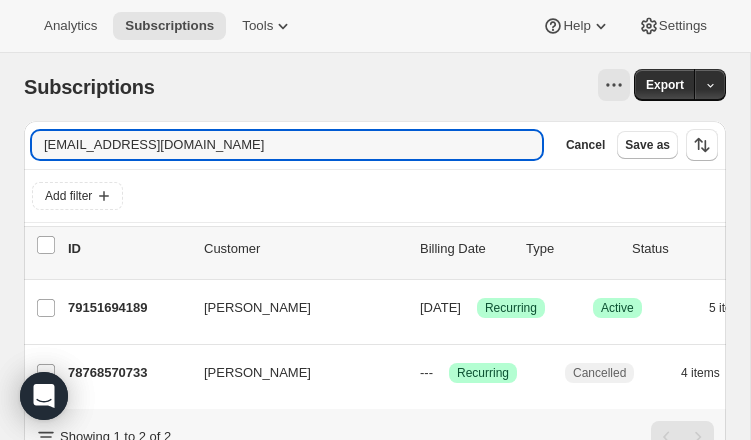 drag, startPoint x: 183, startPoint y: 142, endPoint x: -81, endPoint y: 115, distance: 265.37708 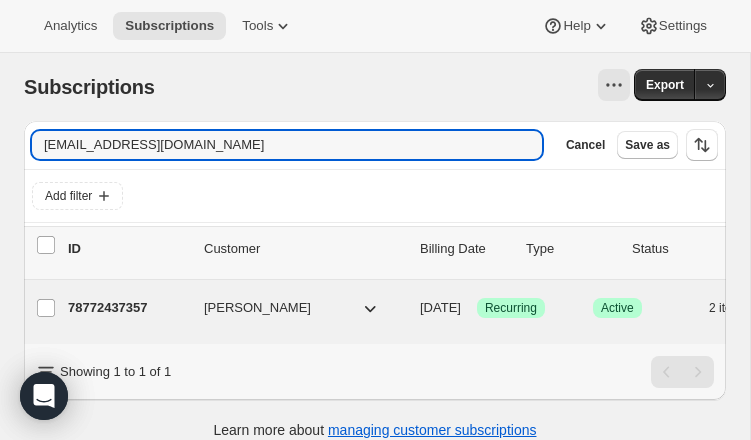 type on "[EMAIL_ADDRESS][DOMAIN_NAME]" 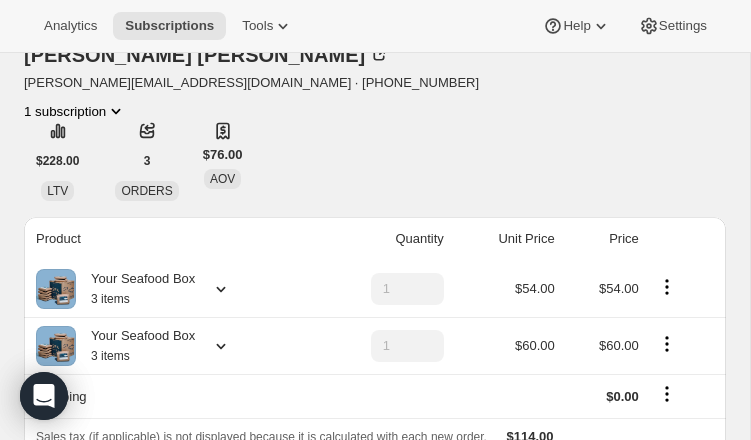 scroll, scrollTop: 0, scrollLeft: 0, axis: both 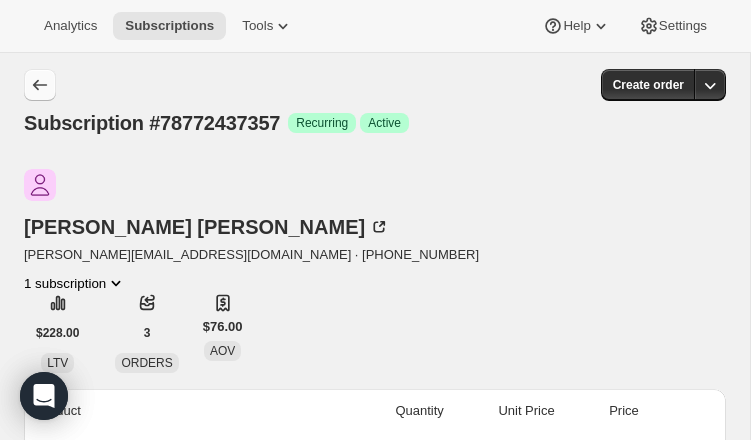 click 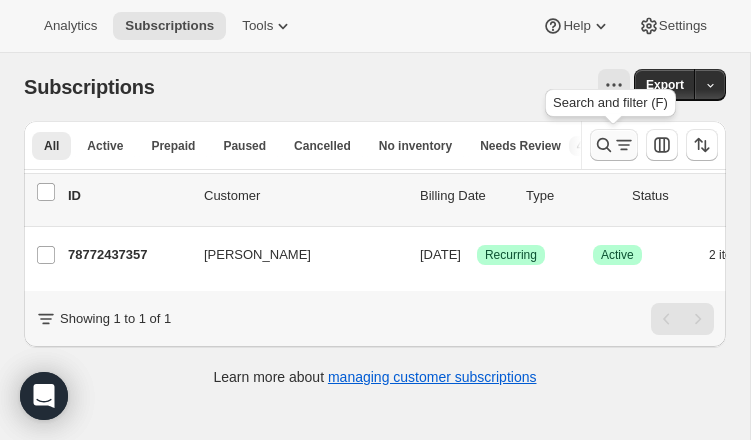 click 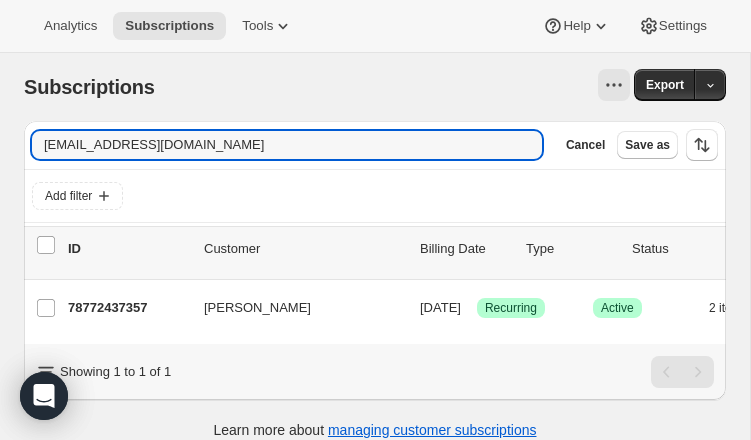 drag, startPoint x: 82, startPoint y: 134, endPoint x: 16, endPoint y: 128, distance: 66.27216 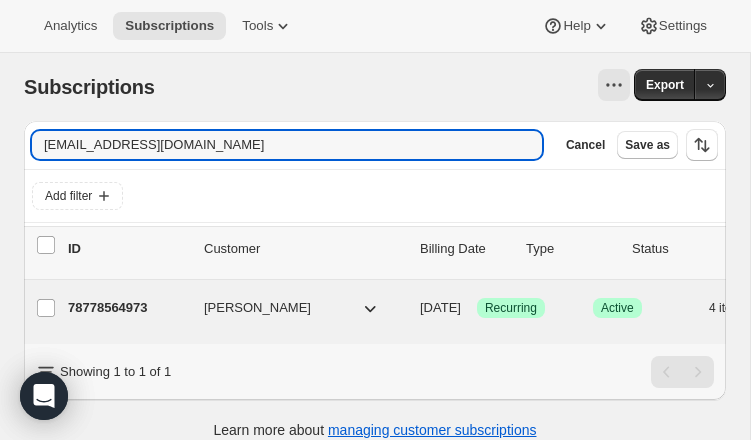 type on "[EMAIL_ADDRESS][DOMAIN_NAME]" 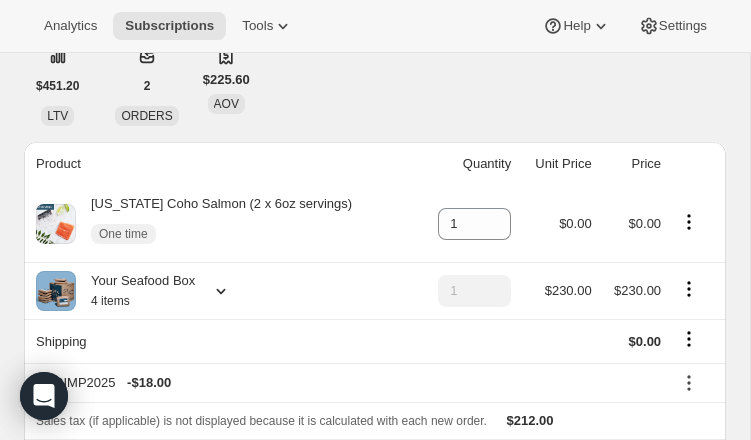 scroll, scrollTop: 0, scrollLeft: 0, axis: both 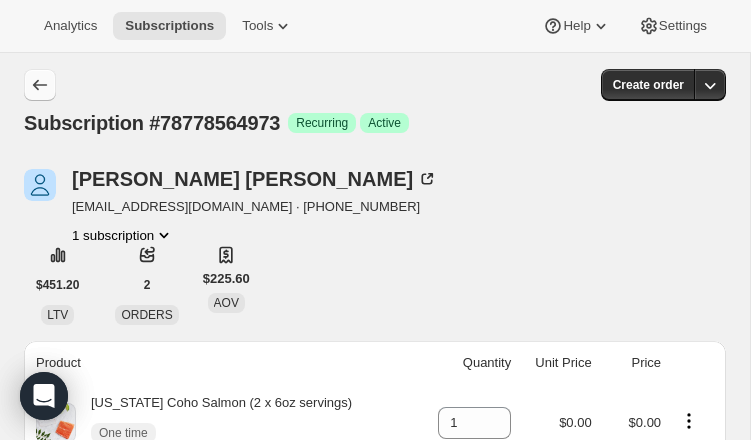click 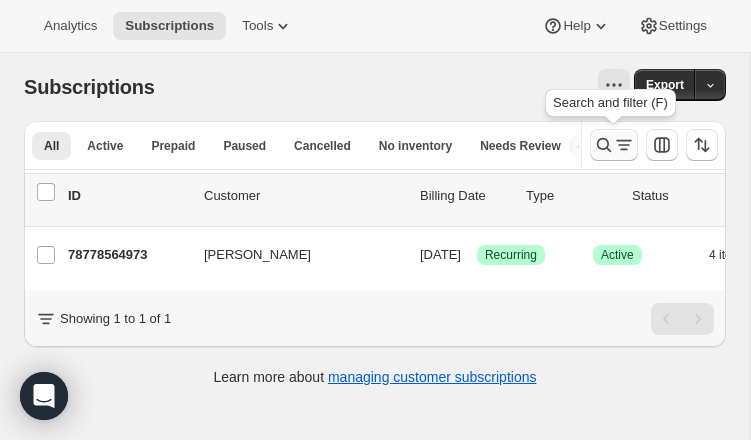 click at bounding box center (614, 145) 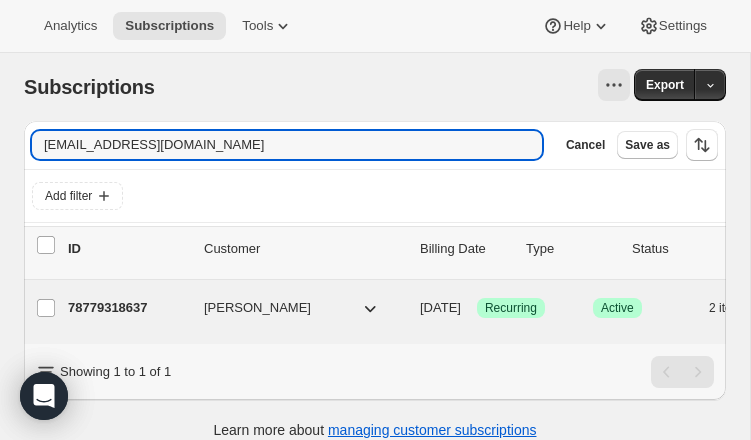 type on "[EMAIL_ADDRESS][DOMAIN_NAME]" 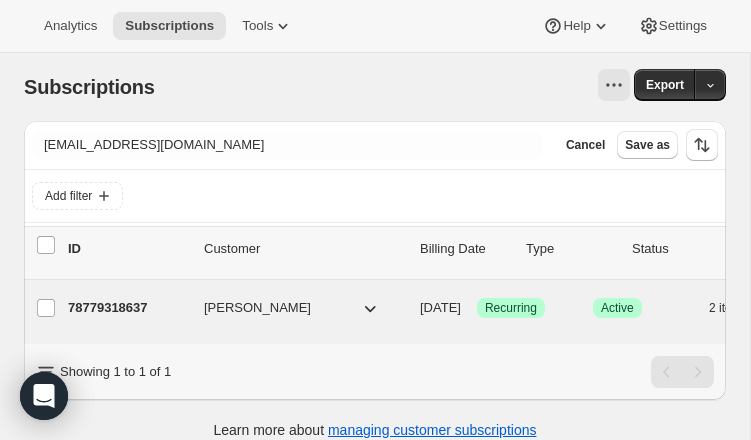 click on "78779318637 [PERSON_NAME] [DATE] Success Recurring Success Active 2   items $178.00" at bounding box center (496, 308) 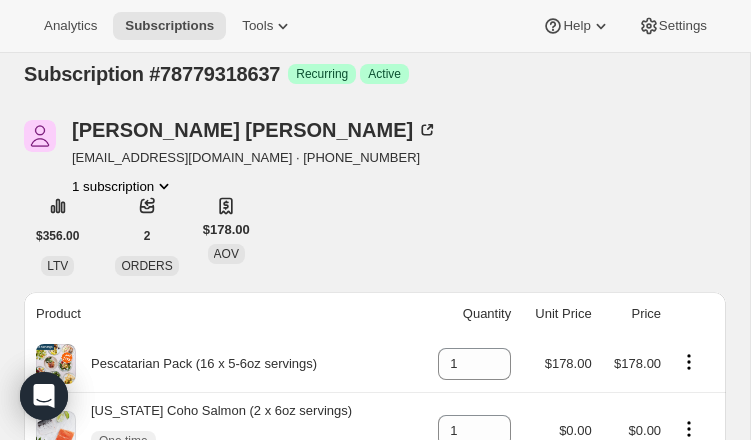 scroll, scrollTop: 0, scrollLeft: 0, axis: both 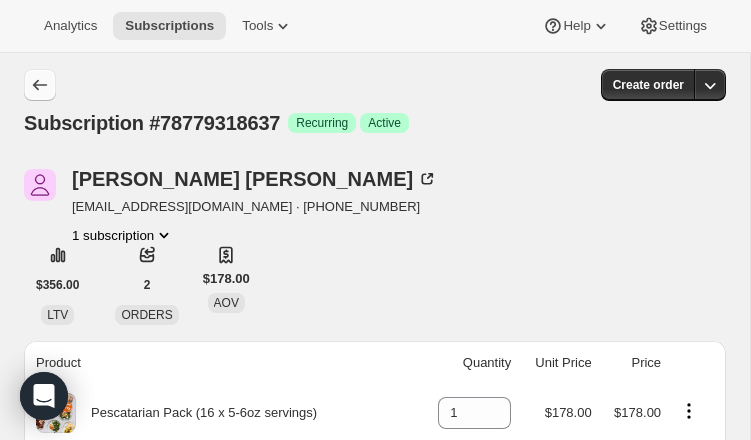 click 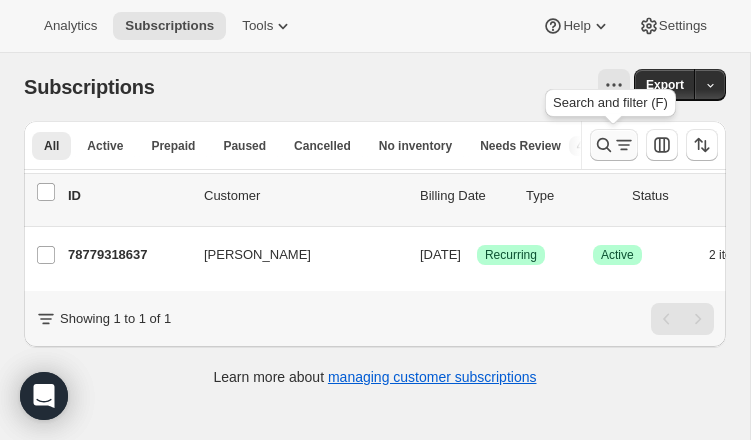 click 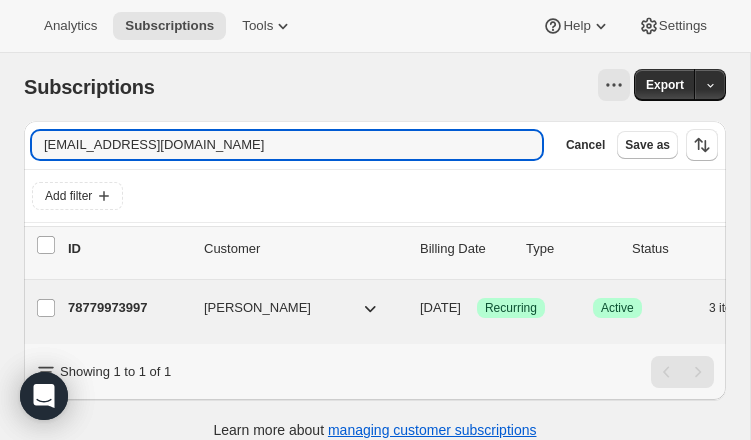 type on "[EMAIL_ADDRESS][DOMAIN_NAME]" 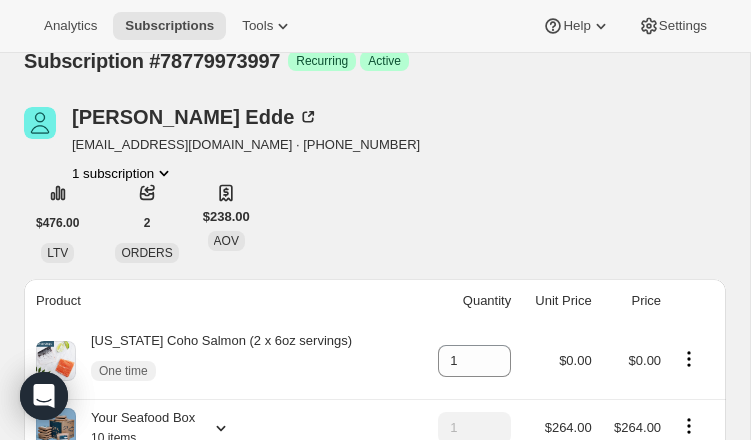 scroll, scrollTop: 0, scrollLeft: 0, axis: both 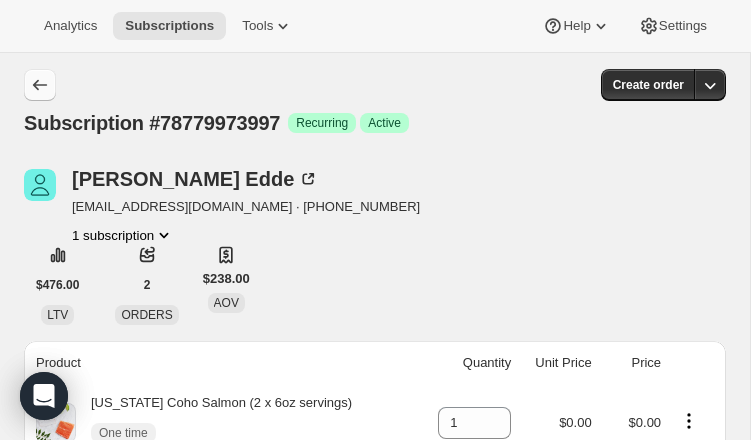 click 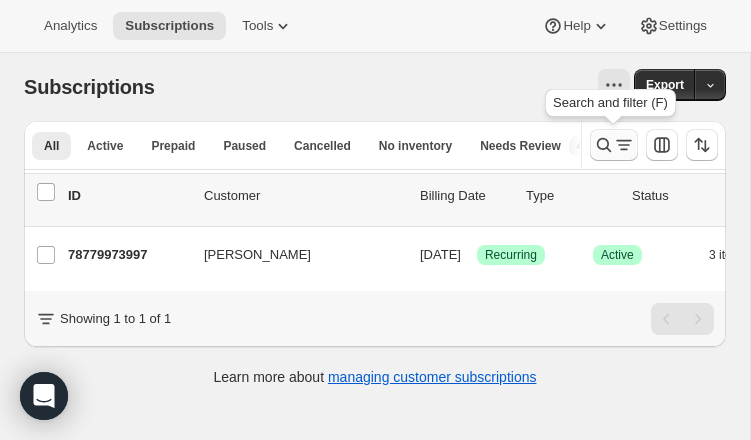 click at bounding box center [614, 145] 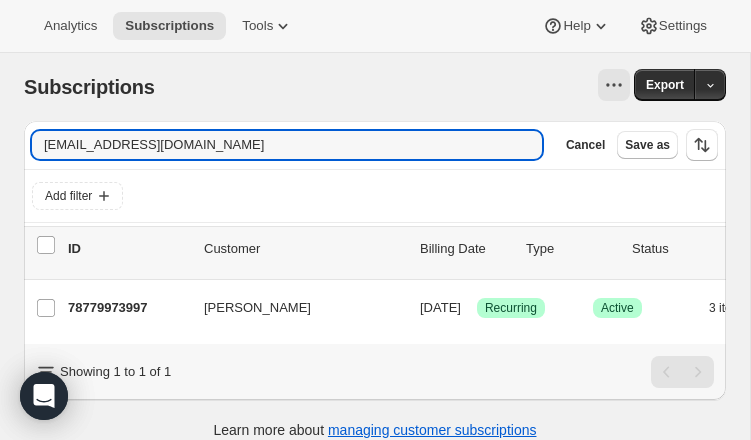 drag, startPoint x: 239, startPoint y: 143, endPoint x: -118, endPoint y: 124, distance: 357.50525 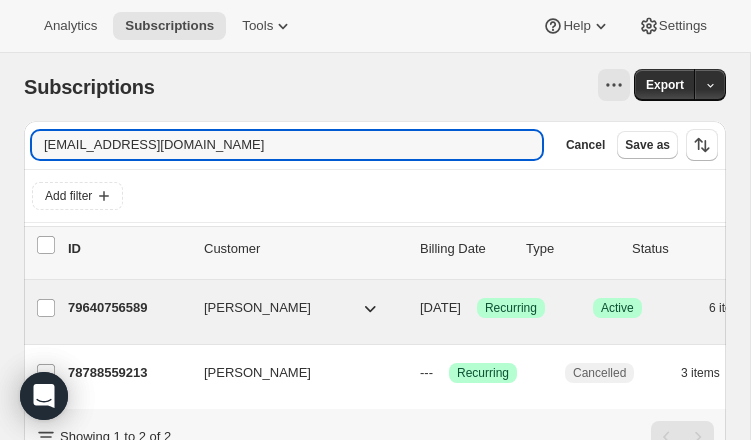 type on "[EMAIL_ADDRESS][DOMAIN_NAME]" 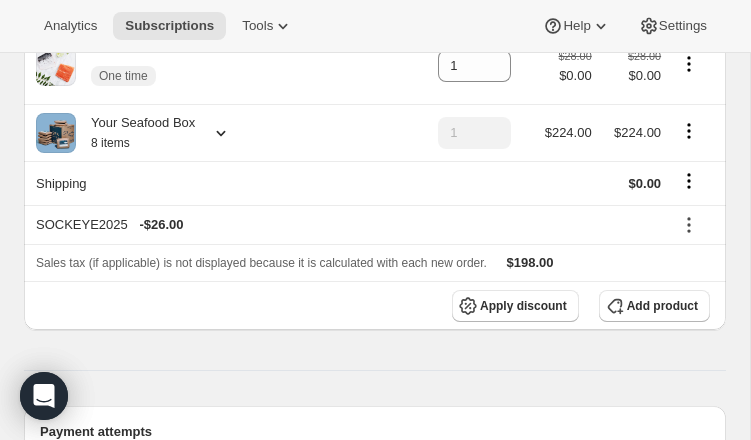 scroll, scrollTop: 0, scrollLeft: 0, axis: both 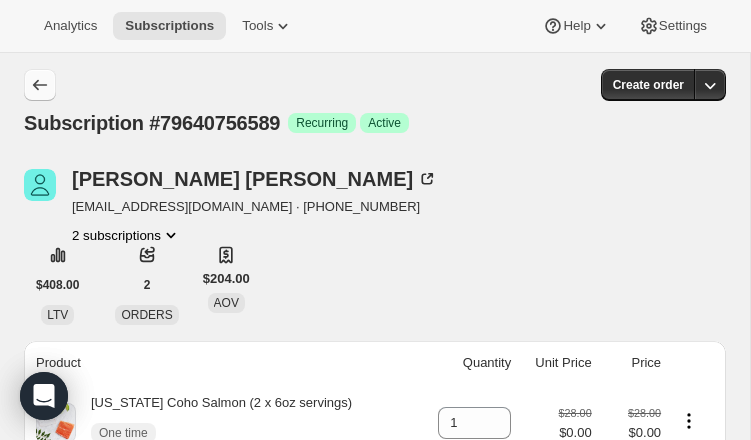 click at bounding box center (40, 85) 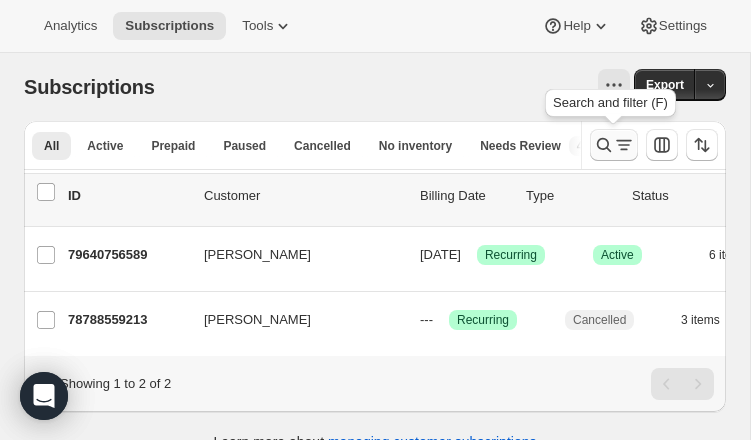 click 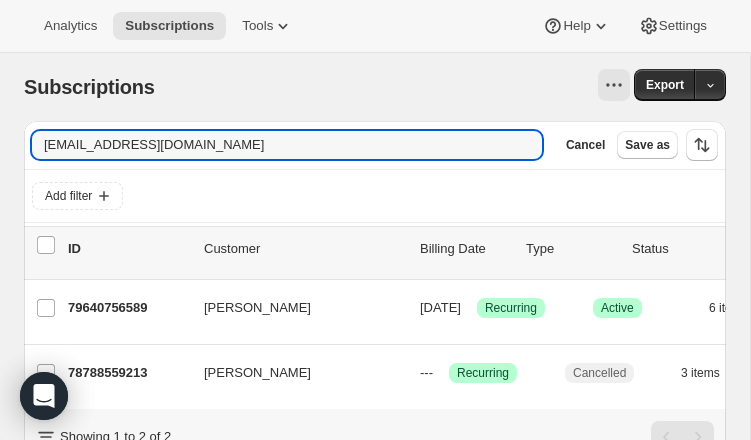 drag, startPoint x: 229, startPoint y: 154, endPoint x: -21, endPoint y: 129, distance: 251.24689 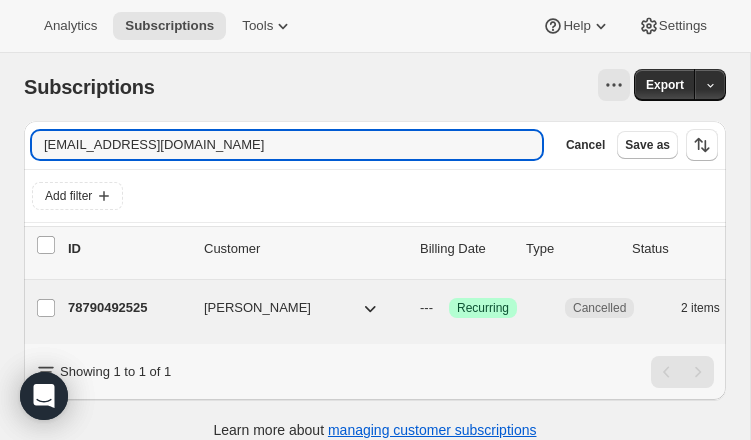 type on "[EMAIL_ADDRESS][DOMAIN_NAME]" 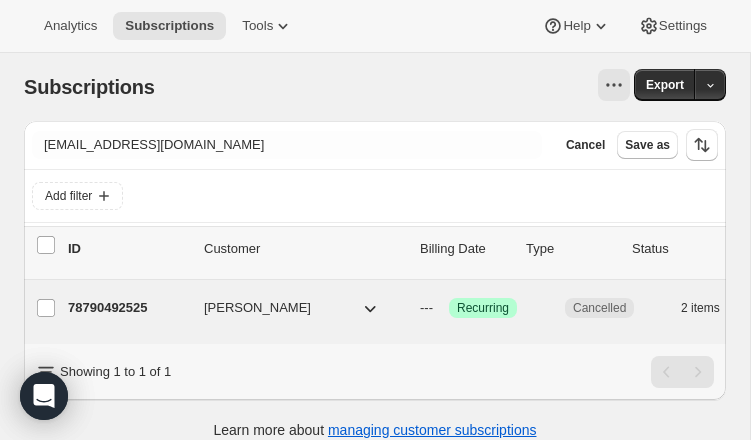 click on "78790492525" at bounding box center (128, 308) 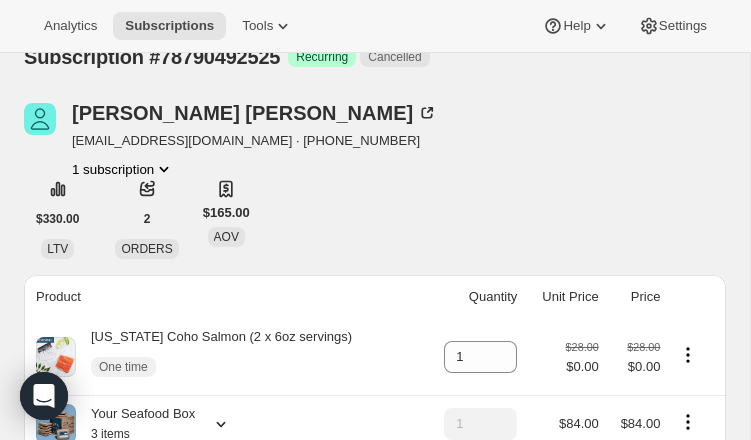 scroll, scrollTop: 0, scrollLeft: 0, axis: both 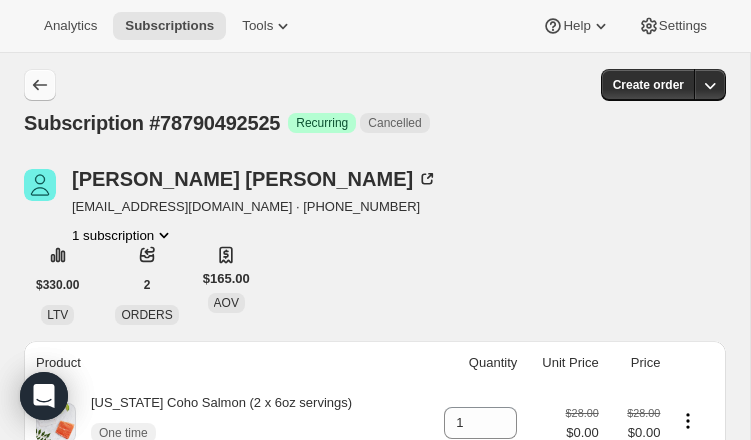 click at bounding box center [40, 85] 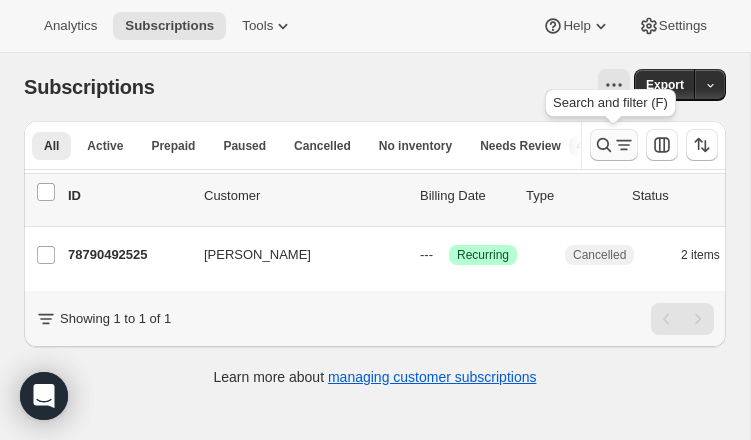 click 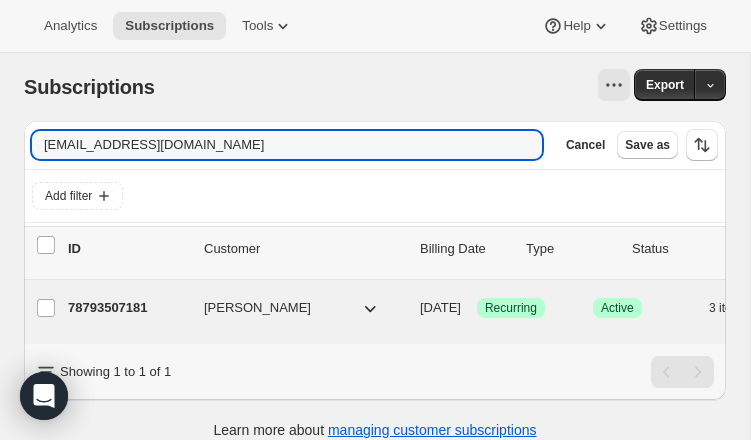 type on "[EMAIL_ADDRESS][DOMAIN_NAME]" 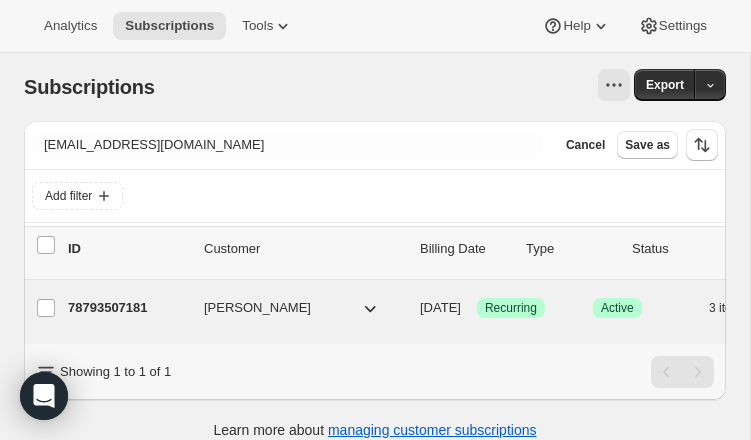 click on "78793507181" at bounding box center (128, 308) 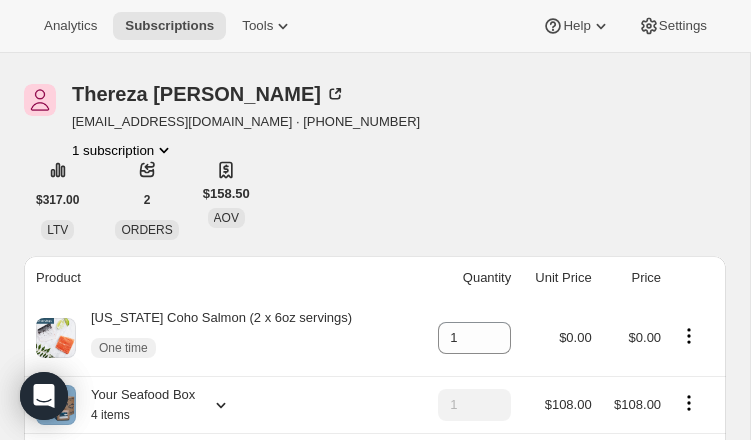 scroll, scrollTop: 0, scrollLeft: 0, axis: both 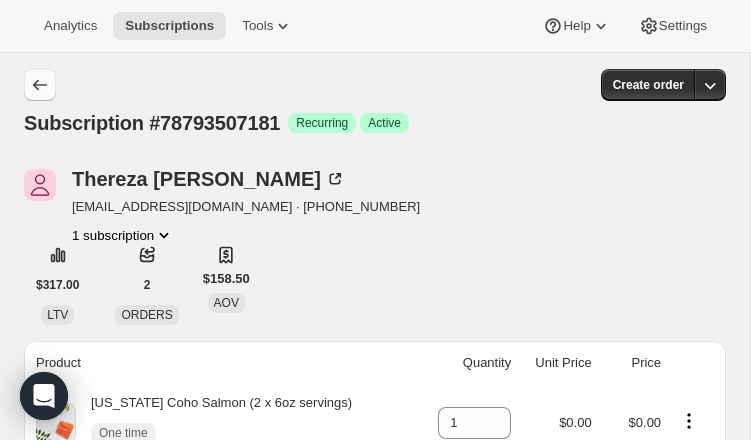 click 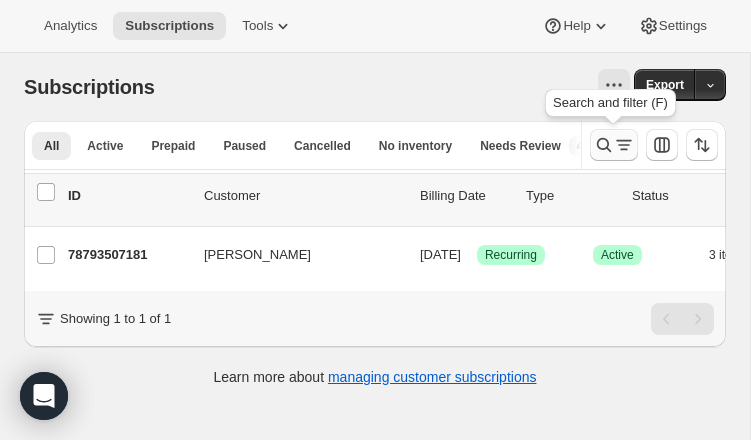 click 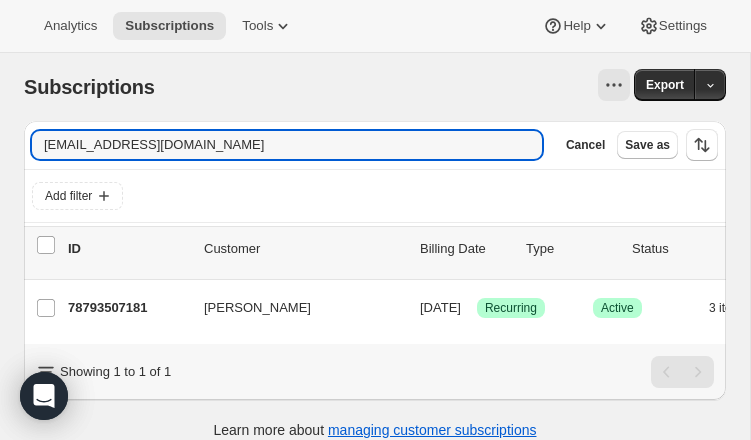 drag, startPoint x: 187, startPoint y: 150, endPoint x: -98, endPoint y: 134, distance: 285.44876 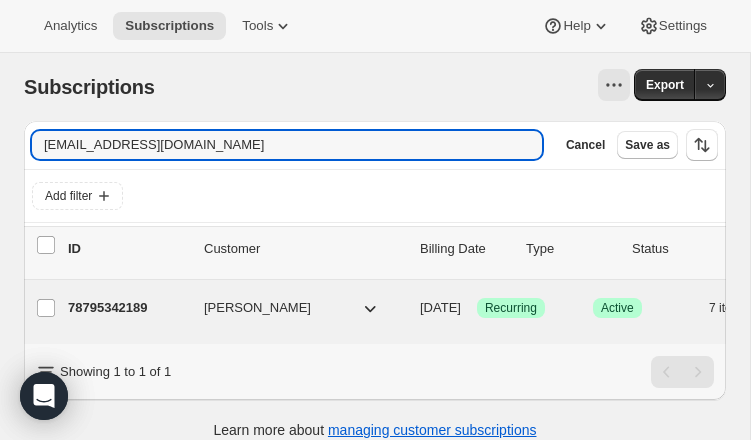 type on "[EMAIL_ADDRESS][DOMAIN_NAME]" 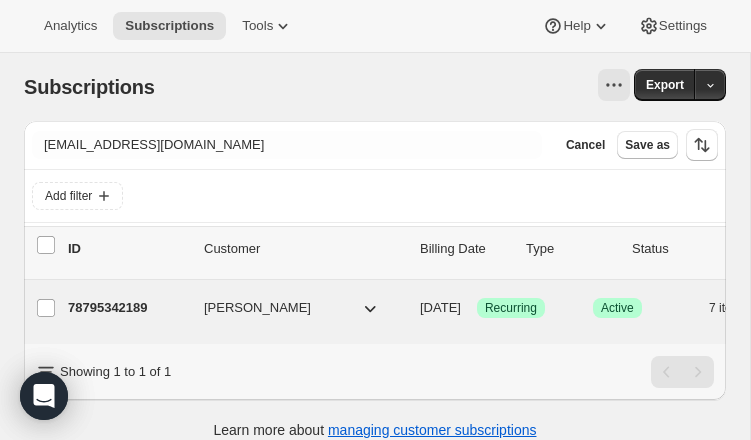 click on "78795342189" at bounding box center (128, 308) 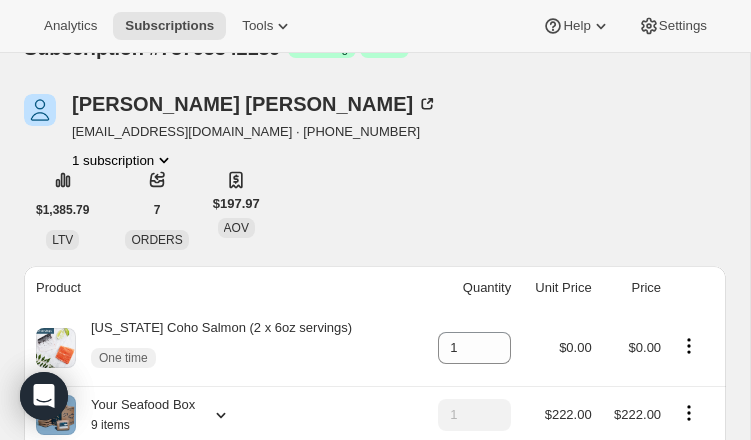 scroll, scrollTop: 0, scrollLeft: 0, axis: both 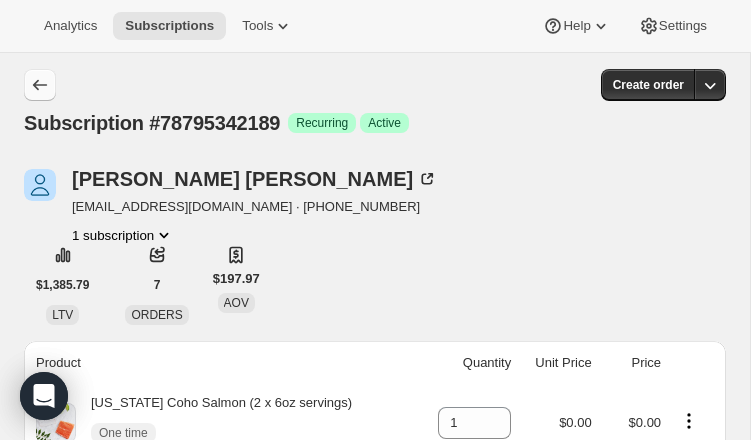 click 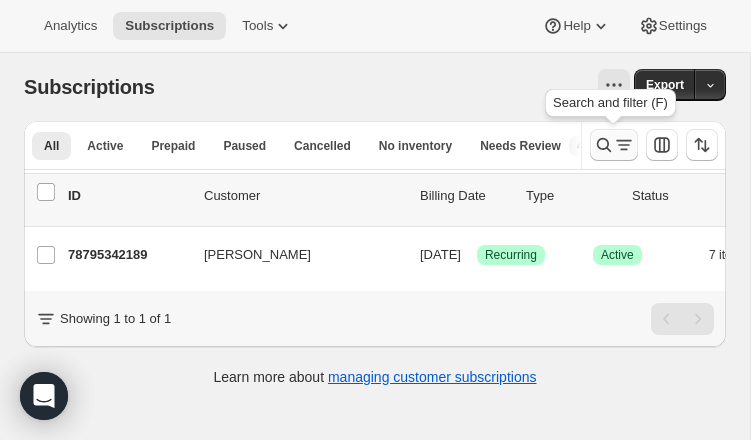 click 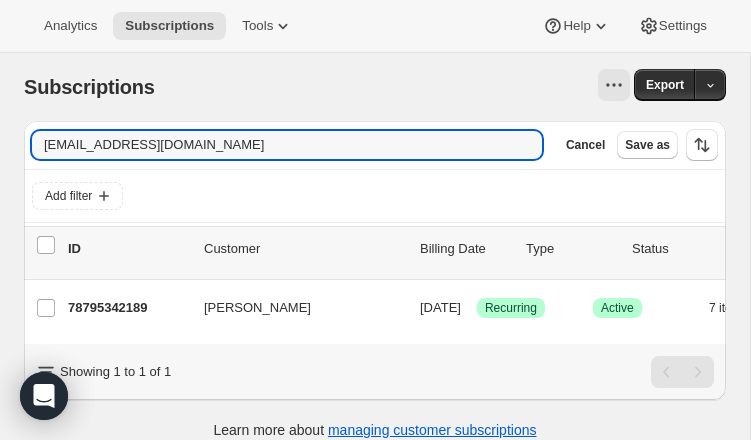 drag, startPoint x: 215, startPoint y: 138, endPoint x: -66, endPoint y: 141, distance: 281.01602 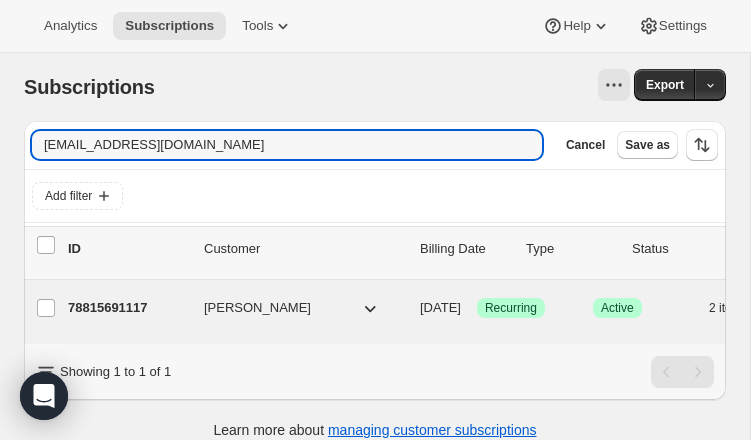 type on "[EMAIL_ADDRESS][DOMAIN_NAME]" 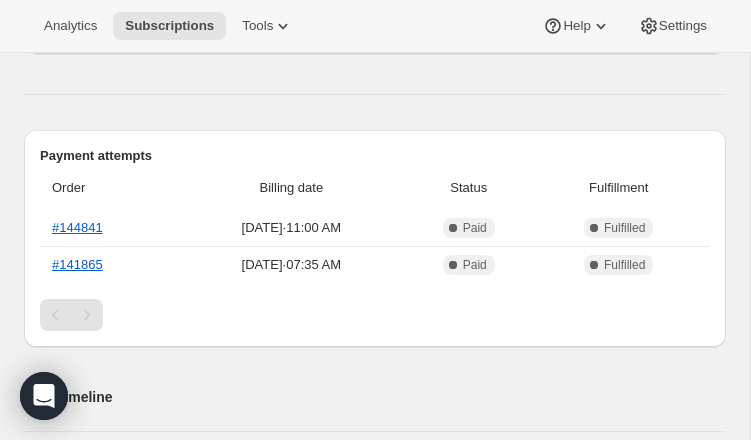 scroll, scrollTop: 0, scrollLeft: 0, axis: both 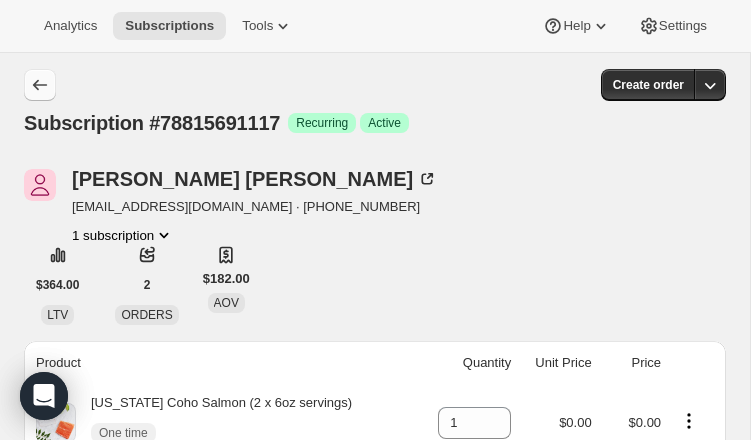 click at bounding box center (40, 85) 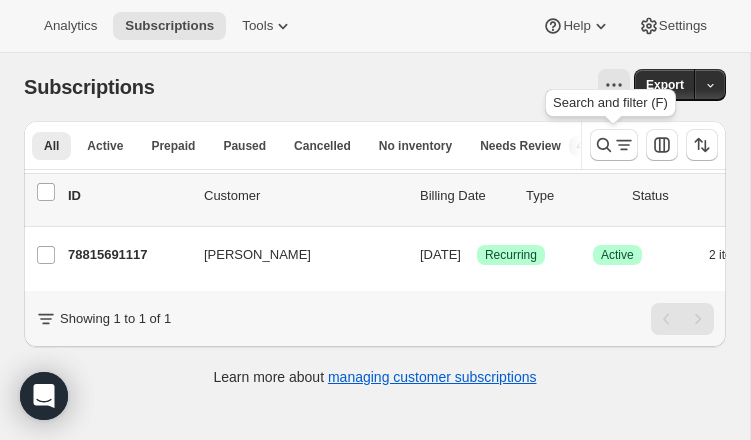 drag, startPoint x: 632, startPoint y: 128, endPoint x: 623, endPoint y: 137, distance: 12.727922 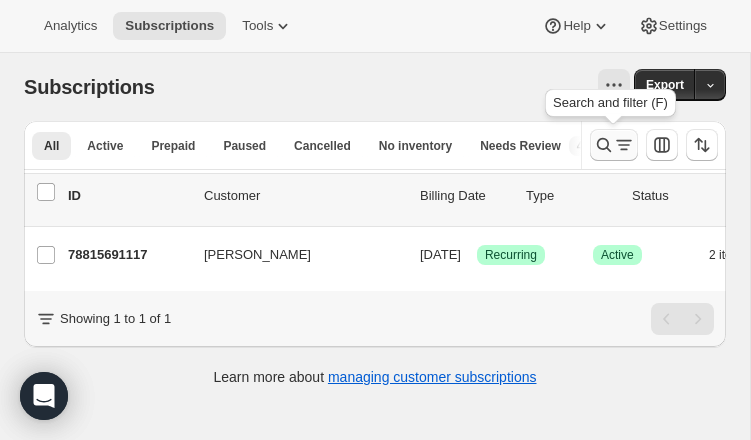 click on "Search and filter (F)" at bounding box center [610, 107] 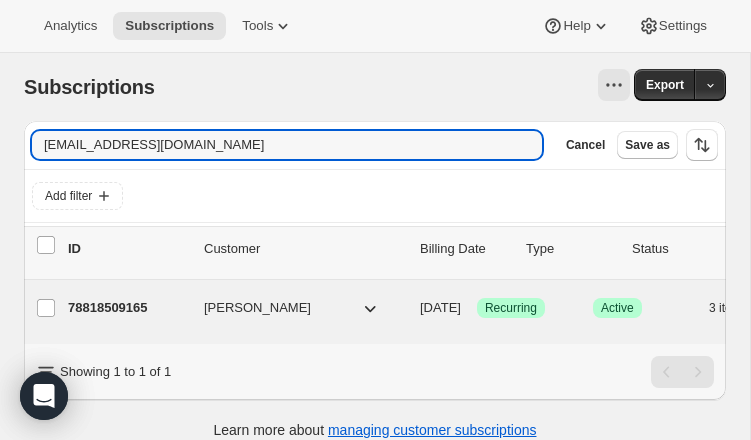 type on "[EMAIL_ADDRESS][DOMAIN_NAME]" 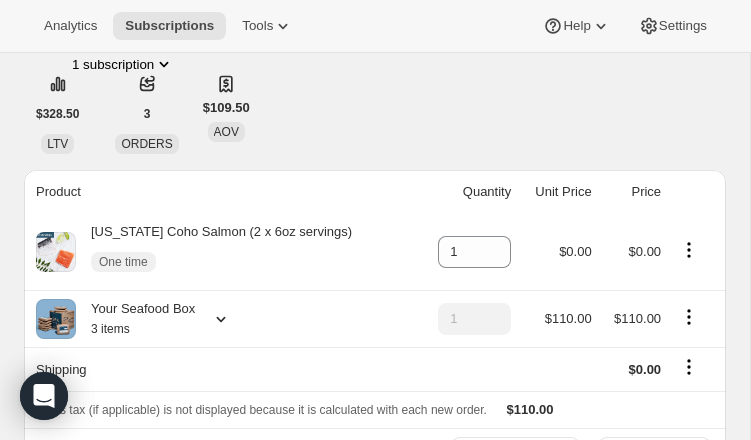 scroll, scrollTop: 0, scrollLeft: 0, axis: both 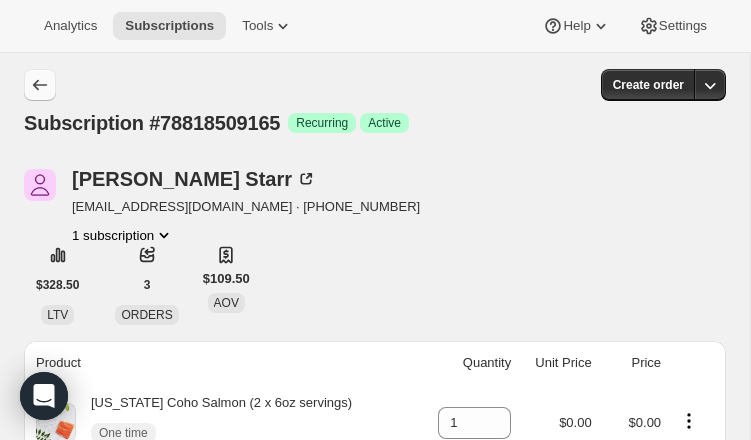 click at bounding box center (40, 85) 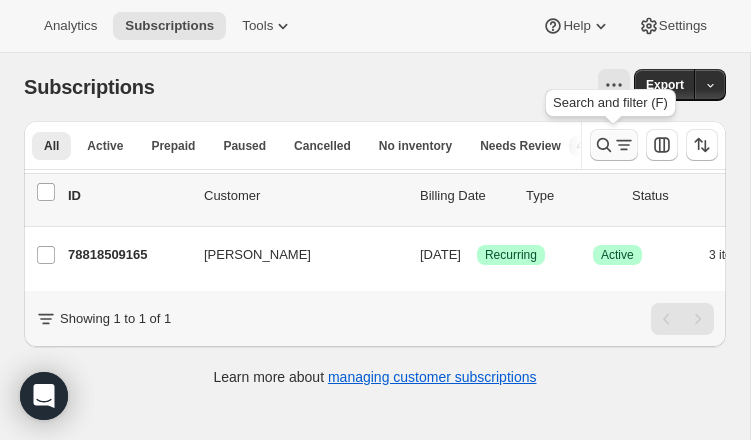 click 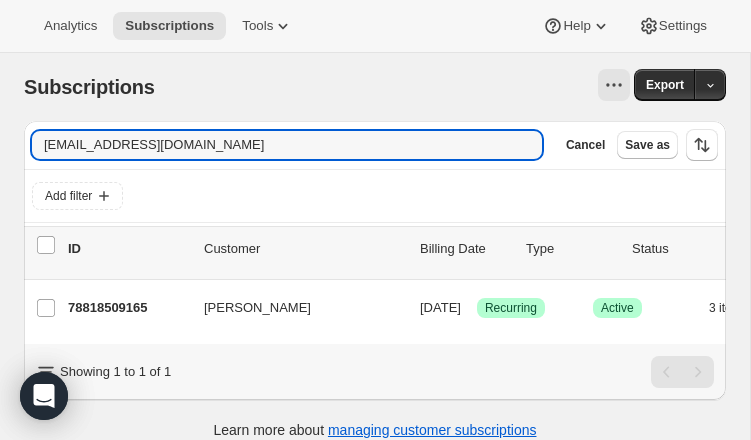 drag, startPoint x: 212, startPoint y: 147, endPoint x: -86, endPoint y: 140, distance: 298.0822 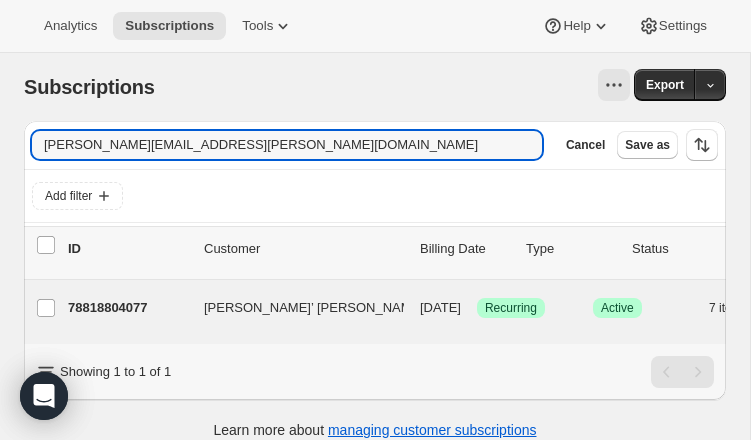 type on "[PERSON_NAME][EMAIL_ADDRESS][PERSON_NAME][DOMAIN_NAME]" 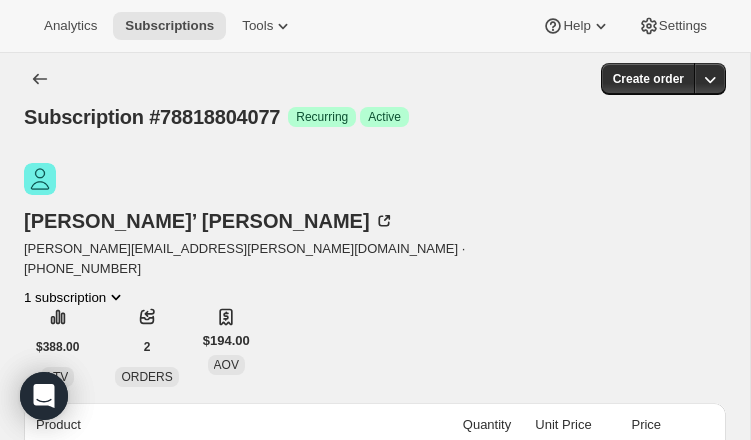 scroll, scrollTop: 0, scrollLeft: 0, axis: both 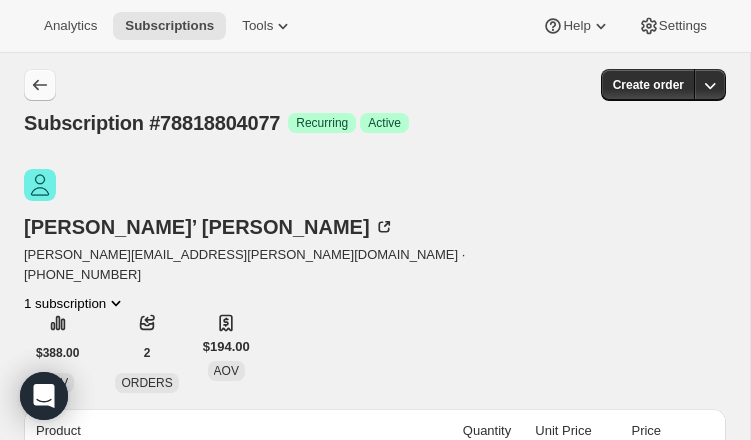 click 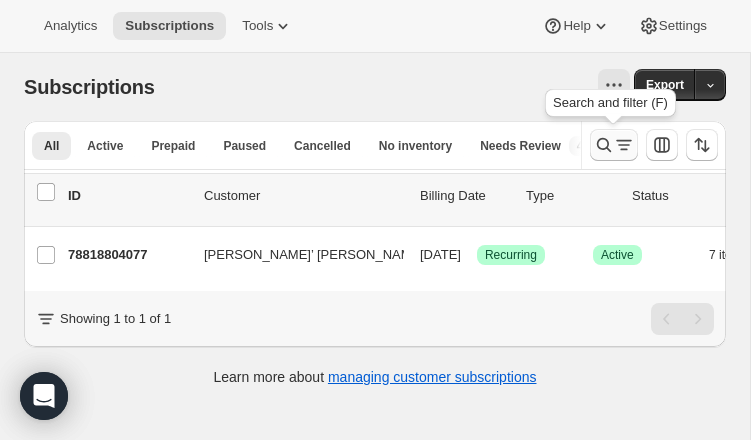 click 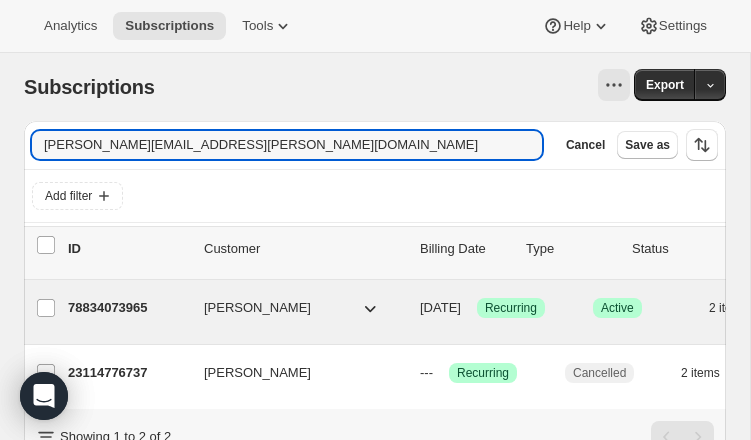 type on "[PERSON_NAME][EMAIL_ADDRESS][PERSON_NAME][DOMAIN_NAME]" 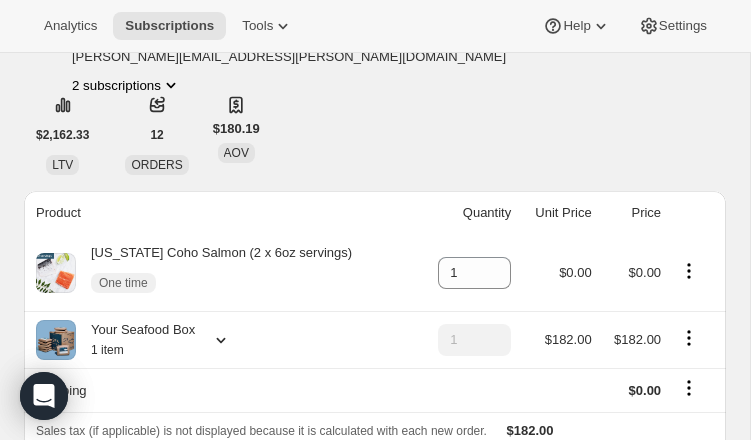 scroll, scrollTop: 0, scrollLeft: 0, axis: both 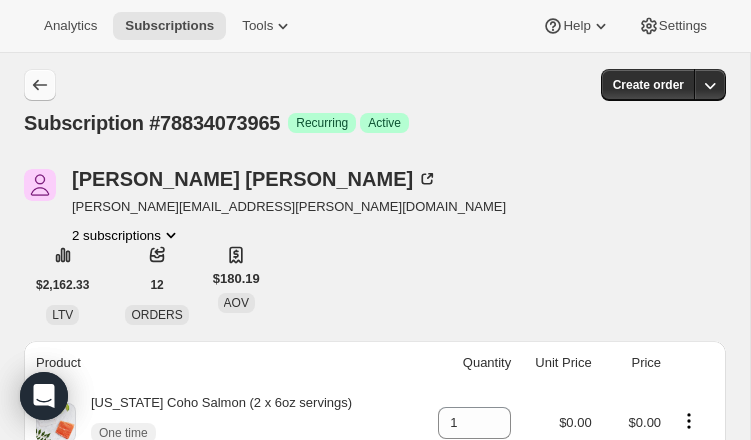 click at bounding box center [40, 85] 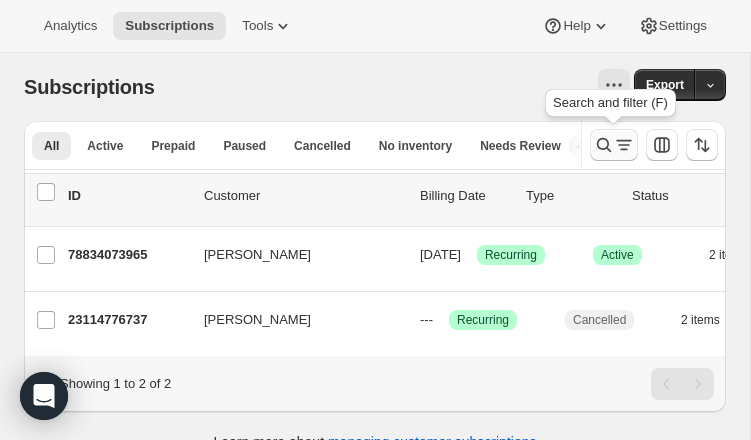 click 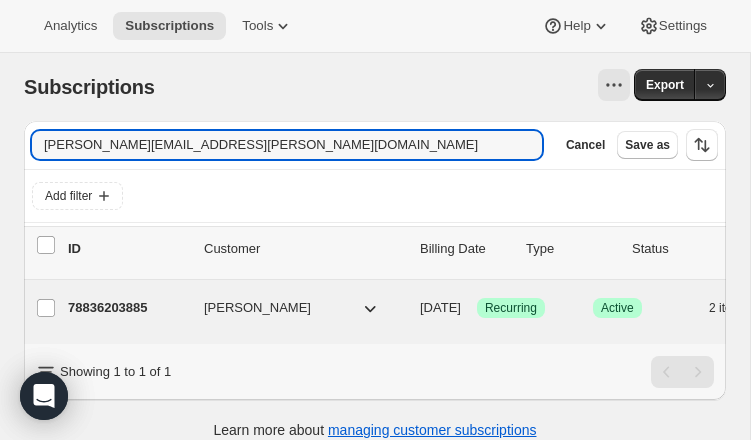 type on "[PERSON_NAME][EMAIL_ADDRESS][PERSON_NAME][DOMAIN_NAME]" 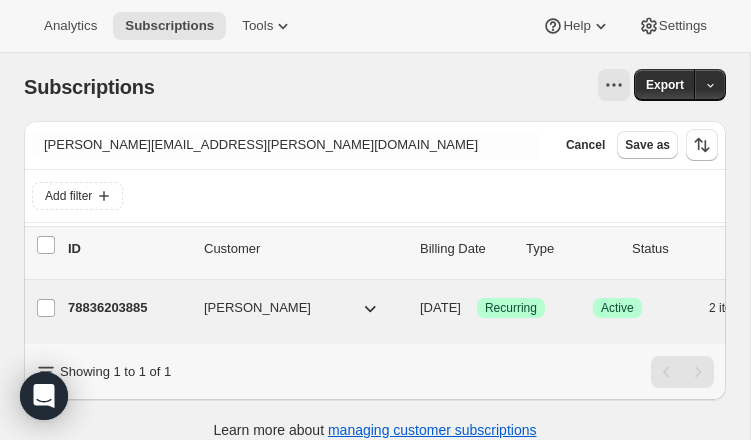 click on "78836203885" at bounding box center [128, 308] 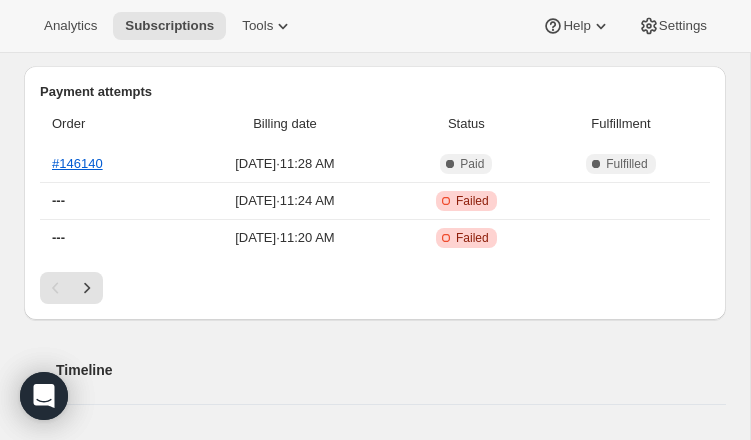 scroll, scrollTop: 720, scrollLeft: 0, axis: vertical 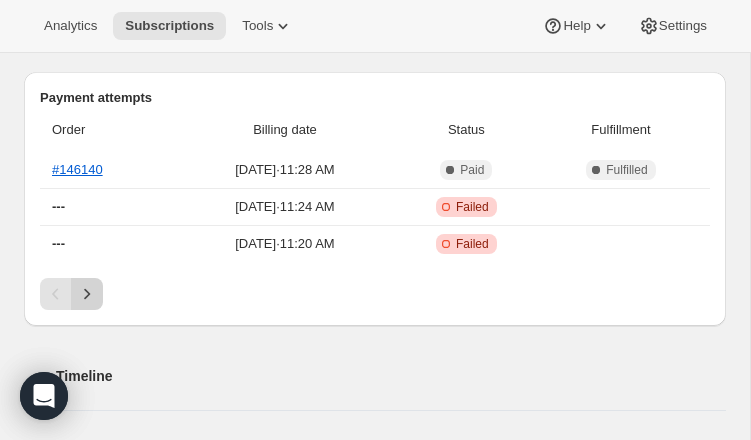 click 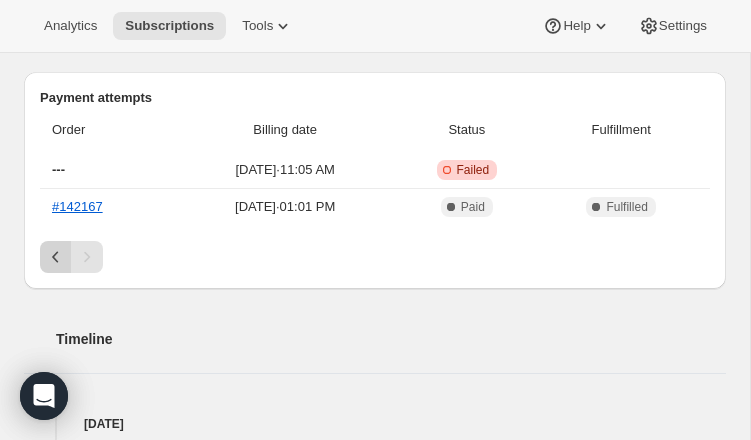 click 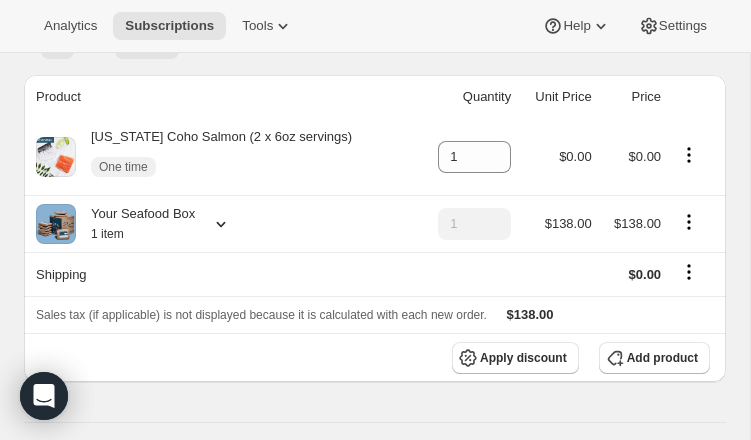scroll, scrollTop: 0, scrollLeft: 0, axis: both 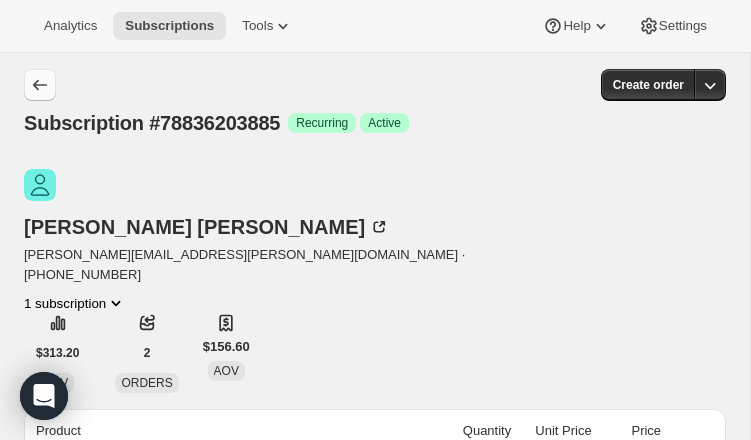 click 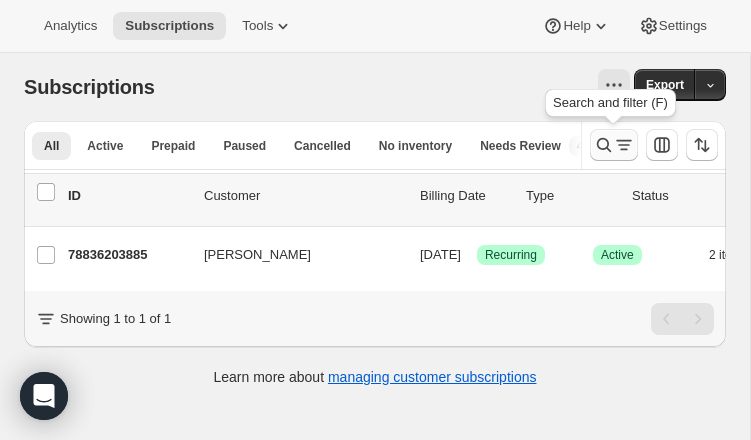 click 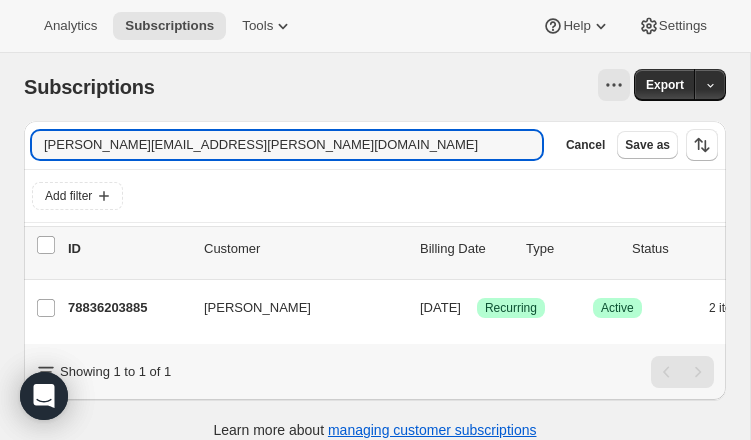 drag, startPoint x: 226, startPoint y: 149, endPoint x: -23, endPoint y: 138, distance: 249.24286 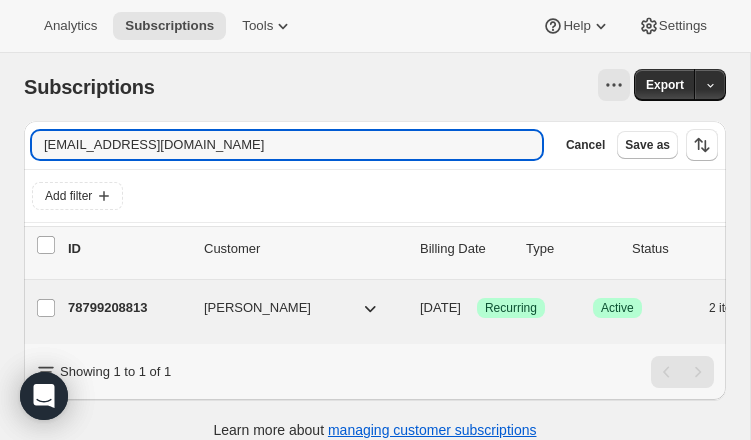 type on "[EMAIL_ADDRESS][DOMAIN_NAME]" 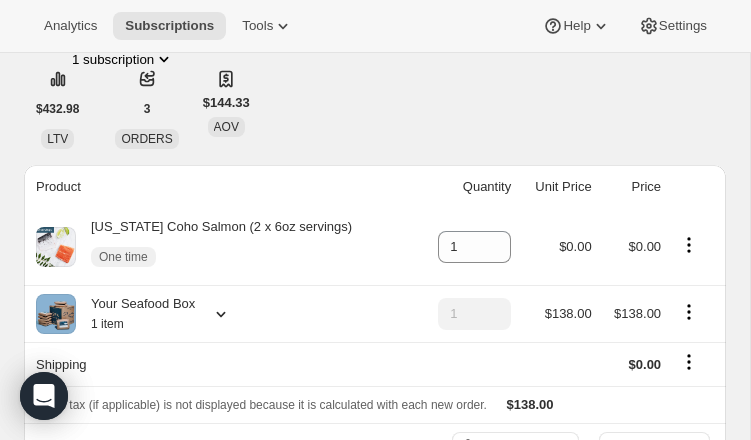scroll, scrollTop: 0, scrollLeft: 0, axis: both 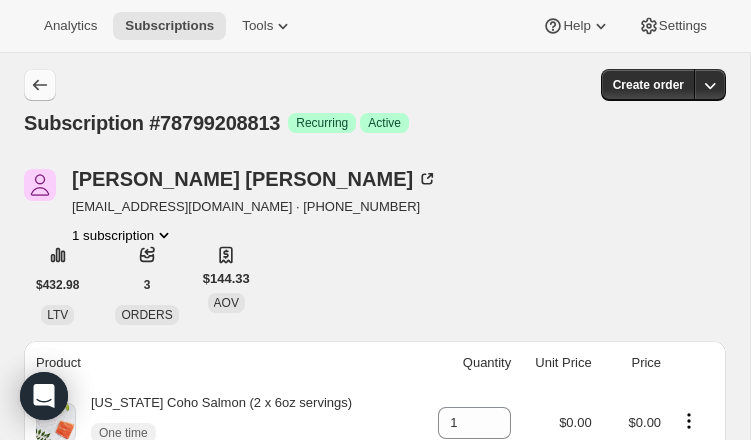 click 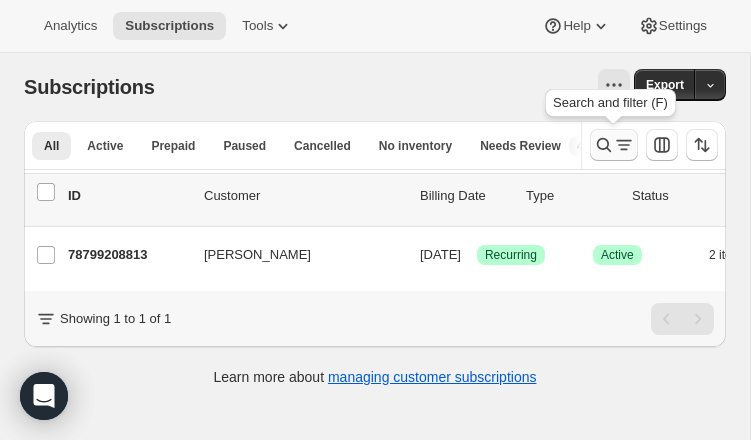 click 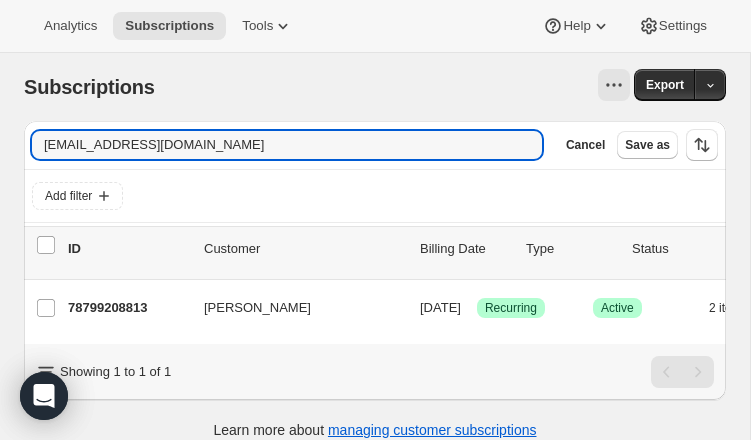 drag, startPoint x: 244, startPoint y: 151, endPoint x: -157, endPoint y: 137, distance: 401.24432 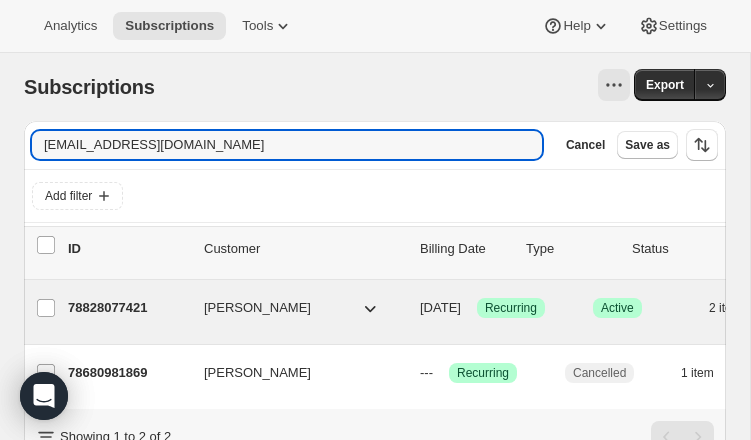 type on "[EMAIL_ADDRESS][DOMAIN_NAME]" 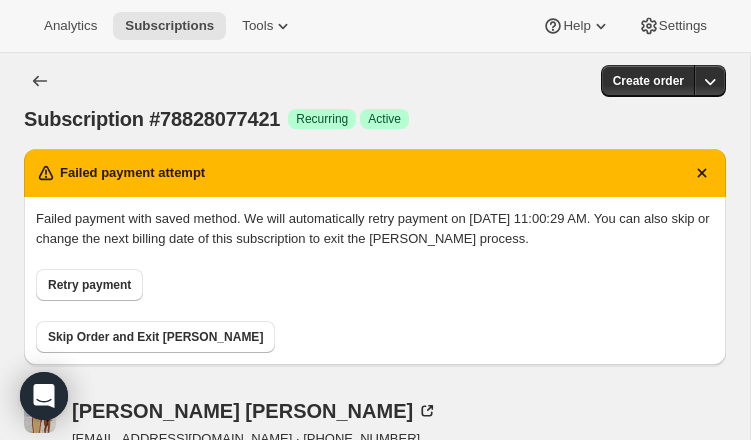 scroll, scrollTop: 0, scrollLeft: 0, axis: both 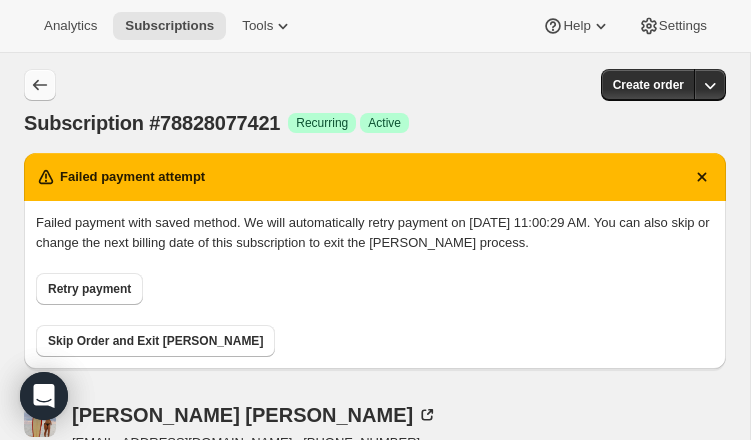 click 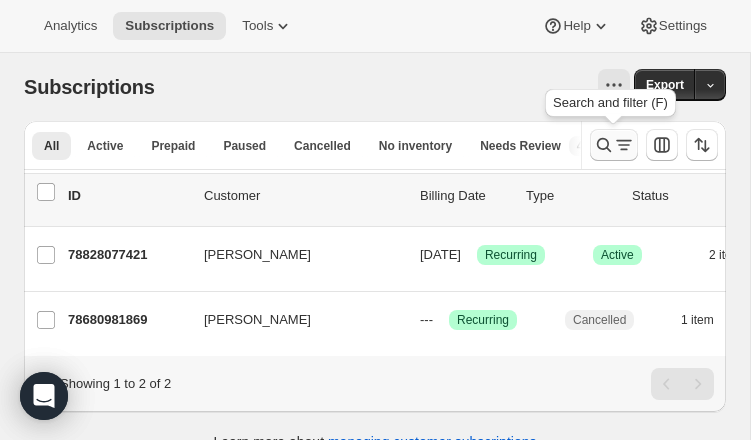 click 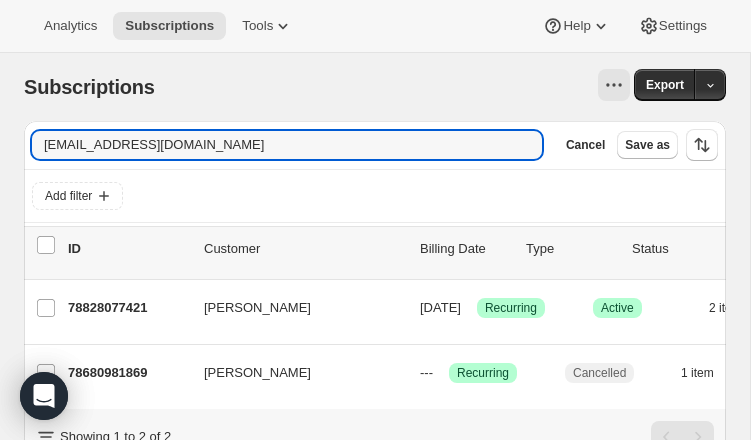drag, startPoint x: 160, startPoint y: 144, endPoint x: -59, endPoint y: 123, distance: 220.00455 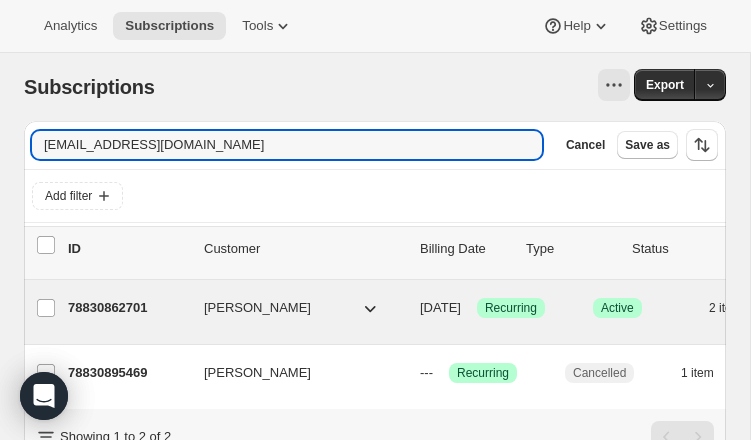 type on "[EMAIL_ADDRESS][DOMAIN_NAME]" 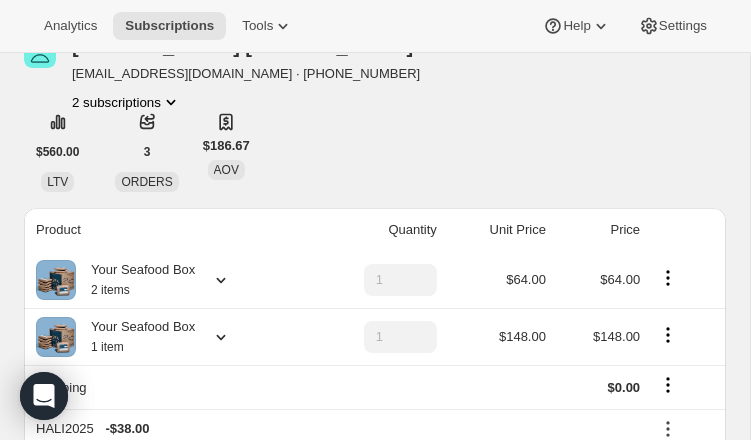 scroll, scrollTop: 0, scrollLeft: 0, axis: both 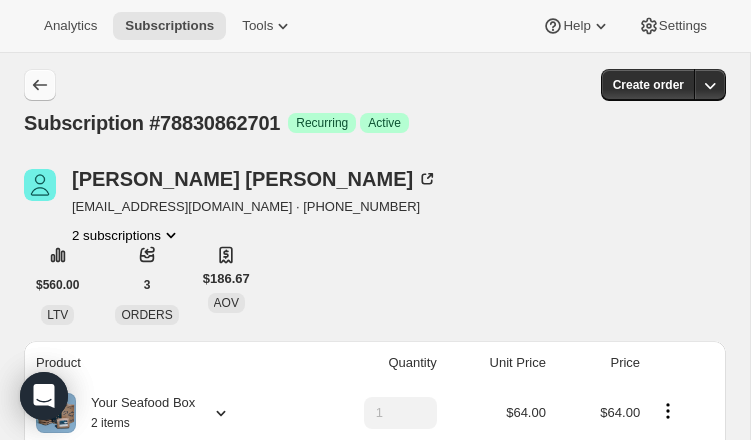 click 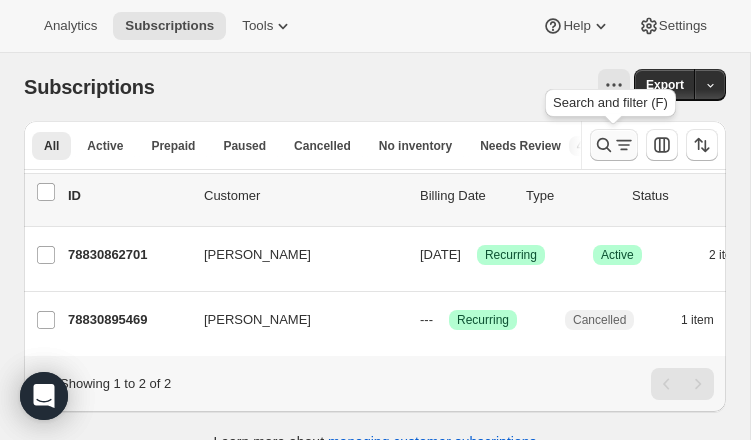 click 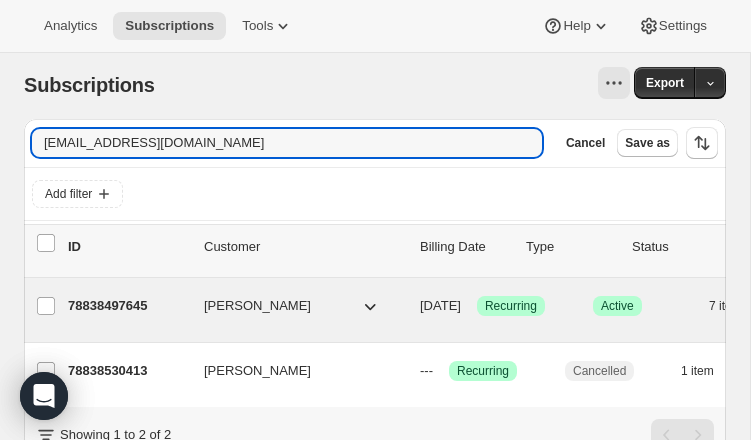 scroll, scrollTop: 0, scrollLeft: 0, axis: both 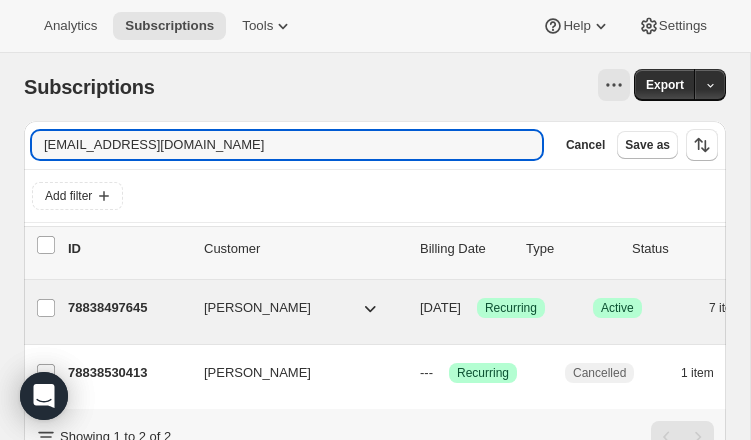 type on "[EMAIL_ADDRESS][DOMAIN_NAME]" 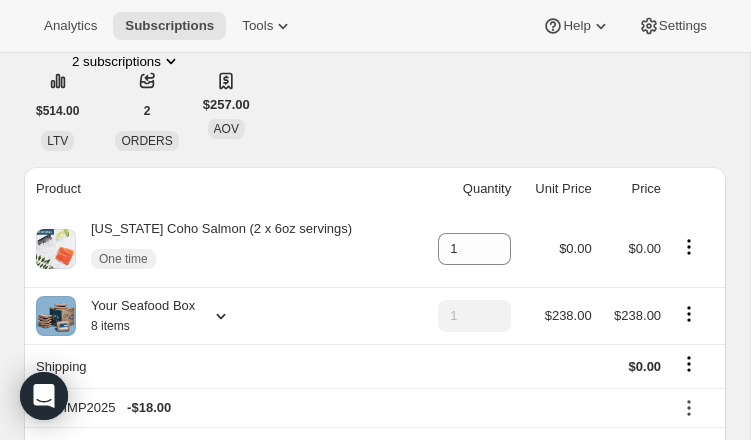 scroll, scrollTop: 0, scrollLeft: 0, axis: both 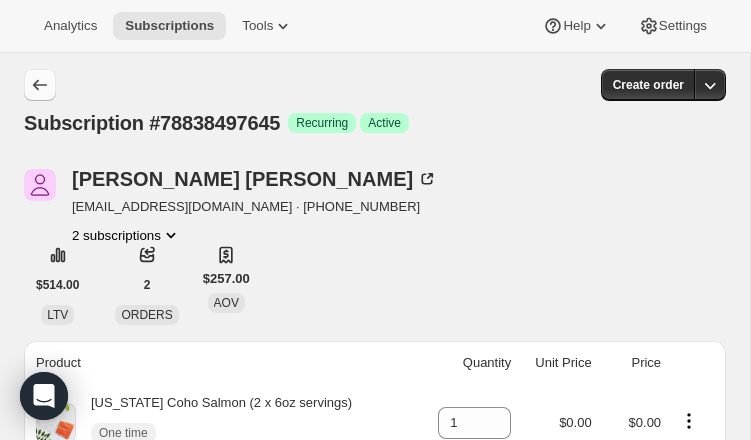 click at bounding box center (40, 85) 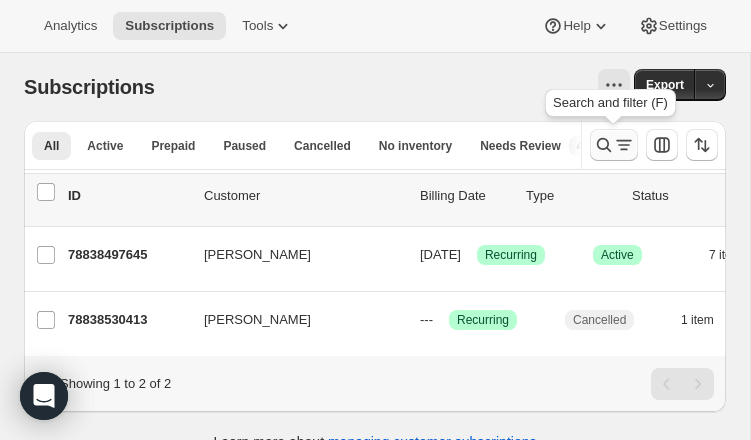 click 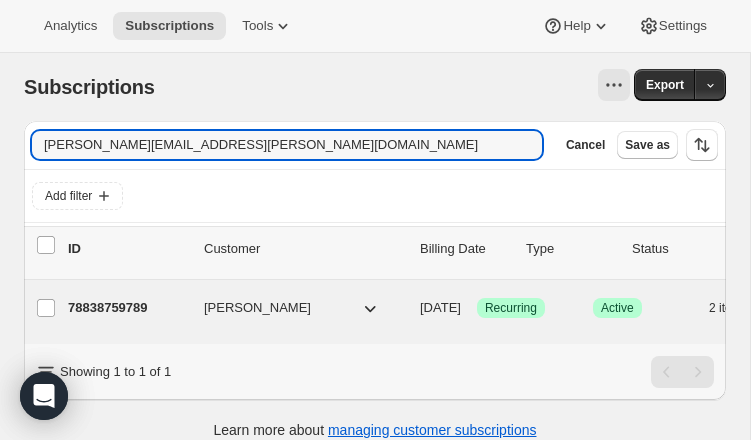 type on "[PERSON_NAME][EMAIL_ADDRESS][PERSON_NAME][DOMAIN_NAME]" 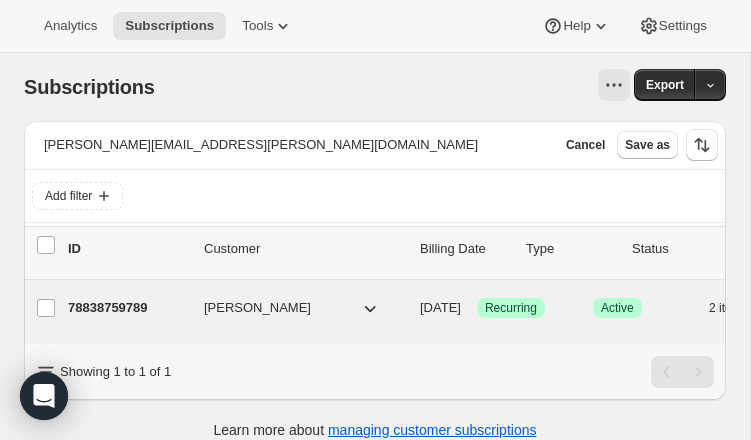 click on "78838759789" at bounding box center [128, 308] 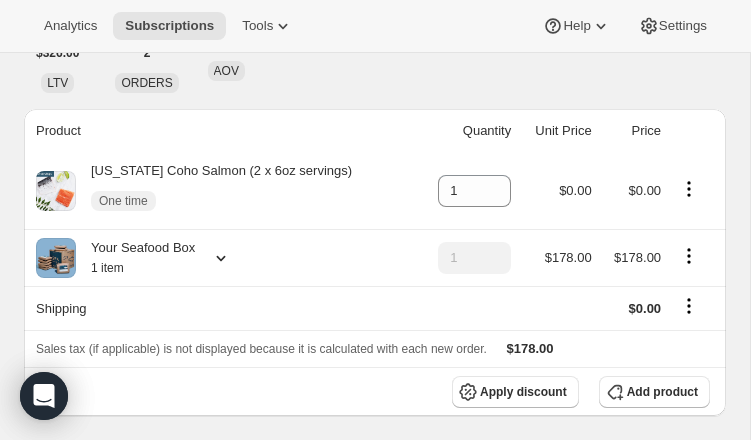 scroll, scrollTop: 0, scrollLeft: 0, axis: both 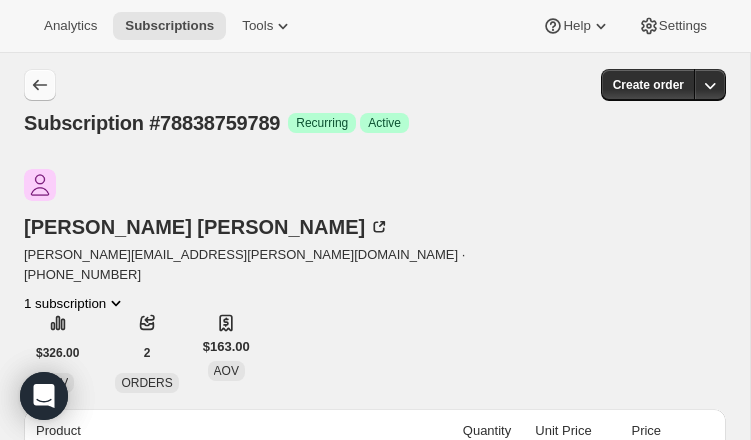 click 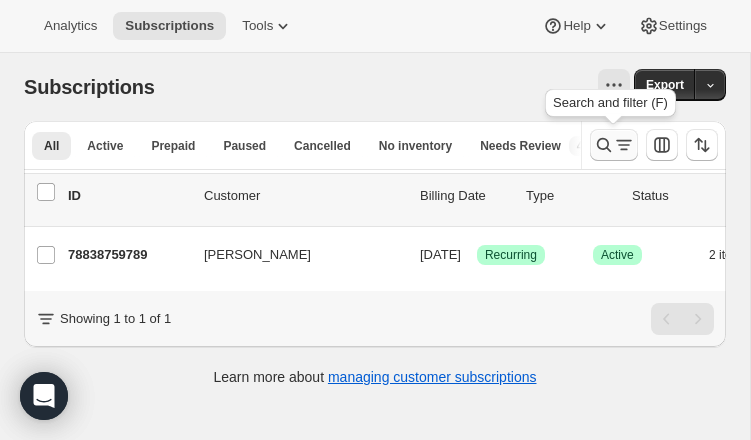 click 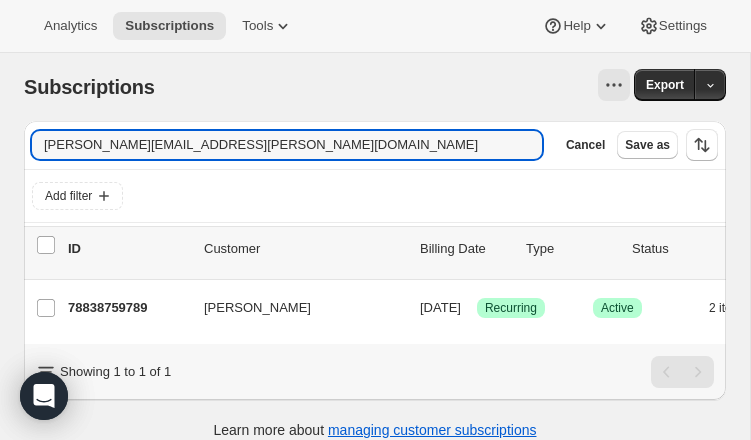 drag, startPoint x: 150, startPoint y: 149, endPoint x: 7, endPoint y: 142, distance: 143.17122 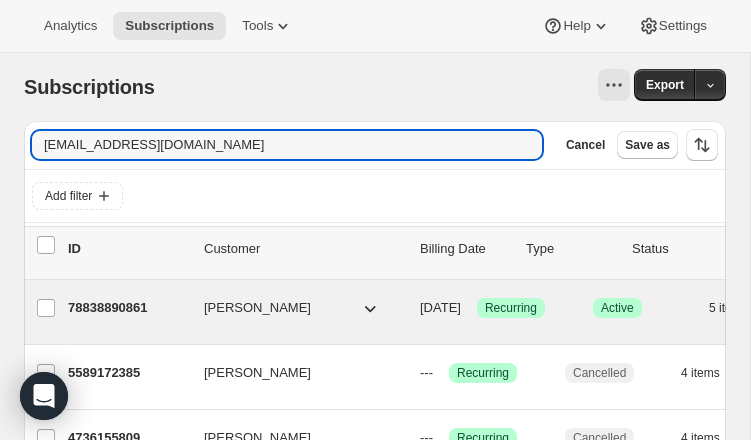 type on "[EMAIL_ADDRESS][DOMAIN_NAME]" 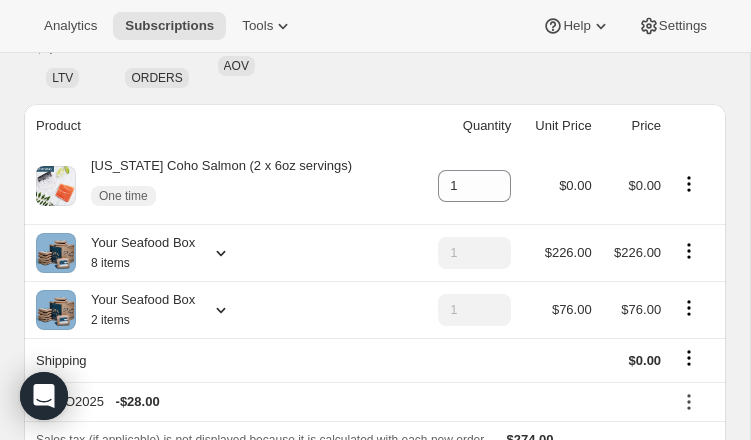 scroll, scrollTop: 0, scrollLeft: 0, axis: both 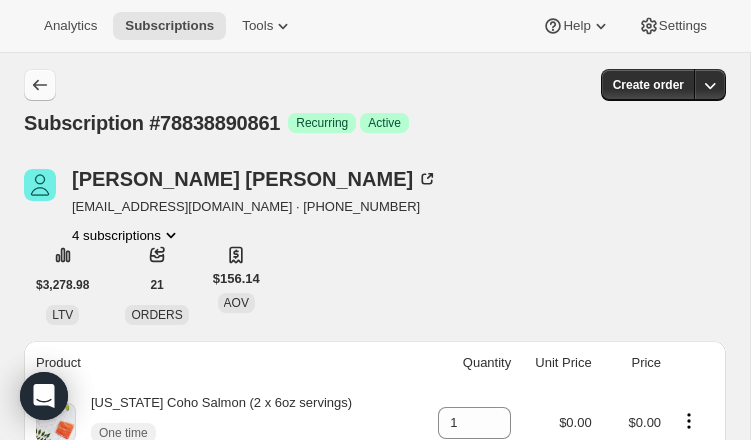 click at bounding box center [40, 85] 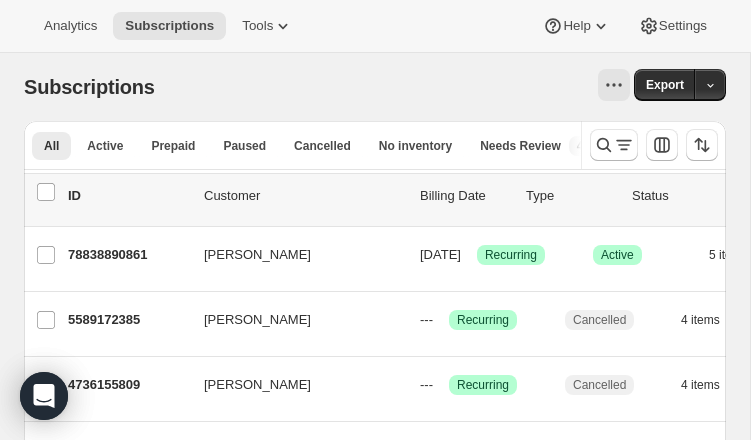 click at bounding box center (653, 145) 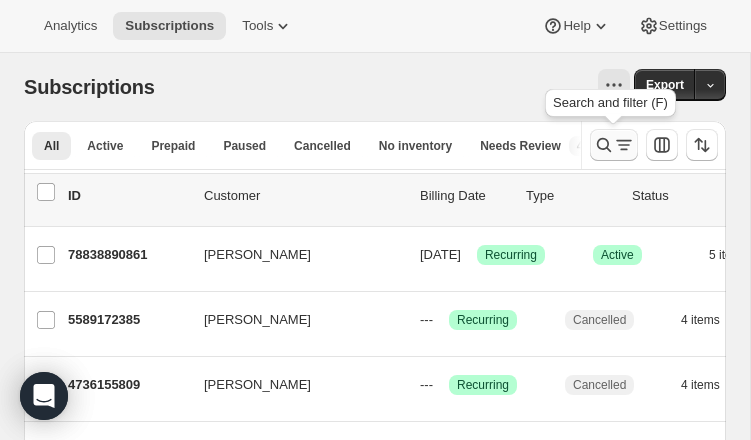 click at bounding box center (614, 145) 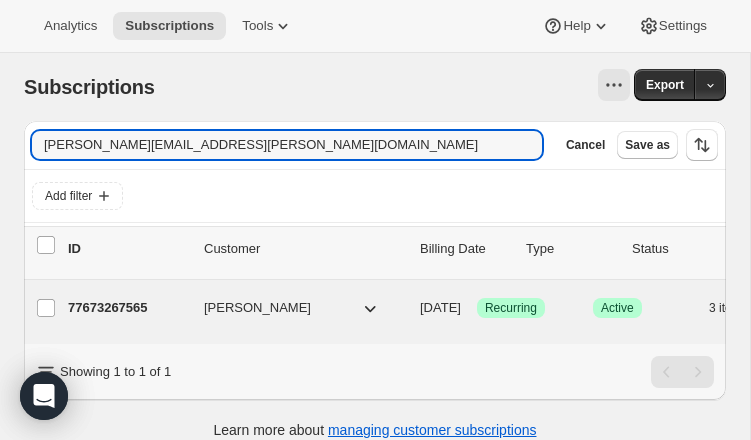 type on "[PERSON_NAME][EMAIL_ADDRESS][PERSON_NAME][DOMAIN_NAME]" 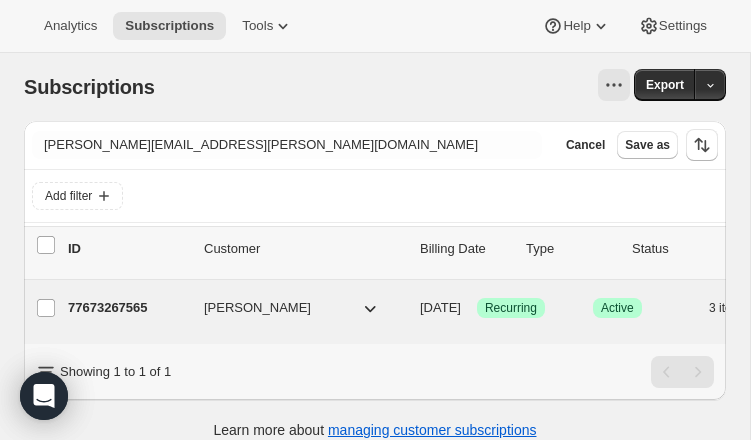 click on "77673267565" at bounding box center [128, 308] 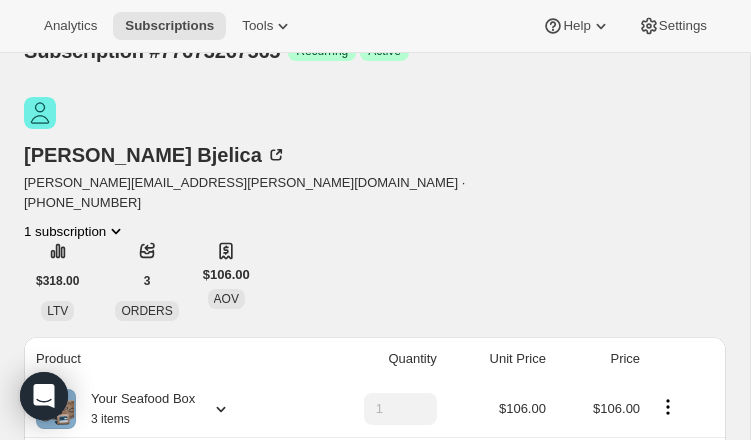 scroll, scrollTop: 0, scrollLeft: 0, axis: both 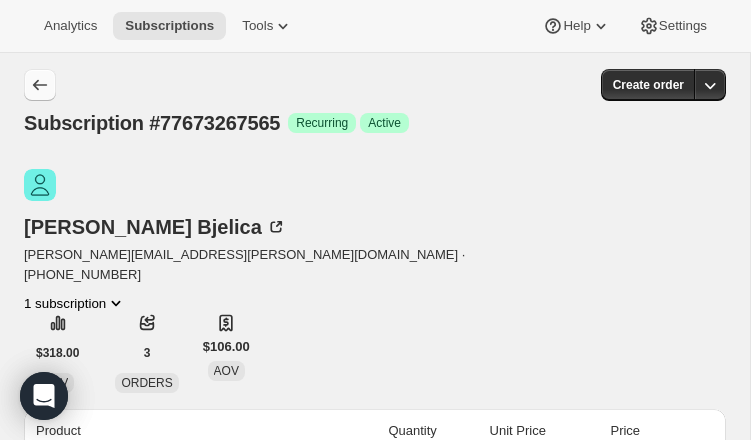 click 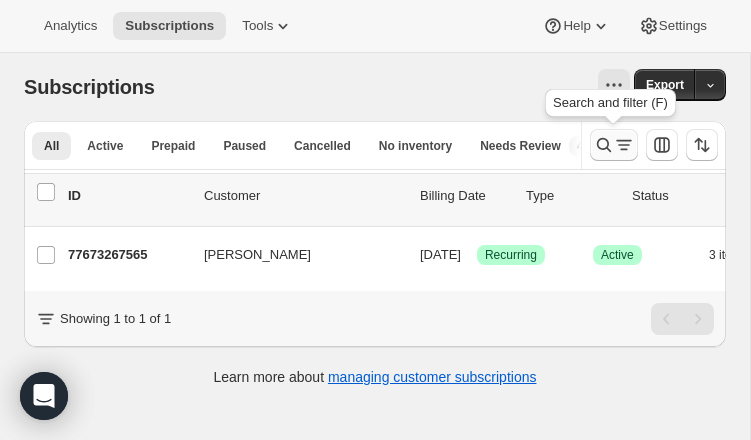 click 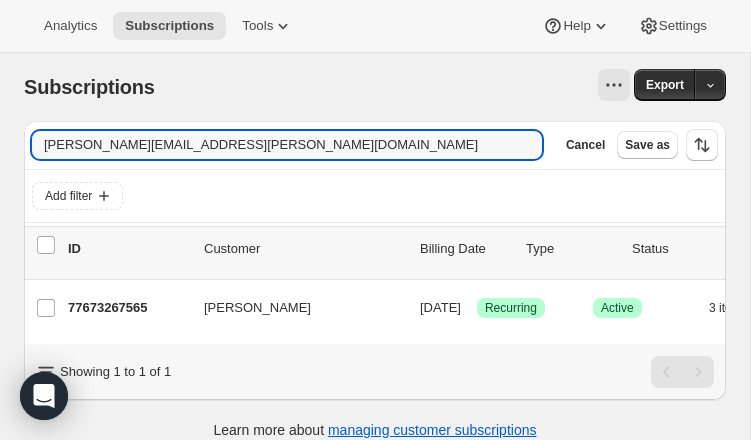 drag, startPoint x: 199, startPoint y: 145, endPoint x: -86, endPoint y: 128, distance: 285.50656 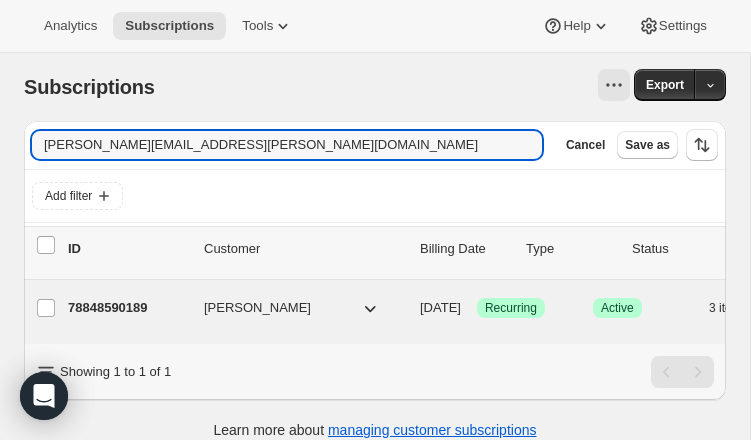 type on "[PERSON_NAME][EMAIL_ADDRESS][PERSON_NAME][DOMAIN_NAME]" 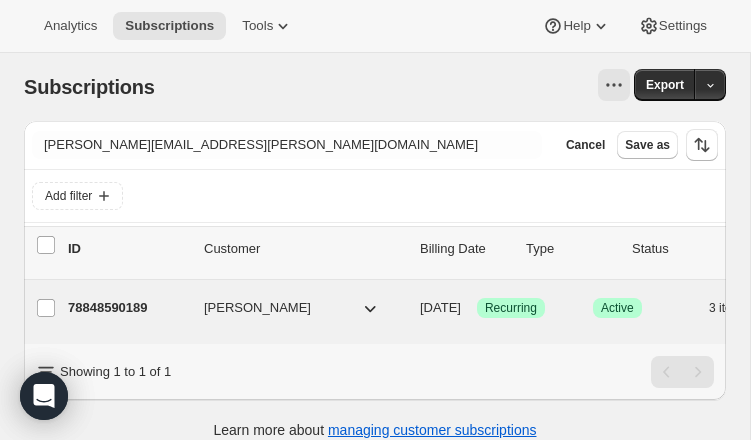 click on "78848590189" at bounding box center (128, 308) 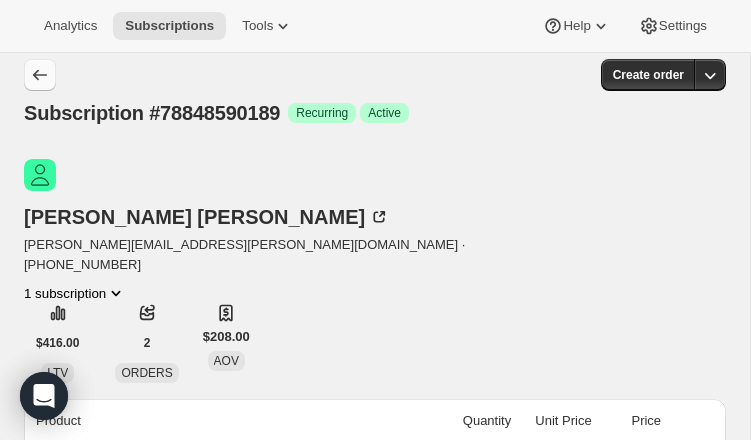 scroll, scrollTop: 0, scrollLeft: 0, axis: both 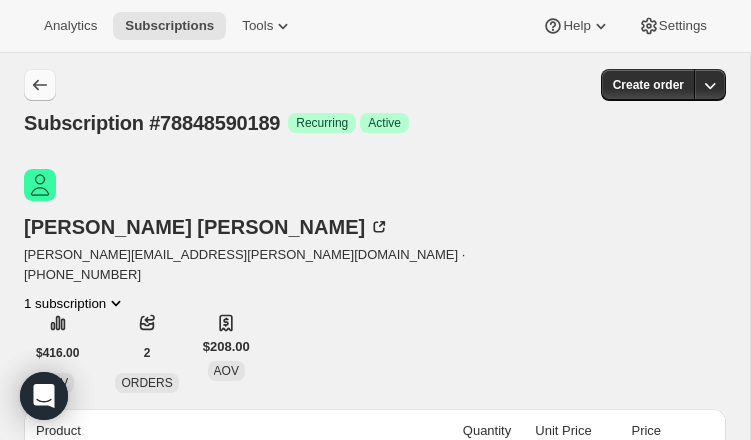 click 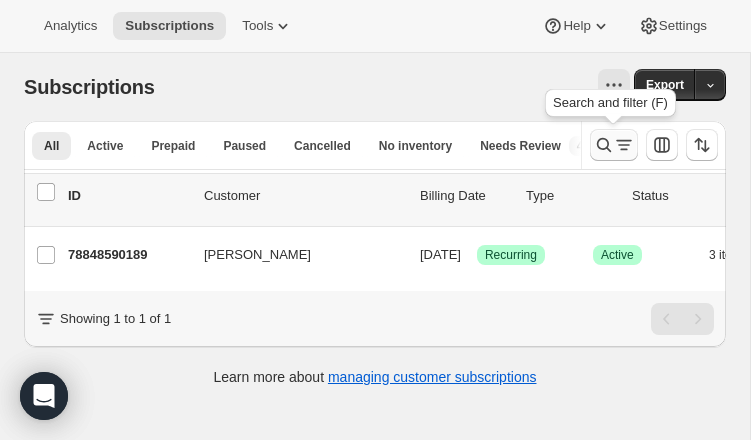 click 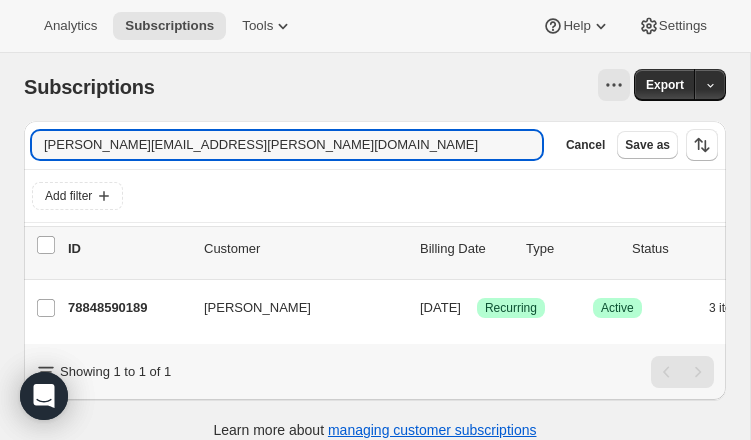 drag, startPoint x: 200, startPoint y: 146, endPoint x: -95, endPoint y: 139, distance: 295.08304 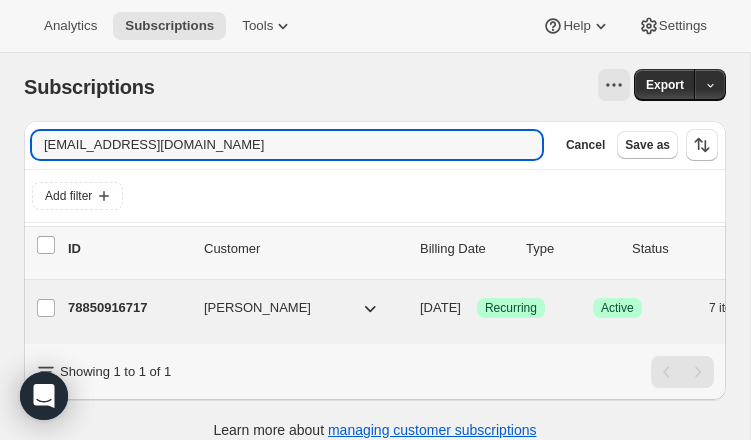 type on "[EMAIL_ADDRESS][DOMAIN_NAME]" 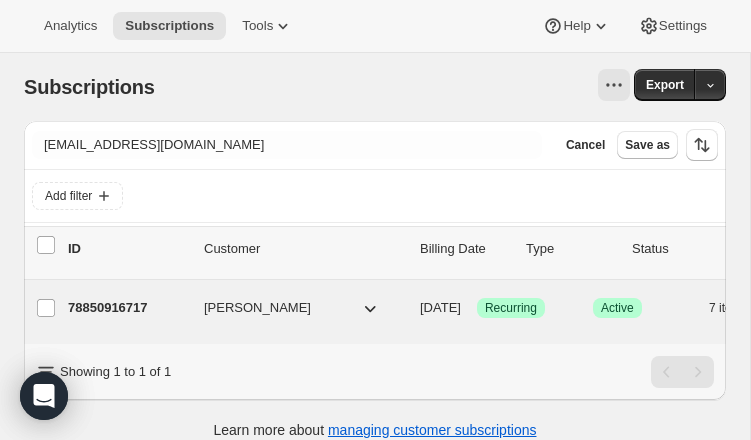 click on "78850916717" at bounding box center (128, 308) 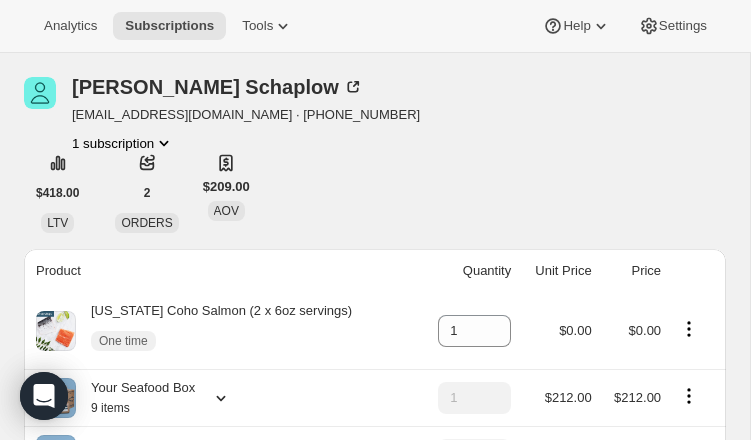 scroll, scrollTop: 0, scrollLeft: 0, axis: both 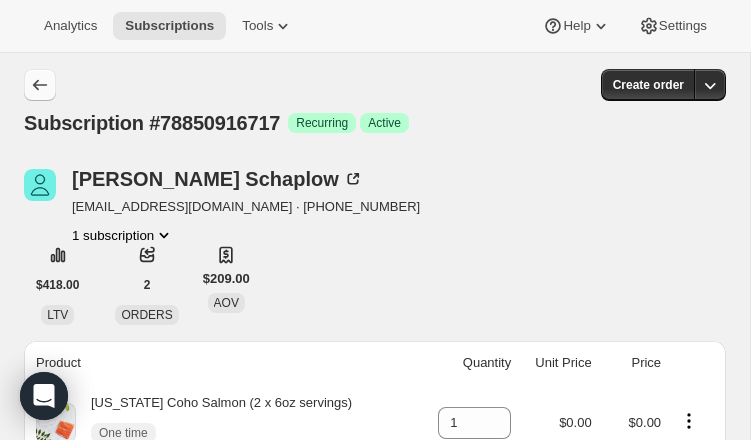 click at bounding box center (40, 85) 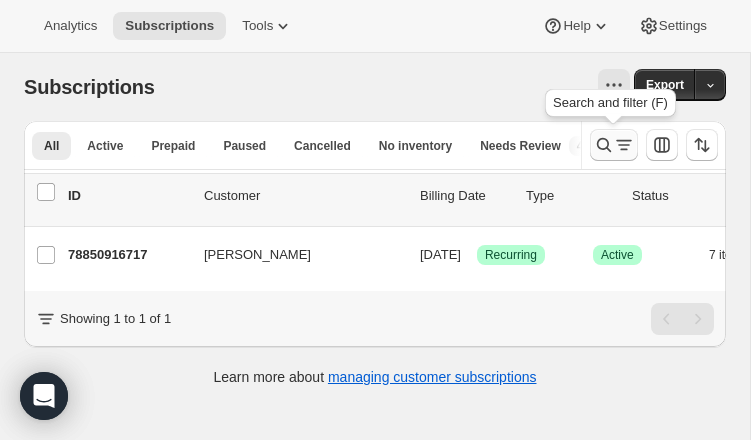 click 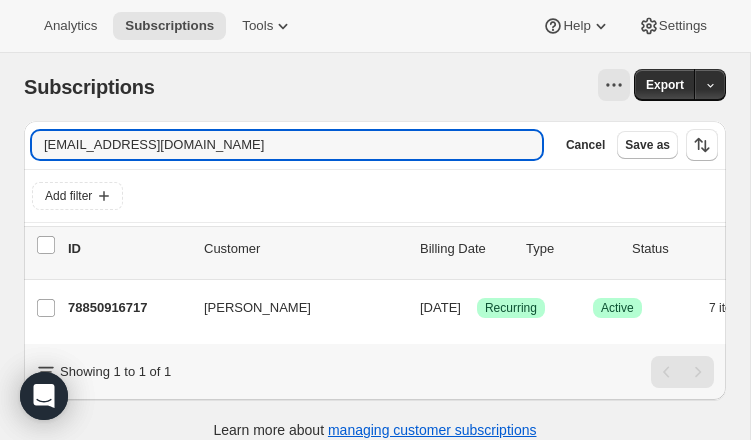 drag, startPoint x: 150, startPoint y: 155, endPoint x: -5, endPoint y: 157, distance: 155.01291 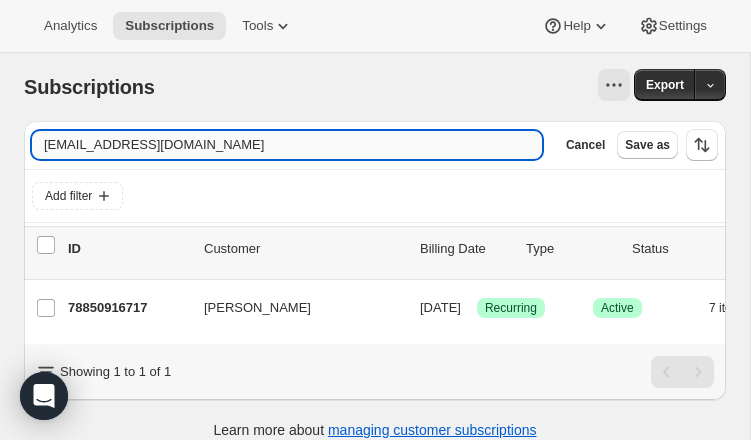click on "[EMAIL_ADDRESS][DOMAIN_NAME]" at bounding box center (287, 145) 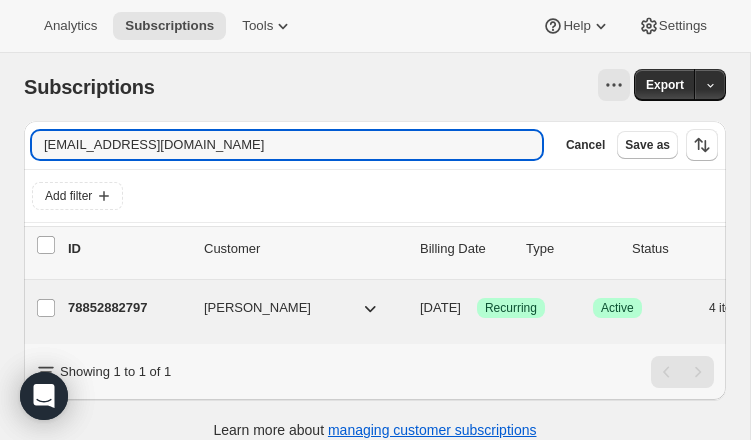type on "[EMAIL_ADDRESS][DOMAIN_NAME]" 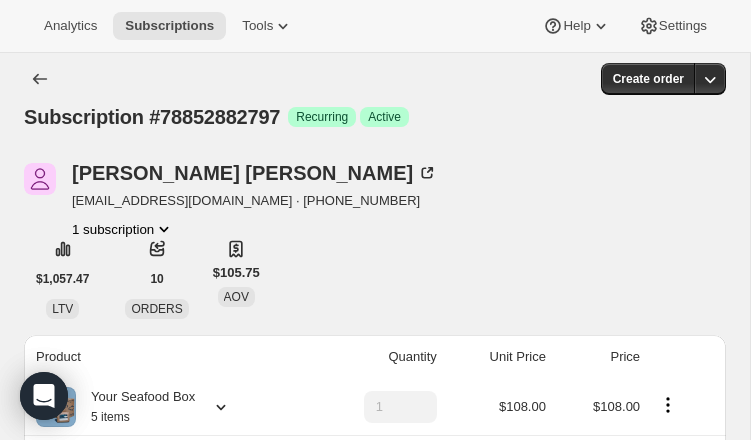scroll, scrollTop: 0, scrollLeft: 0, axis: both 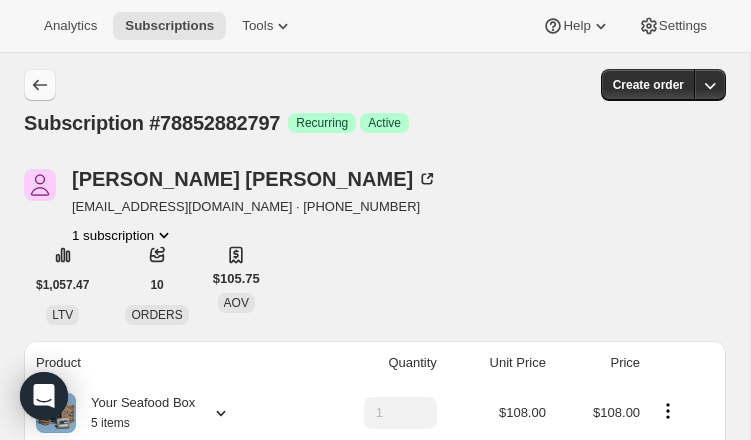 click 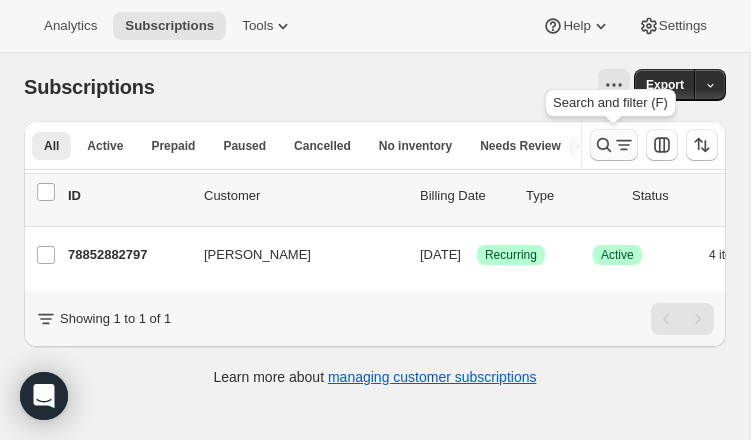 click 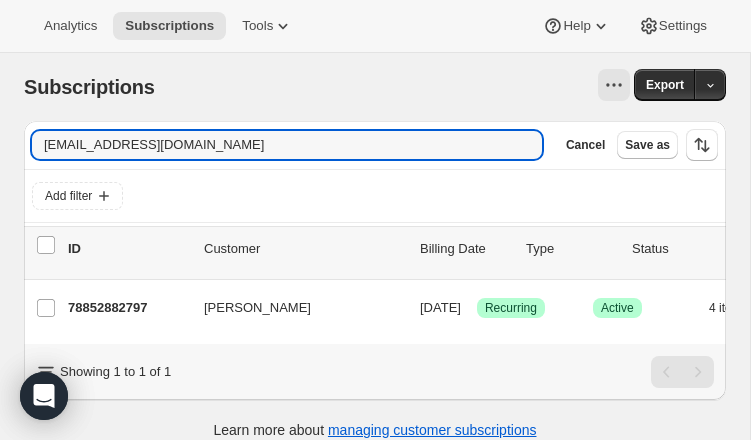 drag, startPoint x: 195, startPoint y: 151, endPoint x: -74, endPoint y: 133, distance: 269.60156 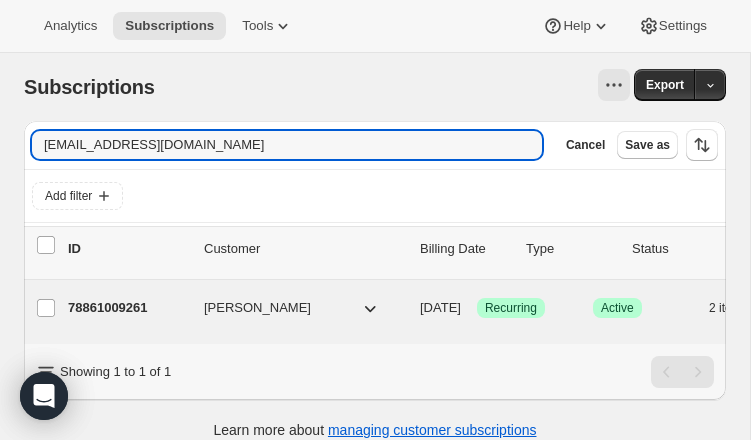 type on "[EMAIL_ADDRESS][DOMAIN_NAME]" 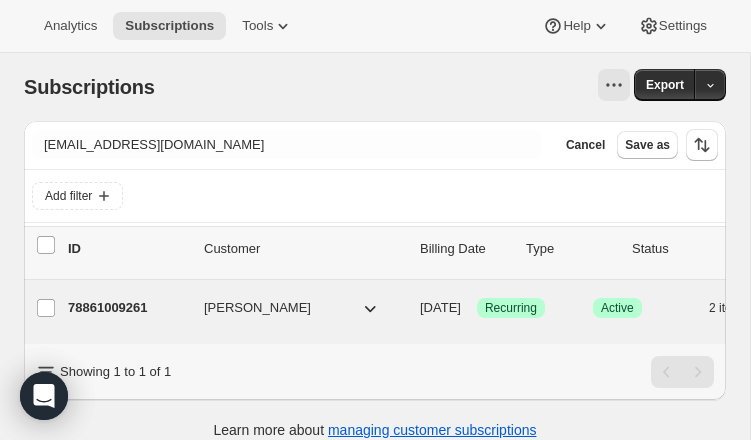 click on "78861009261 [PERSON_NAME] [DATE] Success Recurring Success Active 2   items $138.00" at bounding box center [496, 308] 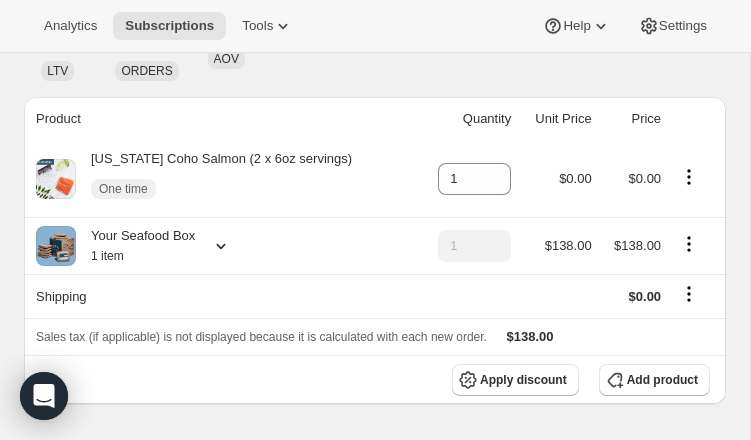 scroll, scrollTop: 0, scrollLeft: 0, axis: both 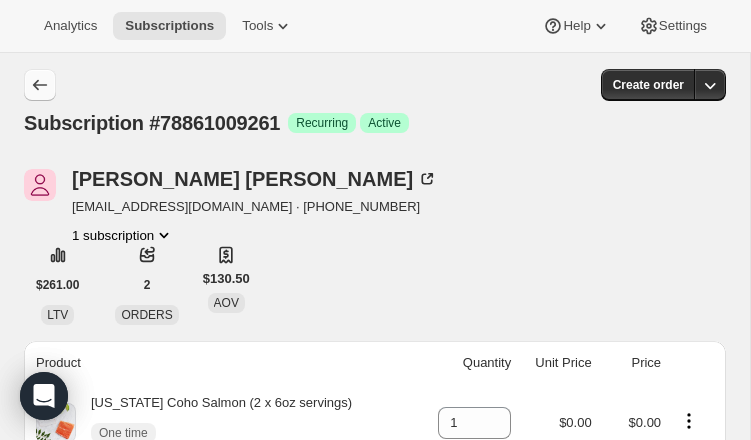 click 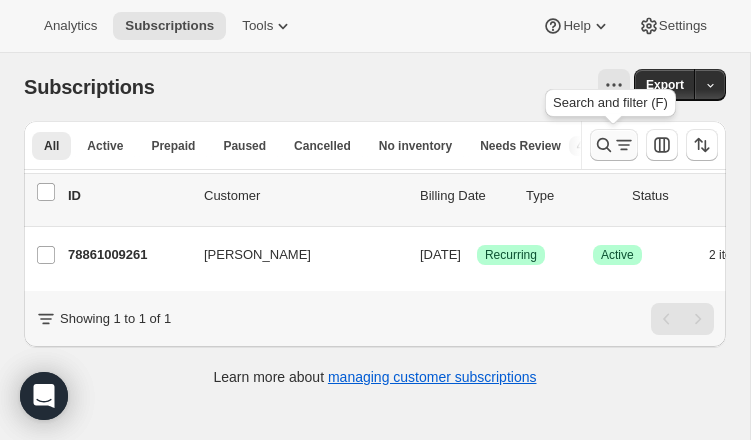 click at bounding box center [614, 145] 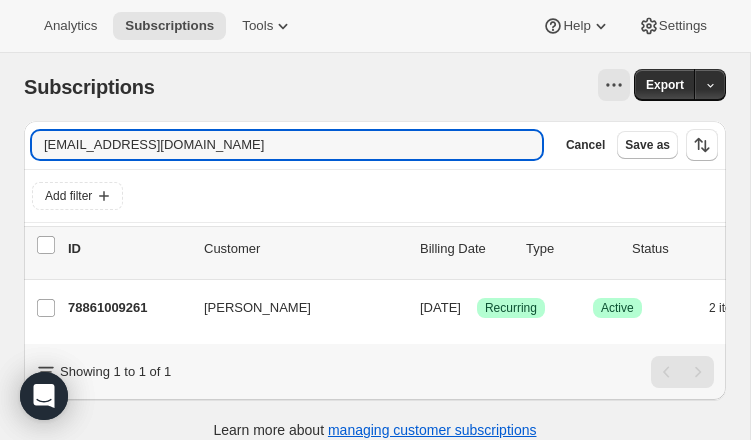 drag, startPoint x: 197, startPoint y: 150, endPoint x: -90, endPoint y: 123, distance: 288.26724 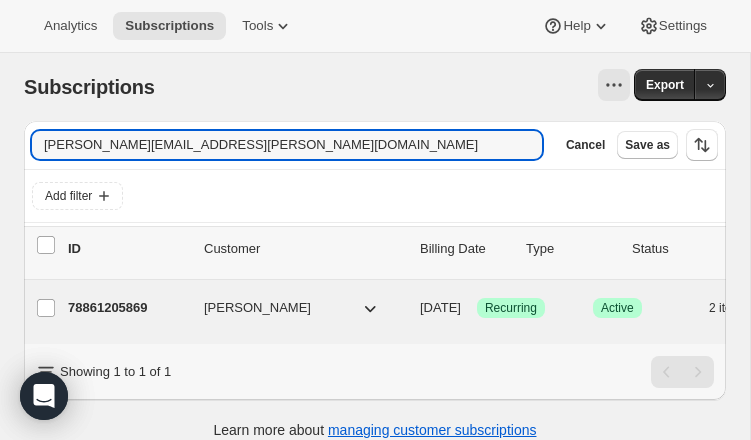 type on "[PERSON_NAME][EMAIL_ADDRESS][PERSON_NAME][DOMAIN_NAME]" 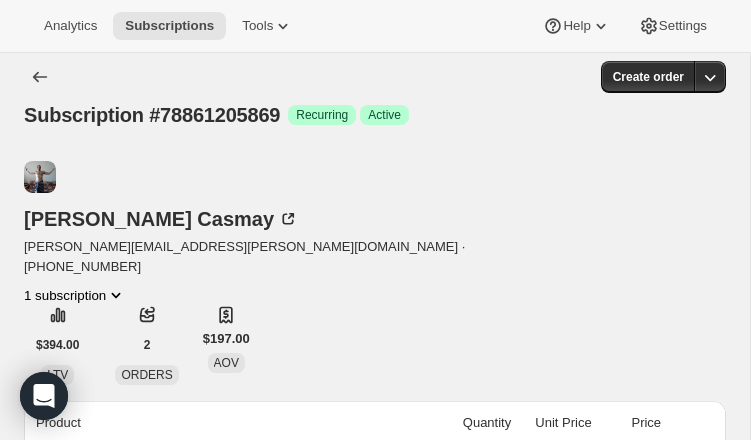 scroll, scrollTop: 0, scrollLeft: 0, axis: both 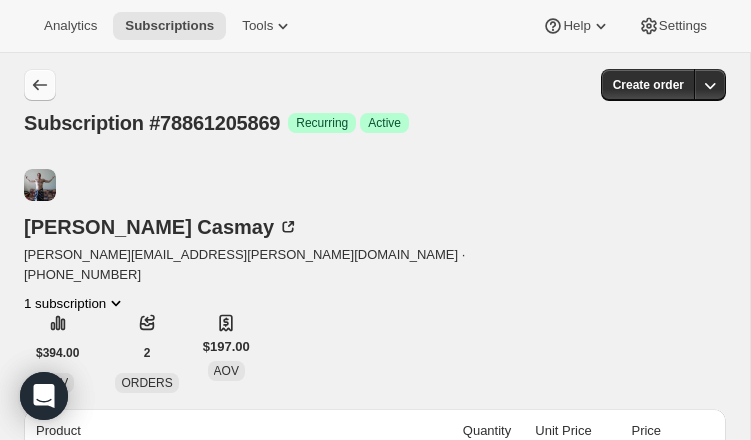 click 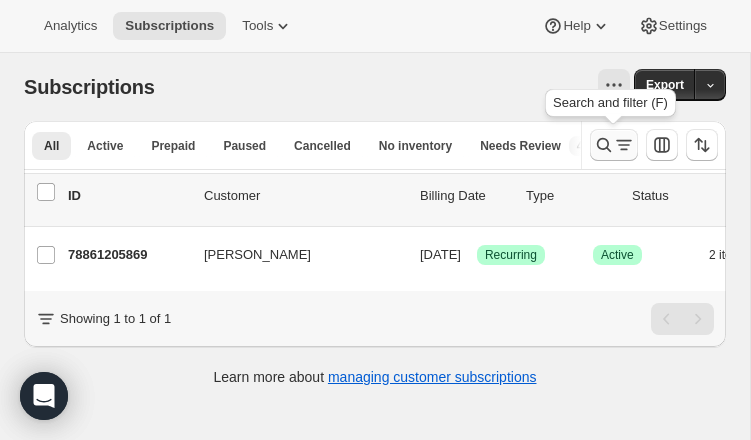click 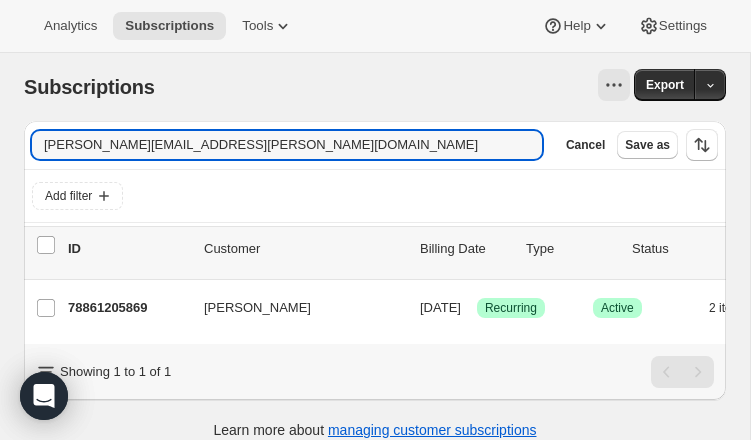 drag, startPoint x: -1, startPoint y: 136, endPoint x: -70, endPoint y: 136, distance: 69 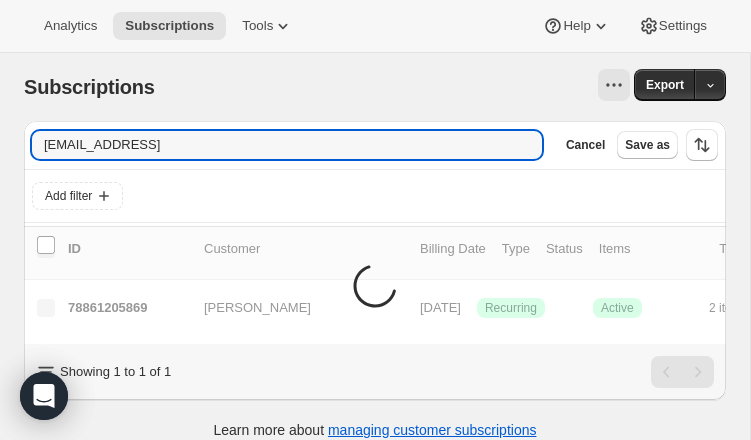drag, startPoint x: 64, startPoint y: 142, endPoint x: -104, endPoint y: 127, distance: 168.66832 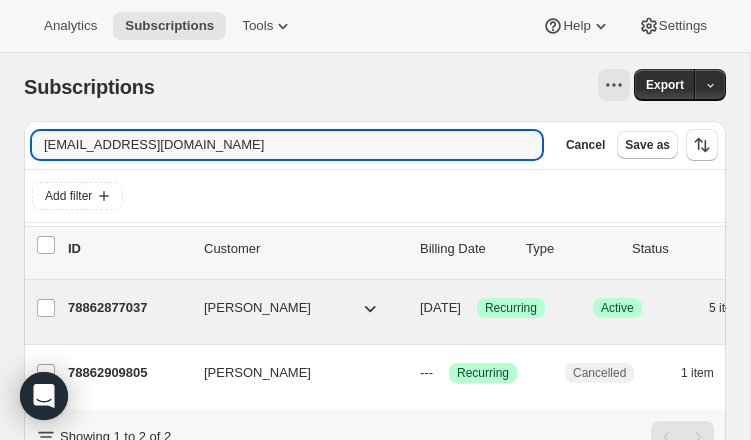 type on "[EMAIL_ADDRESS][DOMAIN_NAME]" 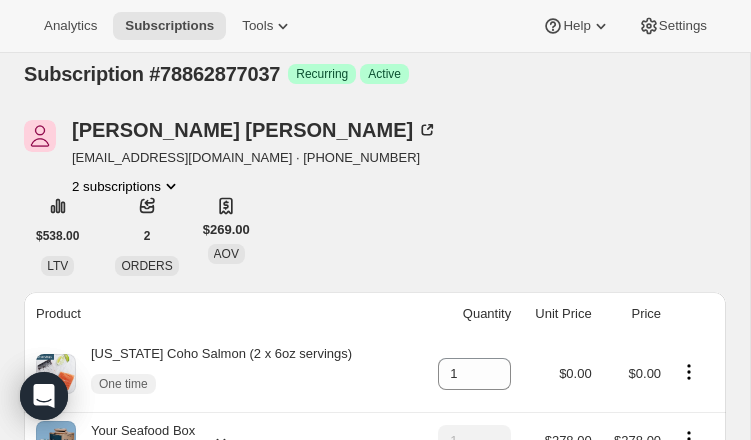 scroll, scrollTop: 0, scrollLeft: 0, axis: both 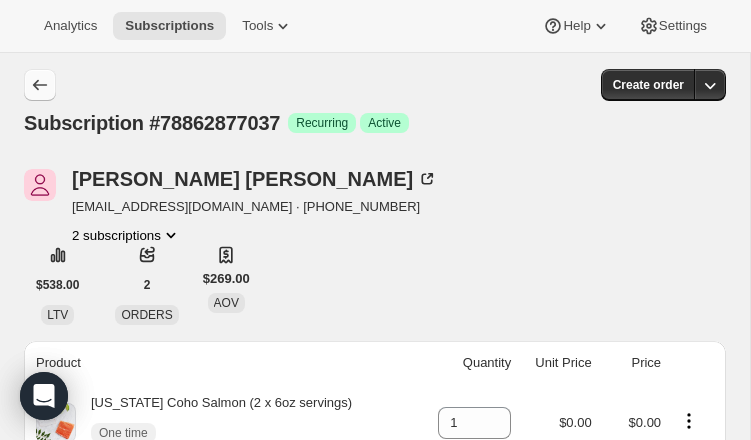 click 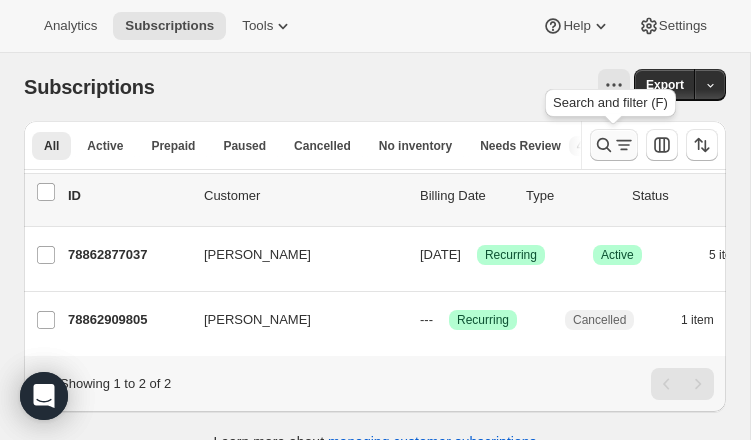 click 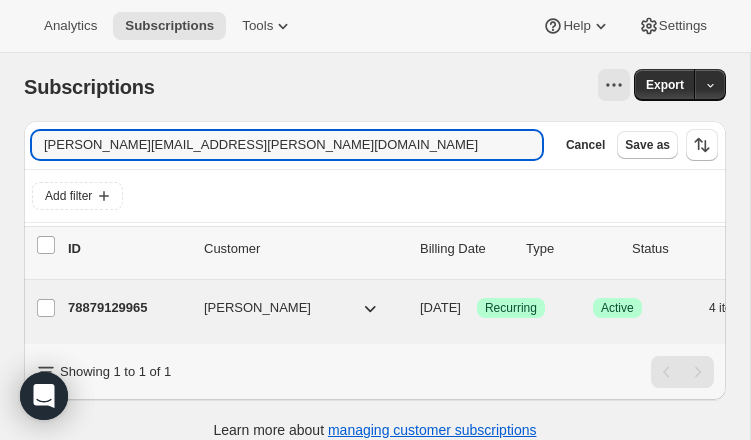 type on "[PERSON_NAME][EMAIL_ADDRESS][PERSON_NAME][DOMAIN_NAME]" 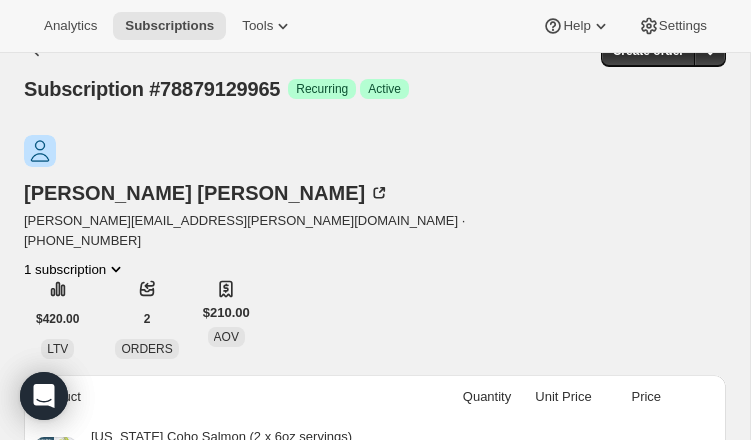 scroll, scrollTop: 0, scrollLeft: 0, axis: both 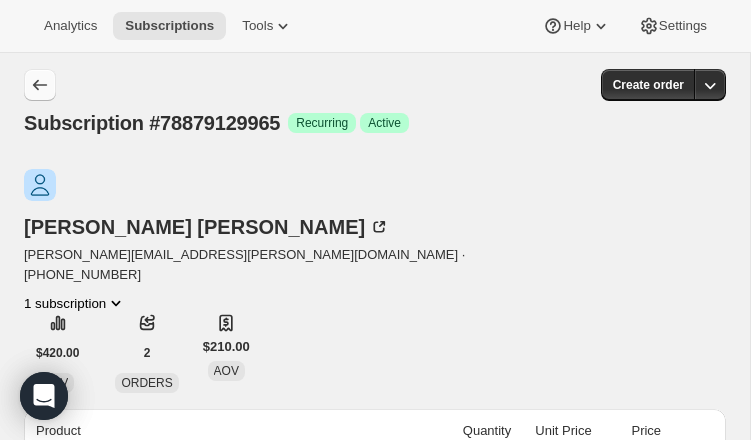 click 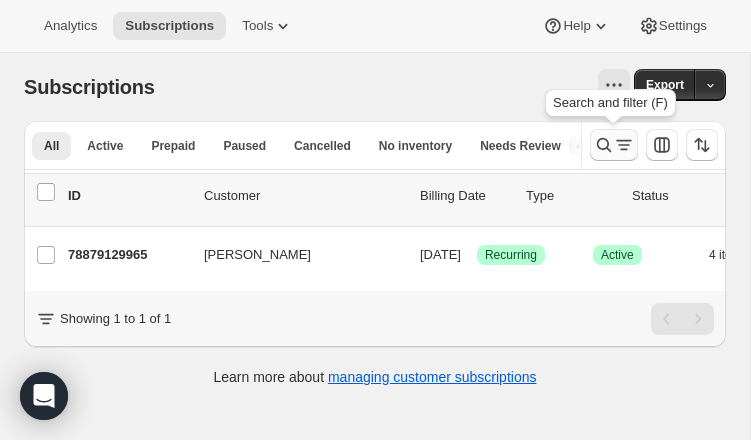 click 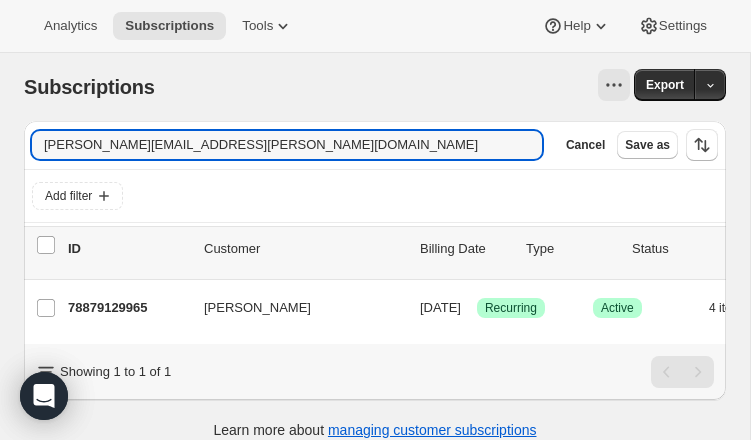 drag, startPoint x: 44, startPoint y: 138, endPoint x: -83, endPoint y: 131, distance: 127.192764 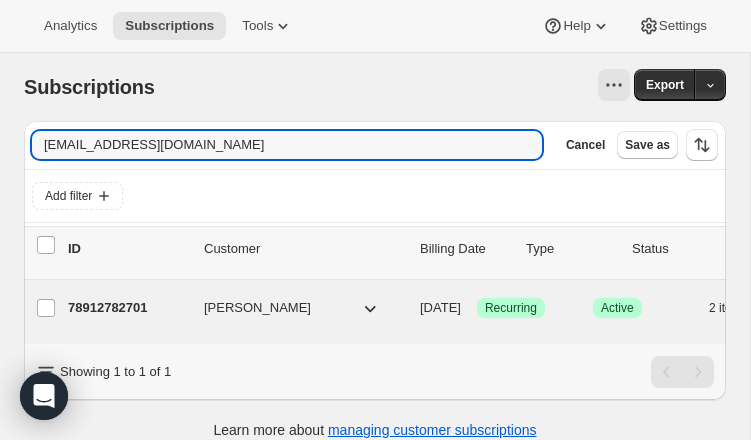 type on "[EMAIL_ADDRESS][DOMAIN_NAME]" 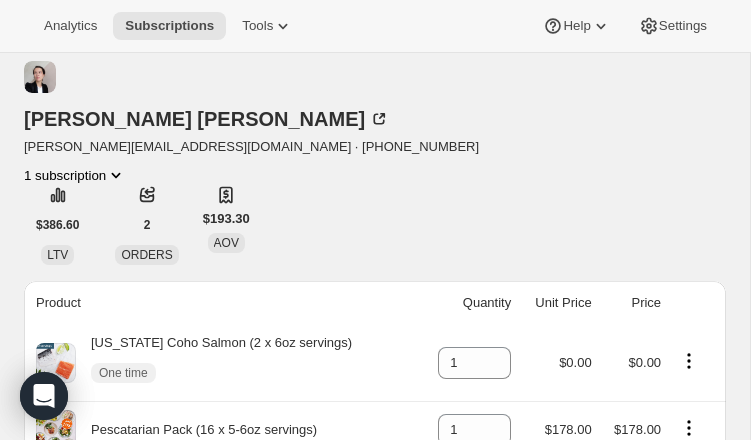 scroll, scrollTop: 0, scrollLeft: 0, axis: both 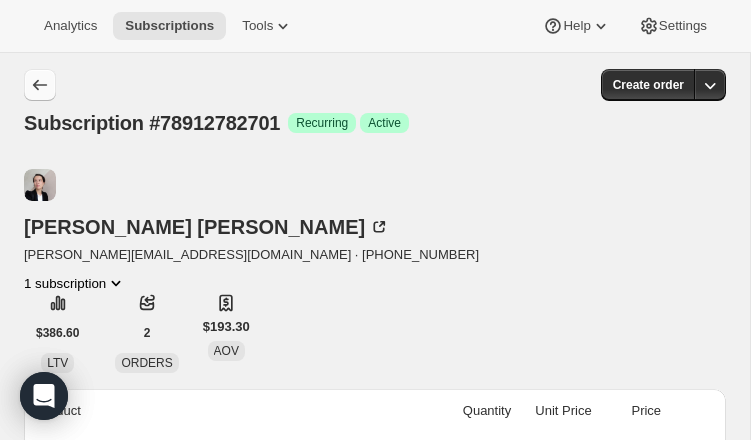 click at bounding box center [40, 85] 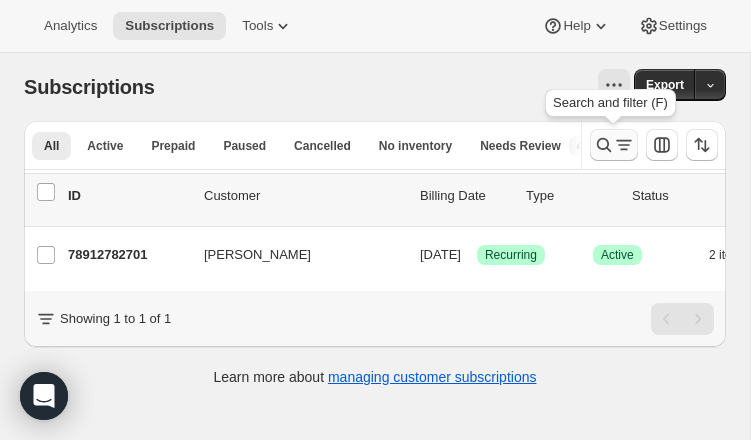 click 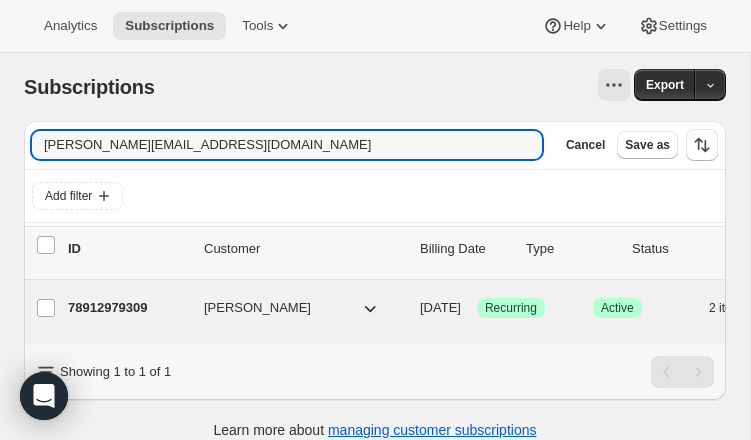 type on "[PERSON_NAME][EMAIL_ADDRESS][DOMAIN_NAME]" 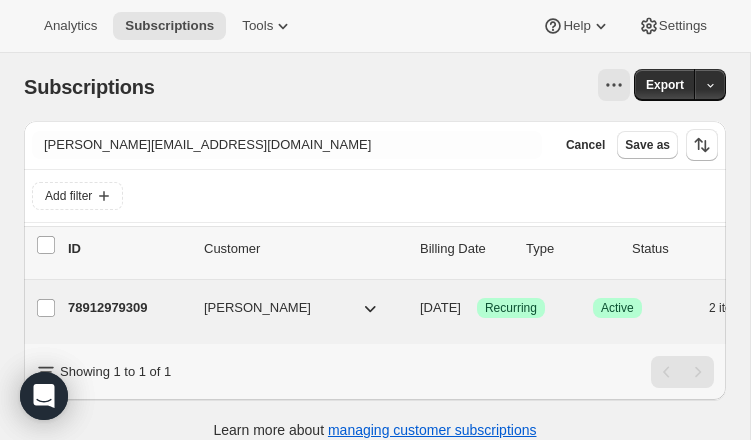 click on "78912979309" at bounding box center (128, 308) 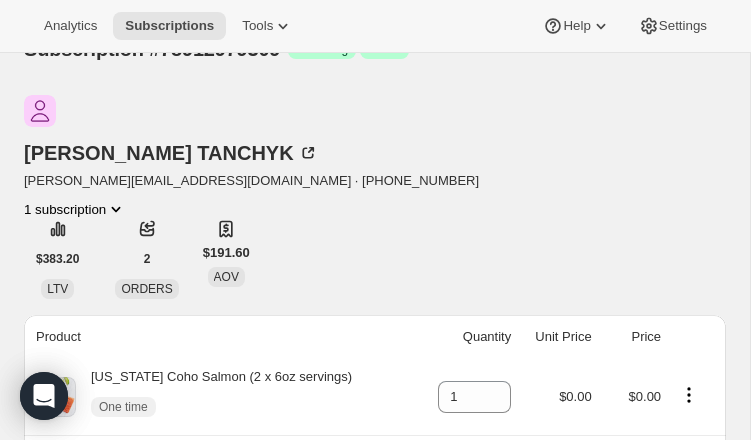 scroll, scrollTop: 0, scrollLeft: 0, axis: both 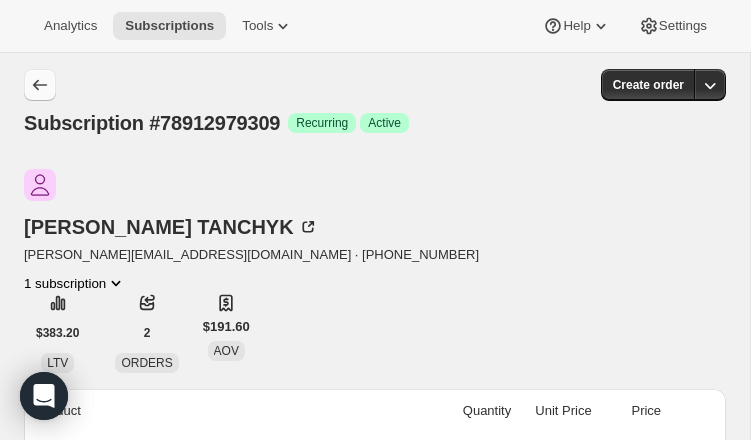 click 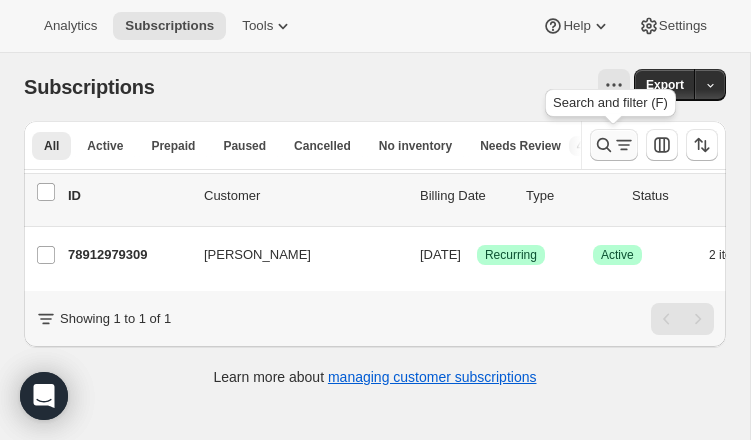 click 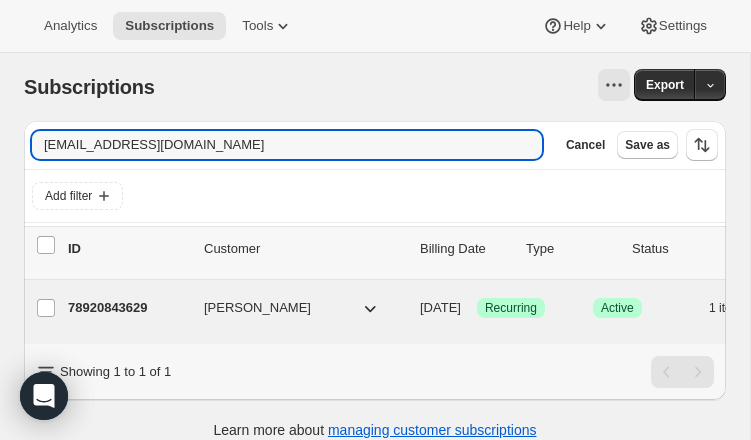 type on "[EMAIL_ADDRESS][DOMAIN_NAME]" 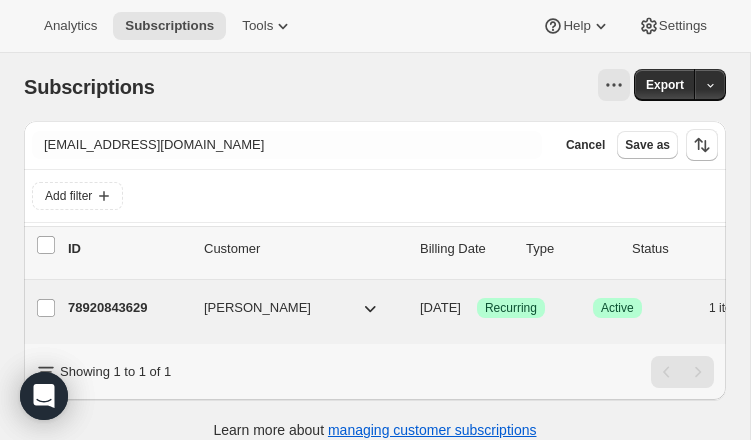 click on "78920843629" at bounding box center (128, 308) 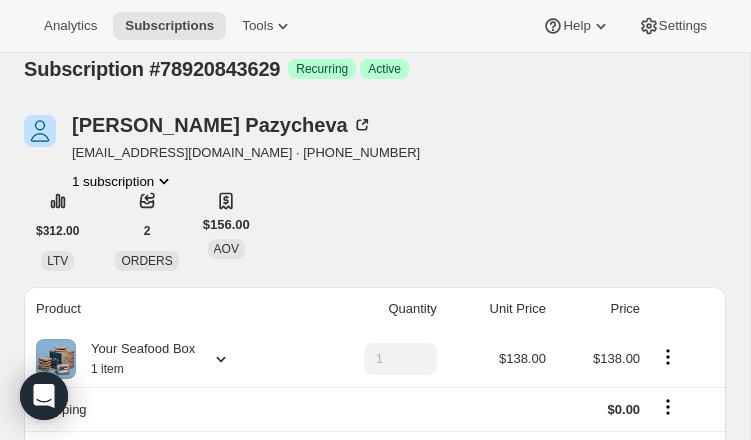 scroll, scrollTop: 0, scrollLeft: 0, axis: both 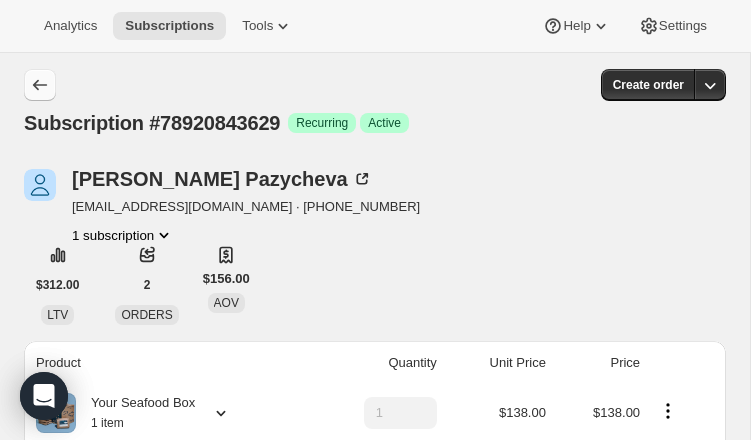 click at bounding box center [40, 85] 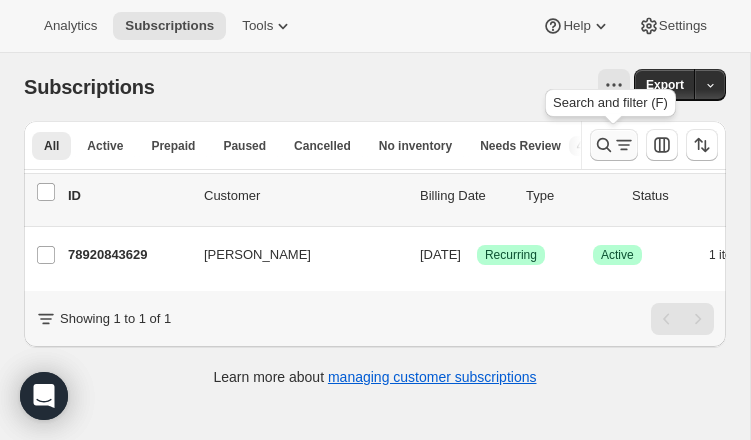 click 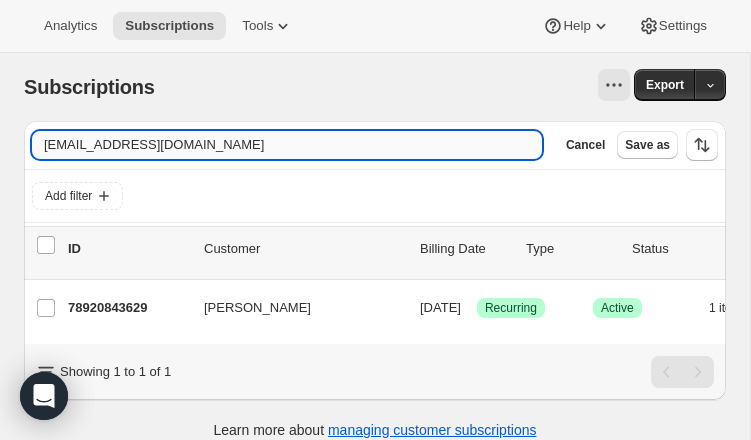 drag, startPoint x: 220, startPoint y: 147, endPoint x: 31, endPoint y: 142, distance: 189.06613 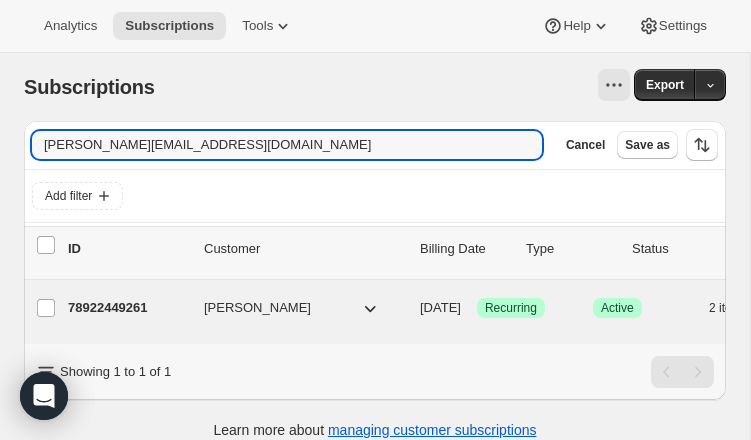 type on "[PERSON_NAME][EMAIL_ADDRESS][DOMAIN_NAME]" 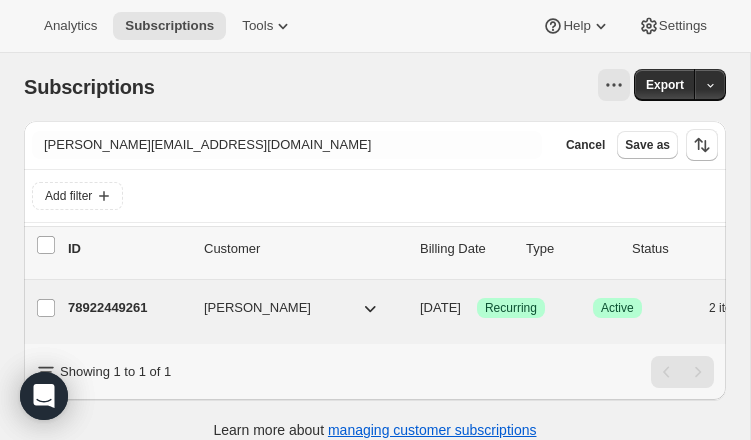 click on "78922449261" at bounding box center (128, 308) 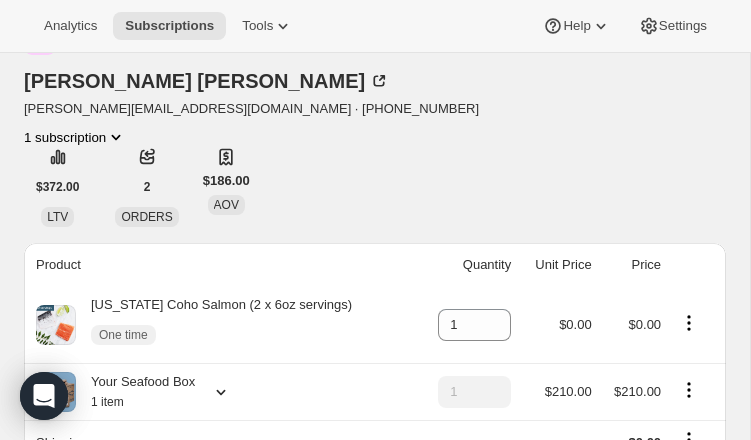 scroll, scrollTop: 0, scrollLeft: 0, axis: both 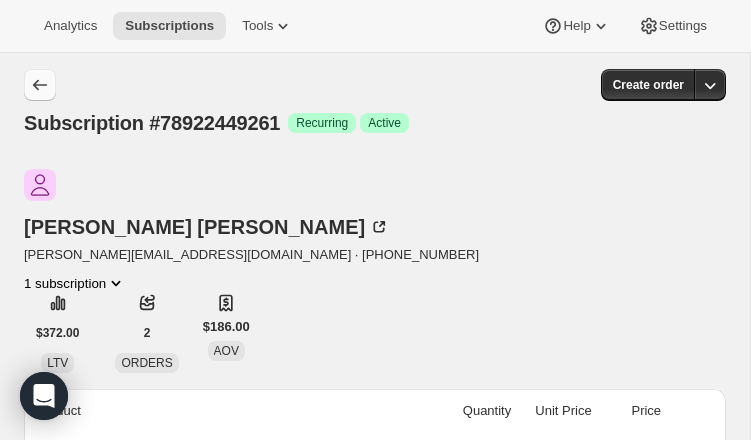 click 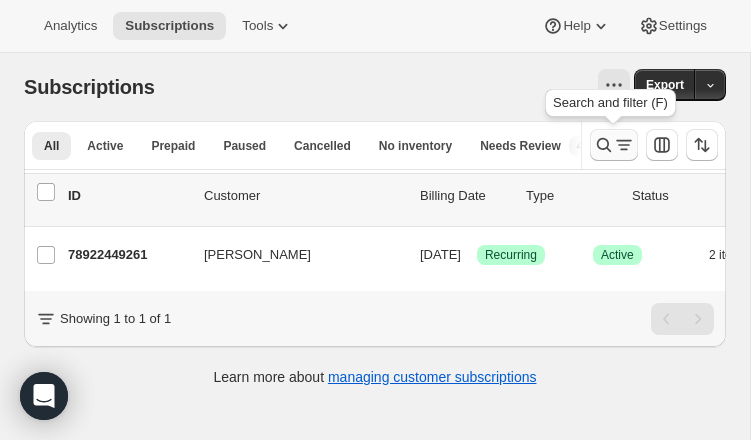 click 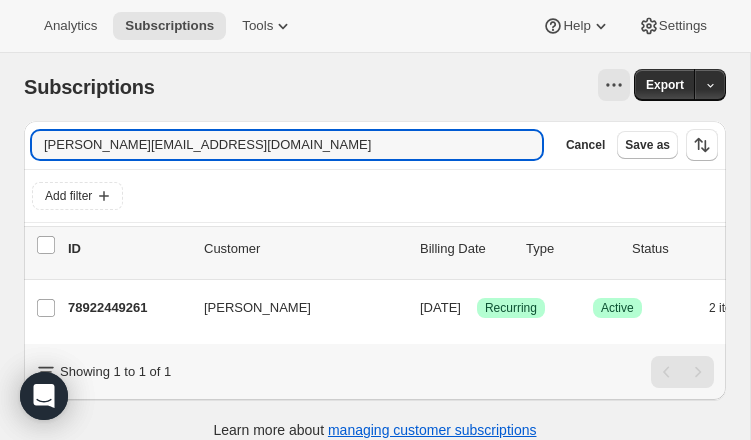 drag, startPoint x: 20, startPoint y: 138, endPoint x: -33, endPoint y: 138, distance: 53 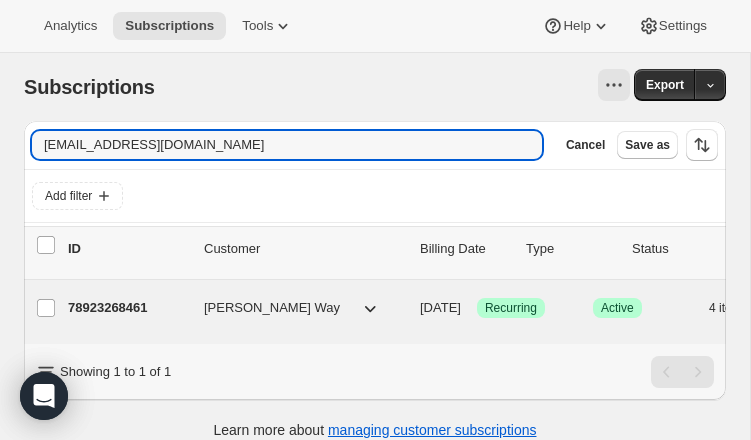 type on "[EMAIL_ADDRESS][DOMAIN_NAME]" 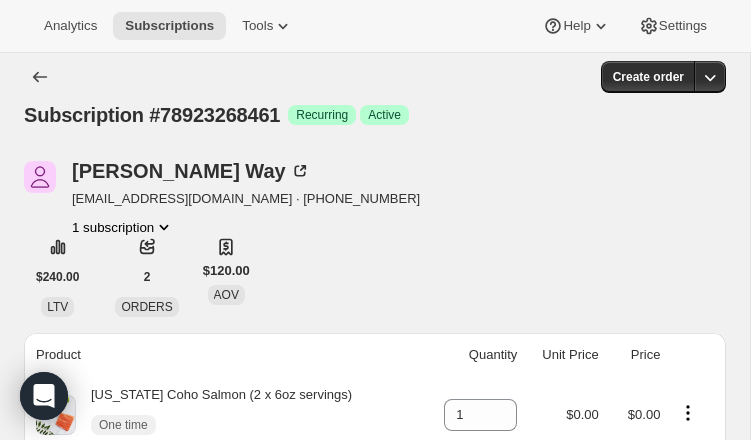 scroll, scrollTop: 0, scrollLeft: 0, axis: both 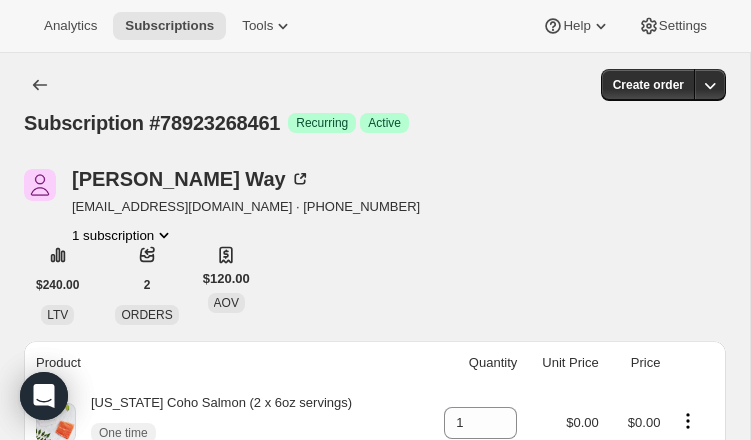 click at bounding box center (42, 85) 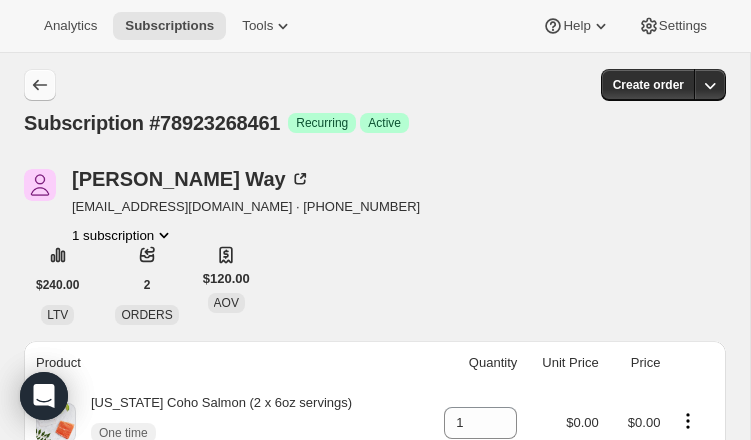 click 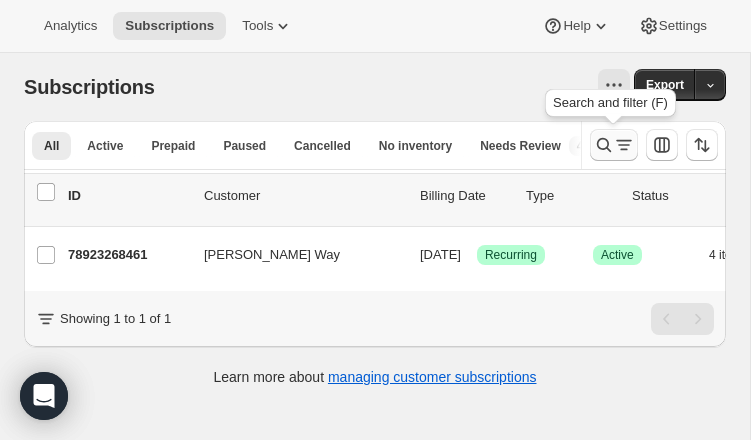 click 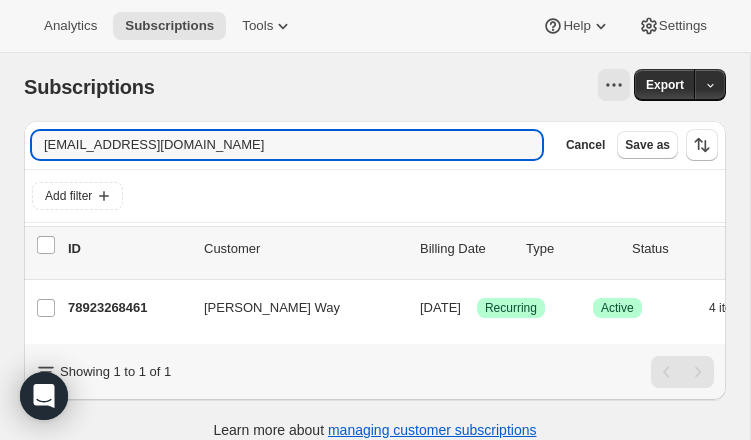 drag, startPoint x: 211, startPoint y: 142, endPoint x: -4, endPoint y: 147, distance: 215.05814 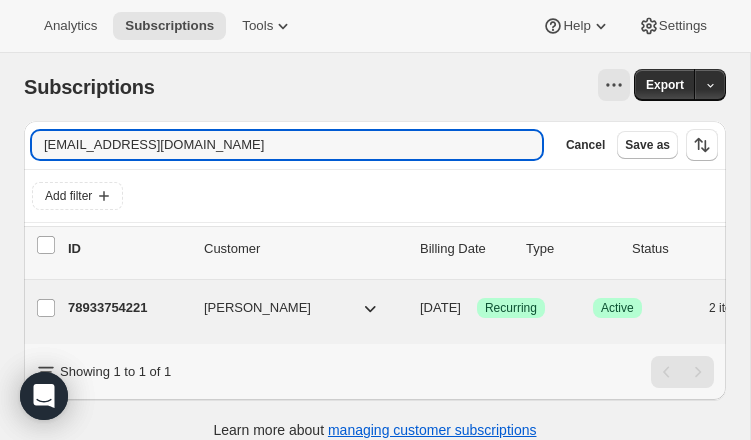type on "[EMAIL_ADDRESS][DOMAIN_NAME]" 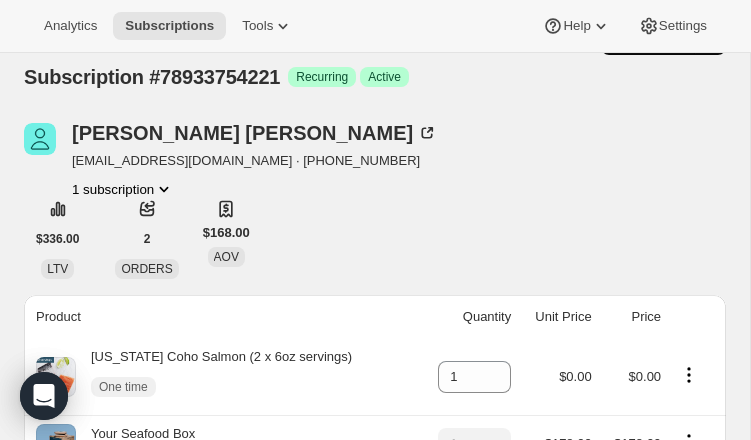 scroll, scrollTop: 0, scrollLeft: 0, axis: both 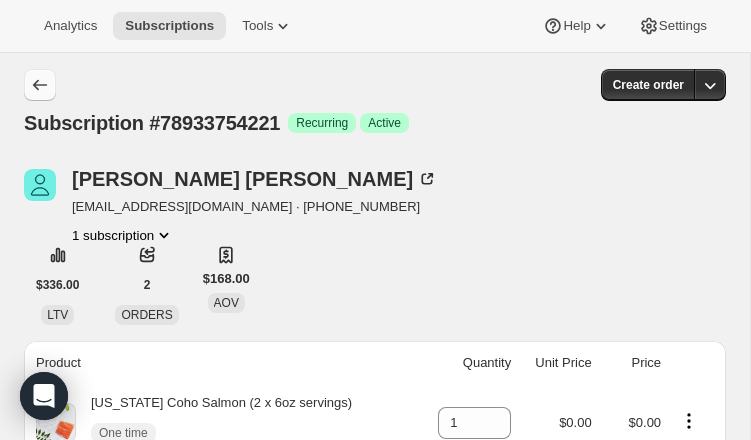 click 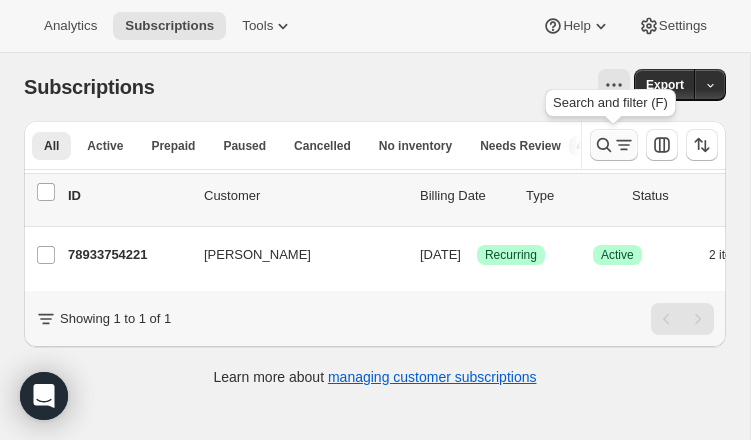 click 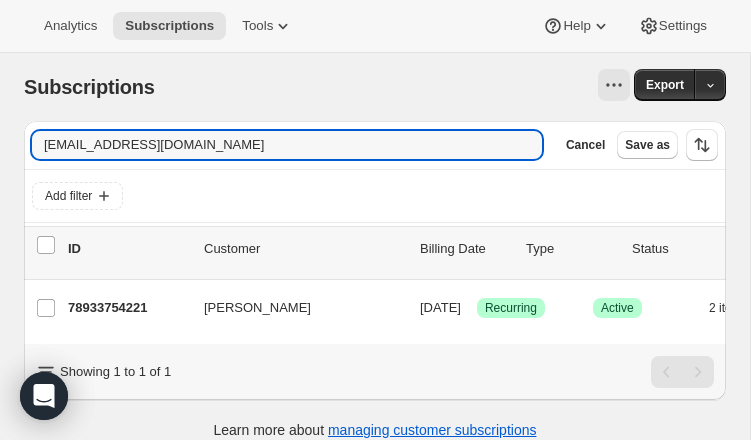 drag, startPoint x: 210, startPoint y: 141, endPoint x: -24, endPoint y: 130, distance: 234.2584 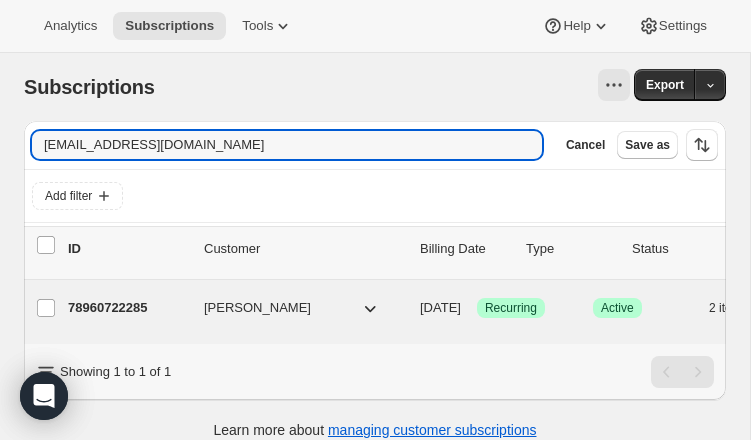 type on "[EMAIL_ADDRESS][DOMAIN_NAME]" 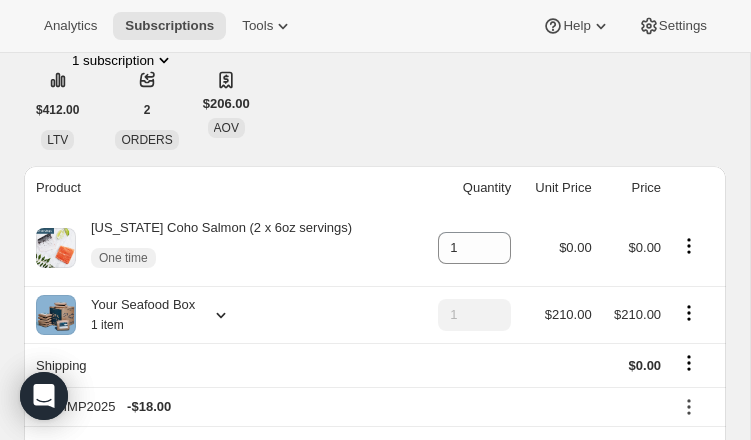 scroll, scrollTop: 0, scrollLeft: 0, axis: both 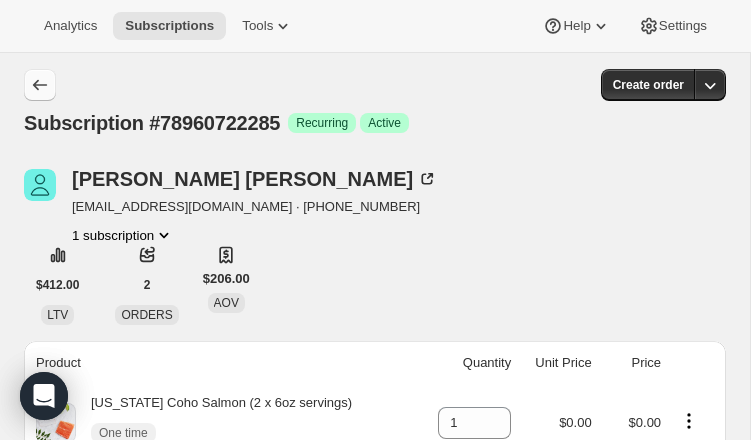 click at bounding box center [40, 85] 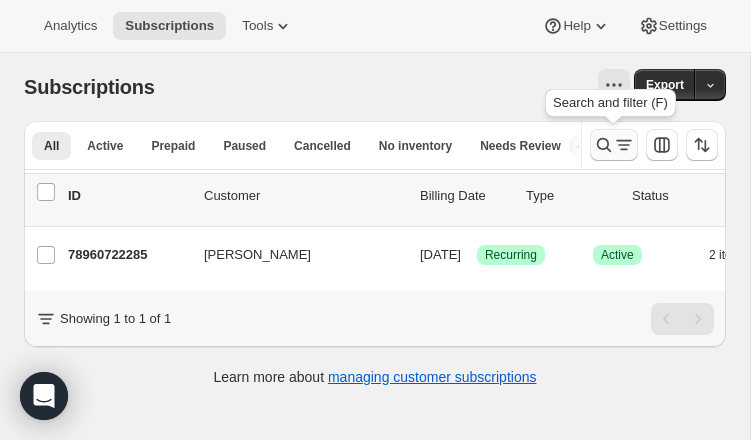click 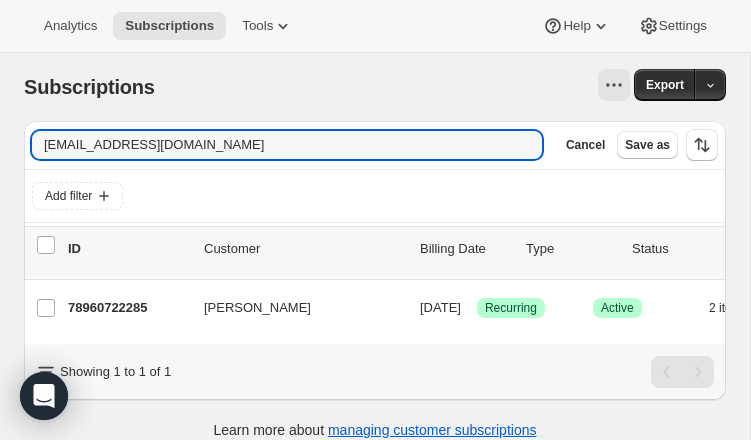 drag, startPoint x: 226, startPoint y: 153, endPoint x: -69, endPoint y: 148, distance: 295.04236 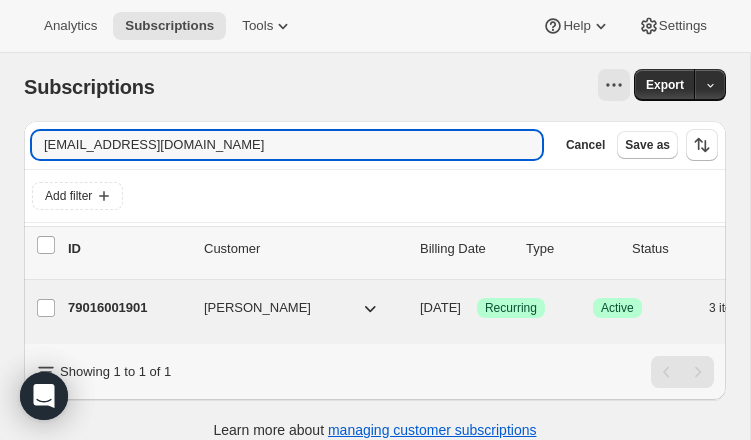 type on "[EMAIL_ADDRESS][DOMAIN_NAME]" 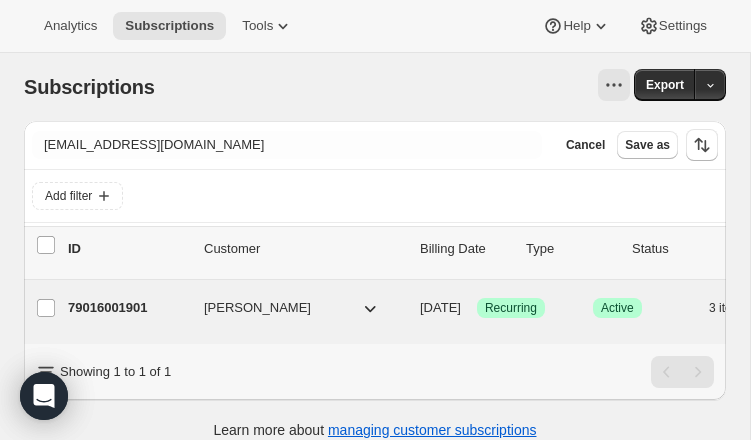 click on "79016001901" at bounding box center [128, 308] 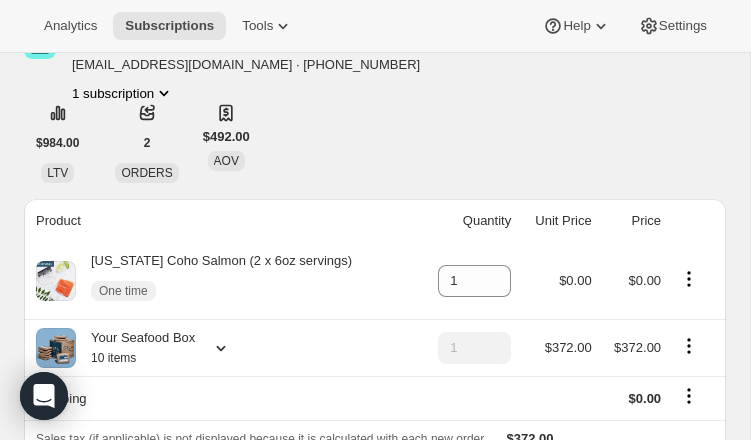 scroll, scrollTop: 0, scrollLeft: 0, axis: both 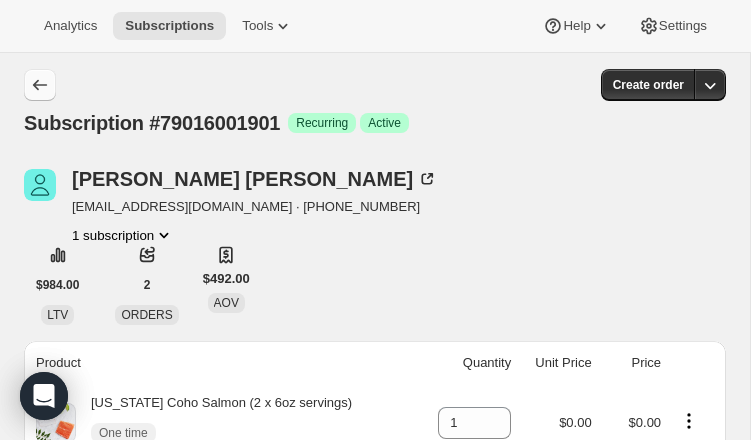 click 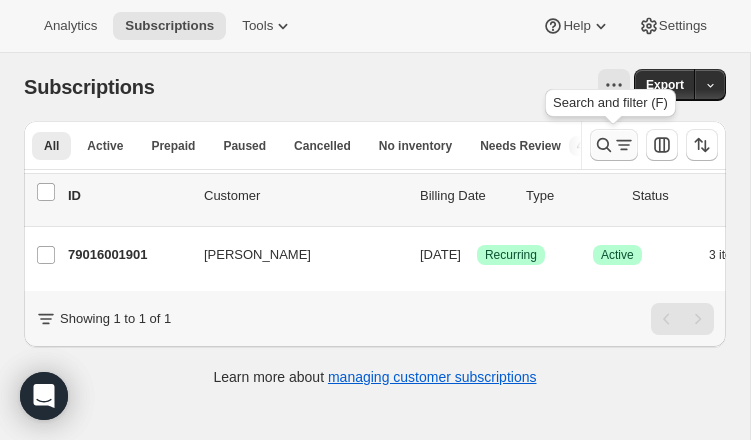 click 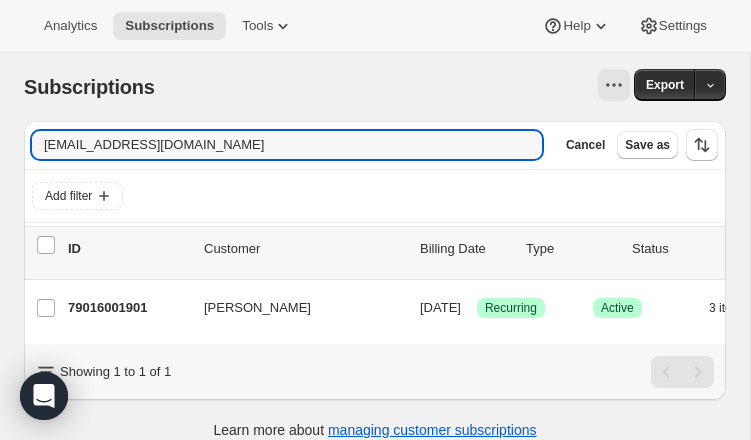 drag, startPoint x: 173, startPoint y: 152, endPoint x: -50, endPoint y: 137, distance: 223.50392 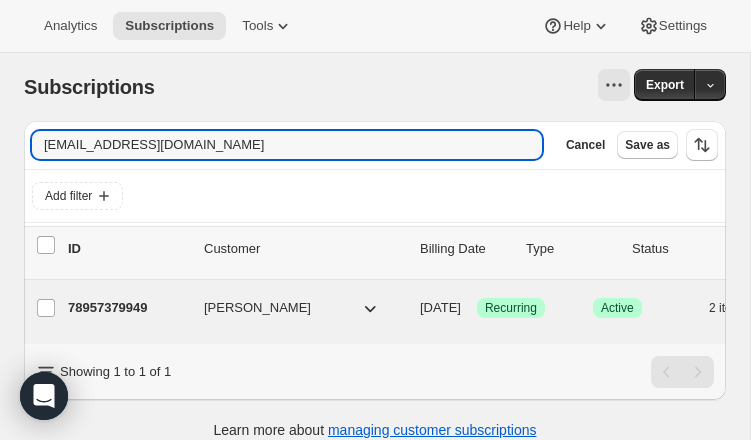 type on "[EMAIL_ADDRESS][DOMAIN_NAME]" 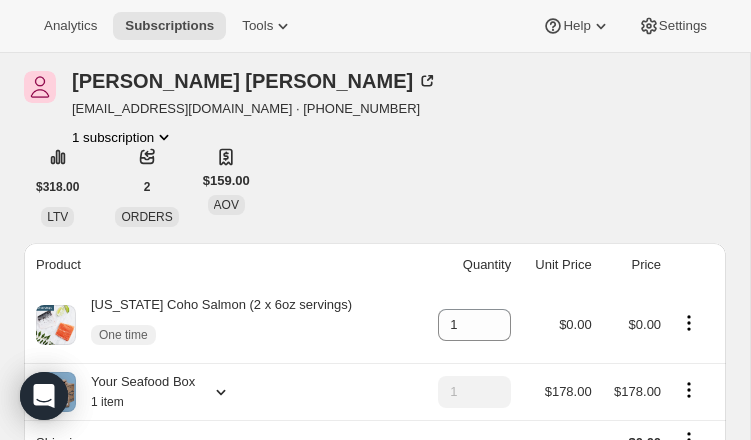 scroll, scrollTop: 0, scrollLeft: 0, axis: both 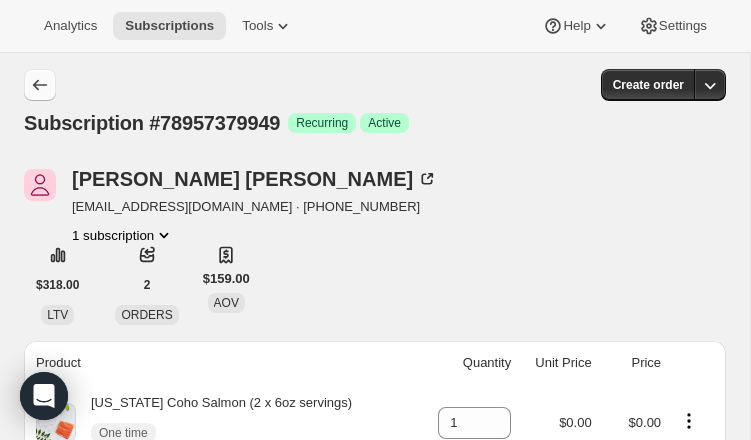 click 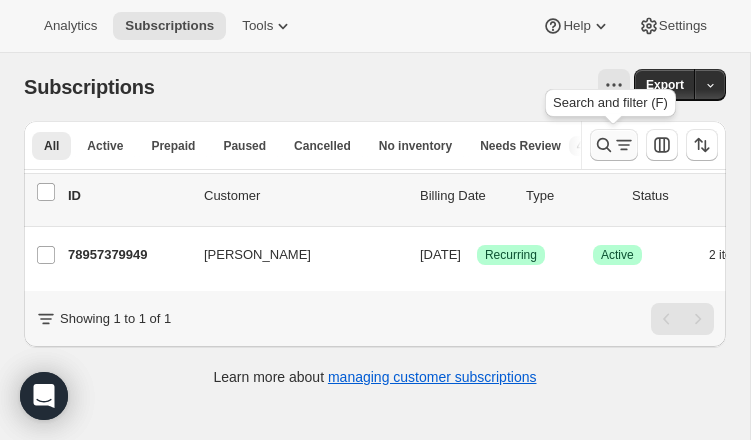 click 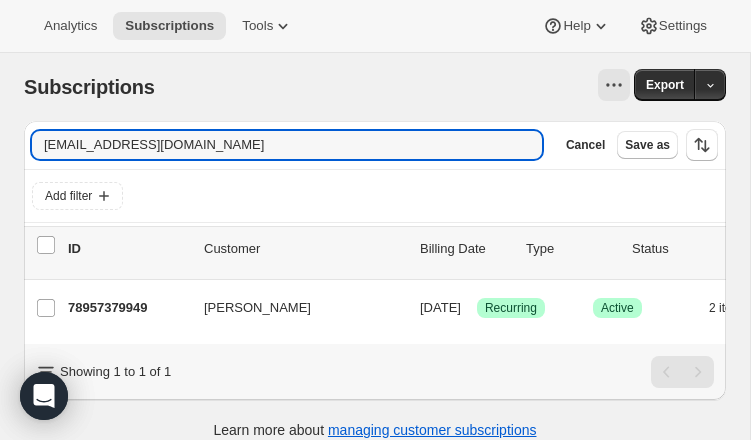 drag, startPoint x: 230, startPoint y: 153, endPoint x: -5, endPoint y: 127, distance: 236.43393 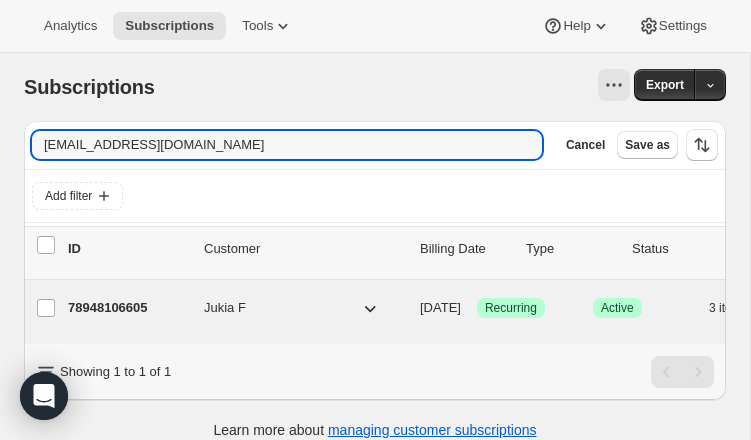 type on "[EMAIL_ADDRESS][DOMAIN_NAME]" 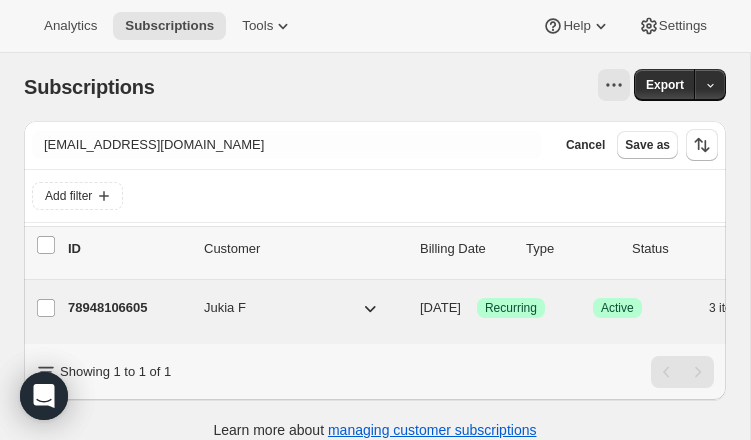 click on "78948106605" at bounding box center [128, 308] 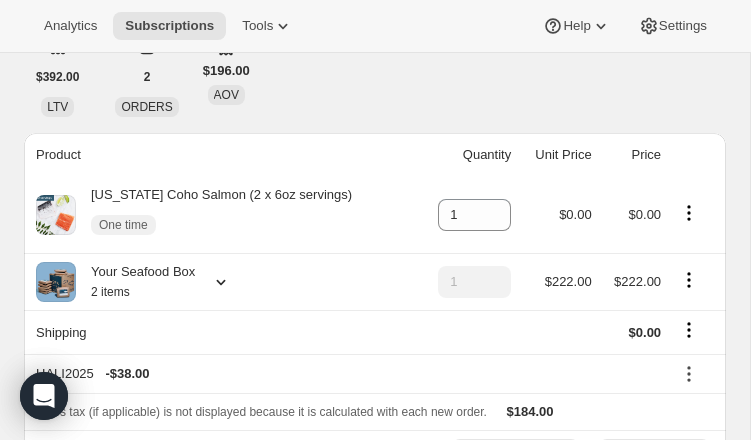 scroll, scrollTop: 0, scrollLeft: 0, axis: both 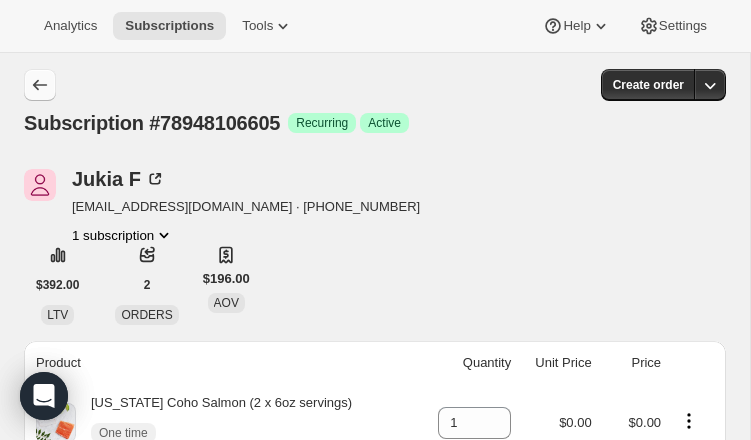 click at bounding box center [40, 85] 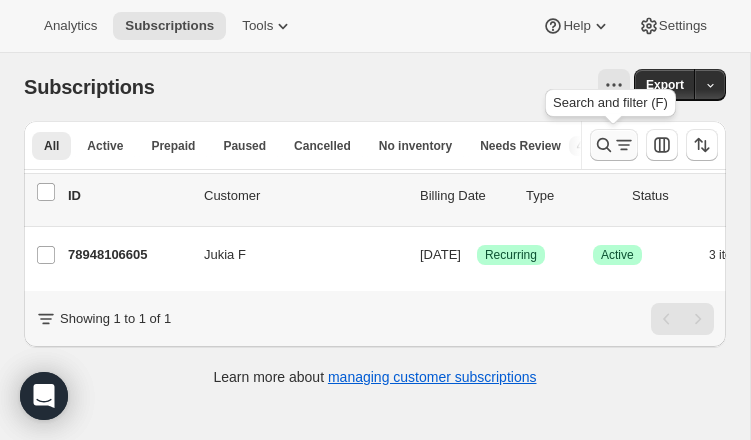 click 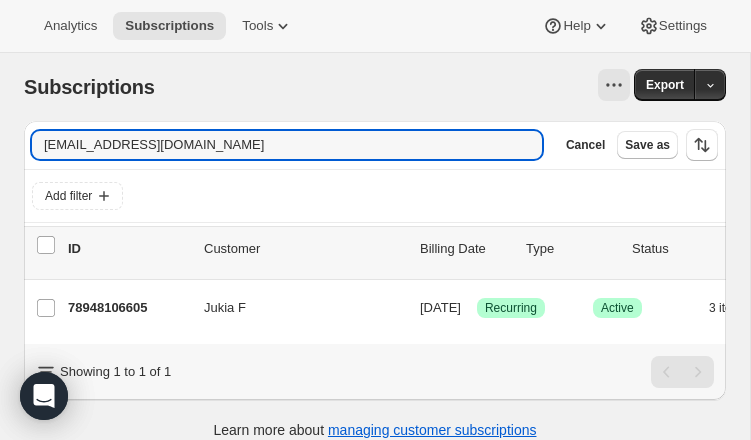 drag, startPoint x: 54, startPoint y: 142, endPoint x: -67, endPoint y: 140, distance: 121.016525 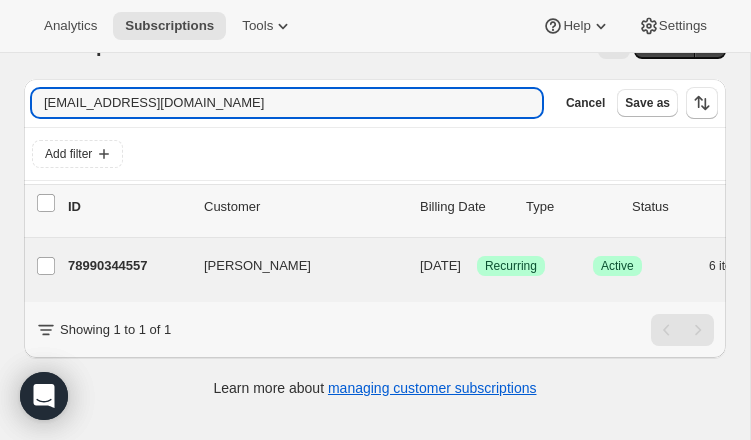 scroll, scrollTop: 53, scrollLeft: 0, axis: vertical 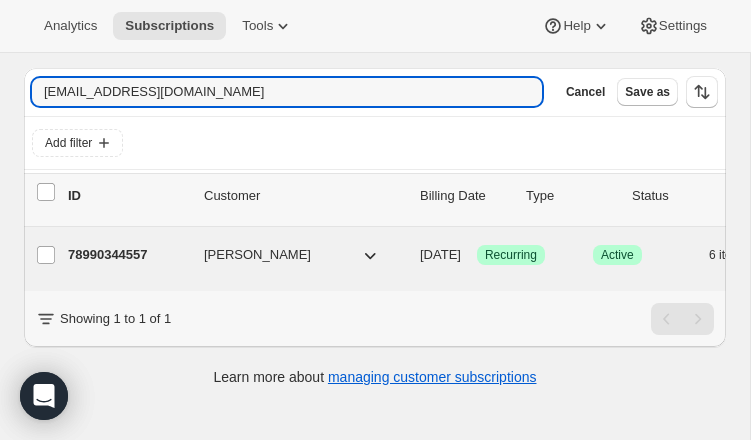 type on "[EMAIL_ADDRESS][DOMAIN_NAME]" 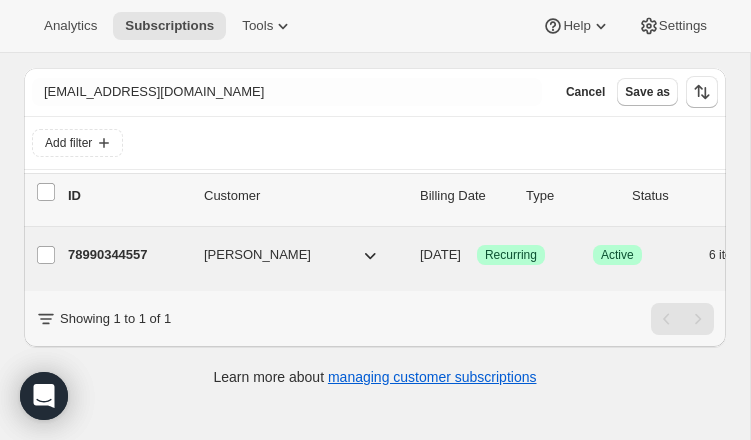 click on "78990344557" at bounding box center [128, 255] 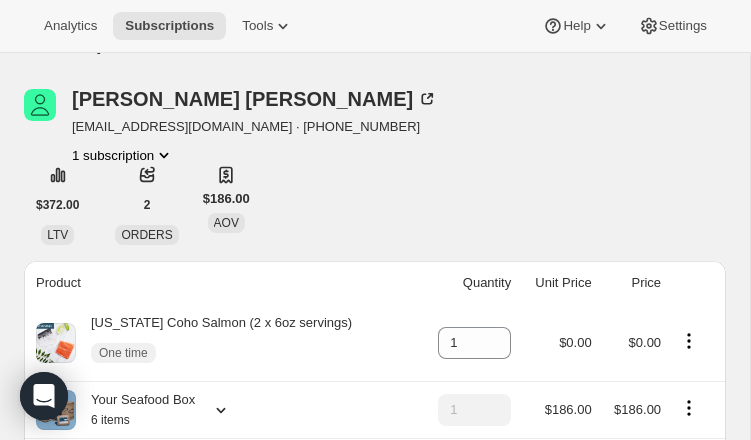 scroll, scrollTop: 0, scrollLeft: 0, axis: both 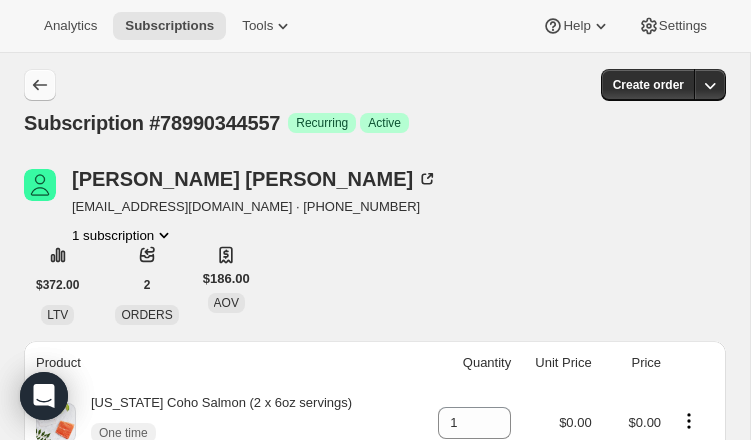 click at bounding box center (40, 85) 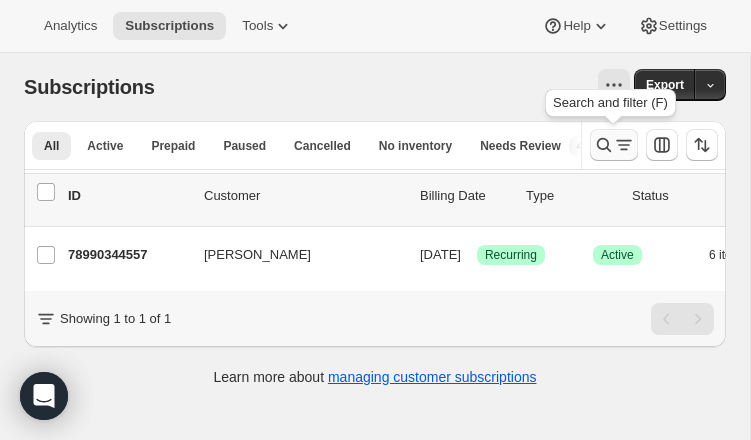 click at bounding box center (614, 145) 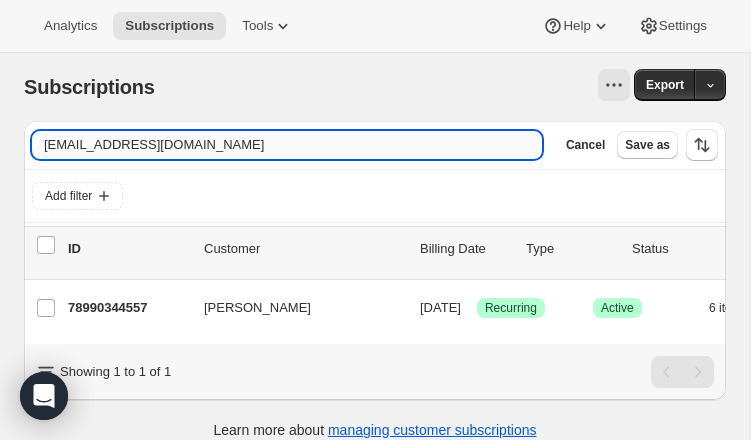 click on "[EMAIL_ADDRESS][DOMAIN_NAME]" at bounding box center [287, 145] 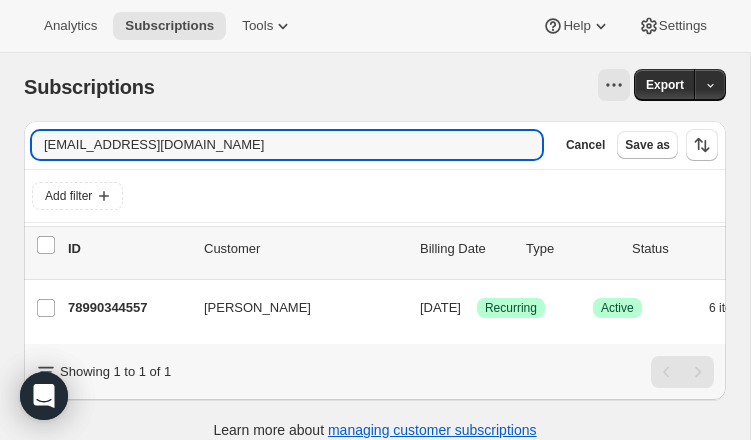 drag, startPoint x: 259, startPoint y: 149, endPoint x: 16, endPoint y: 140, distance: 243.16661 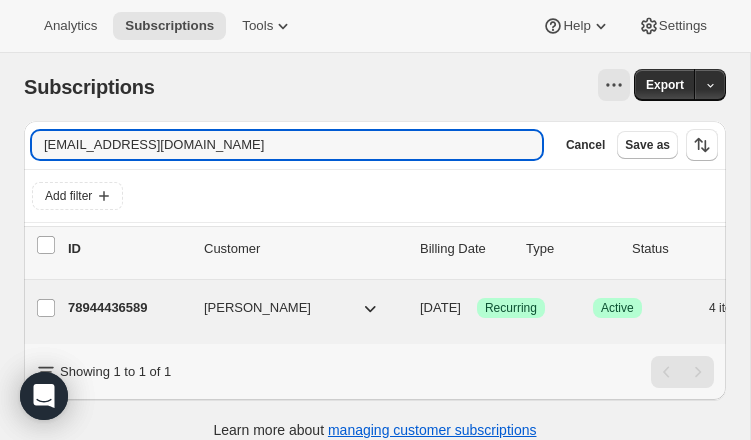 type on "[EMAIL_ADDRESS][DOMAIN_NAME]" 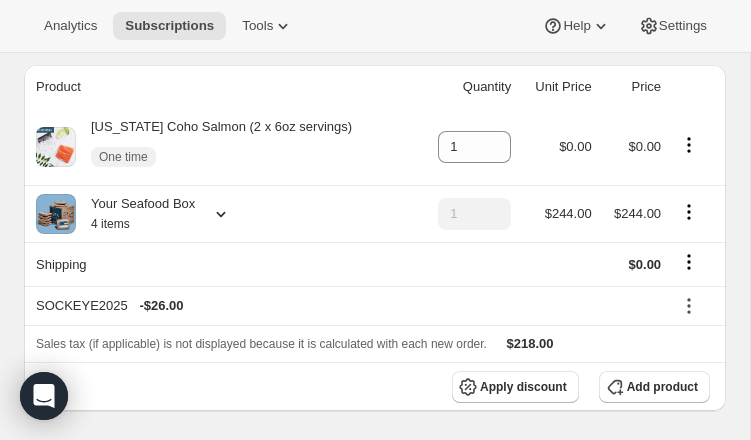 scroll, scrollTop: 128, scrollLeft: 0, axis: vertical 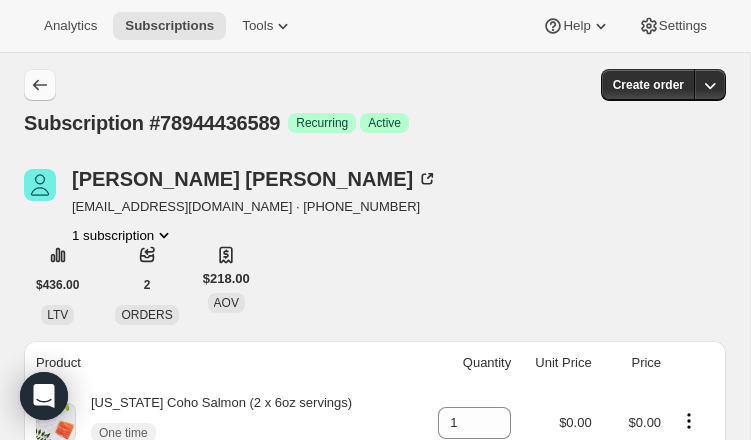 click 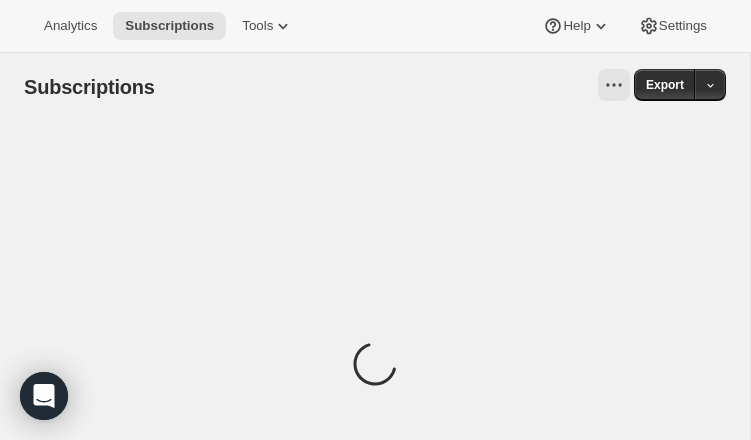 scroll, scrollTop: 0, scrollLeft: 0, axis: both 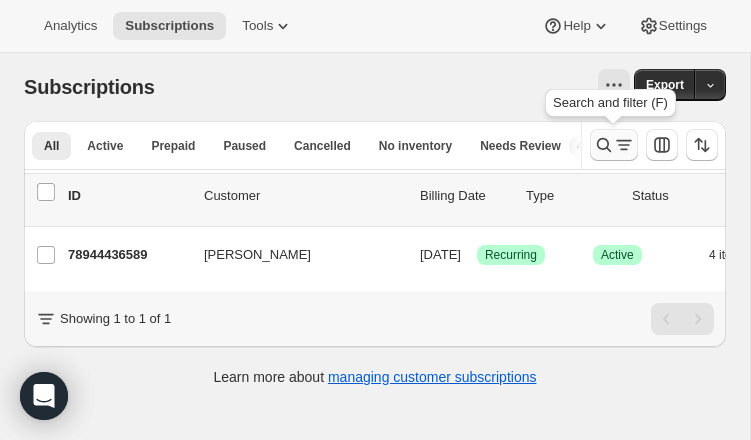click 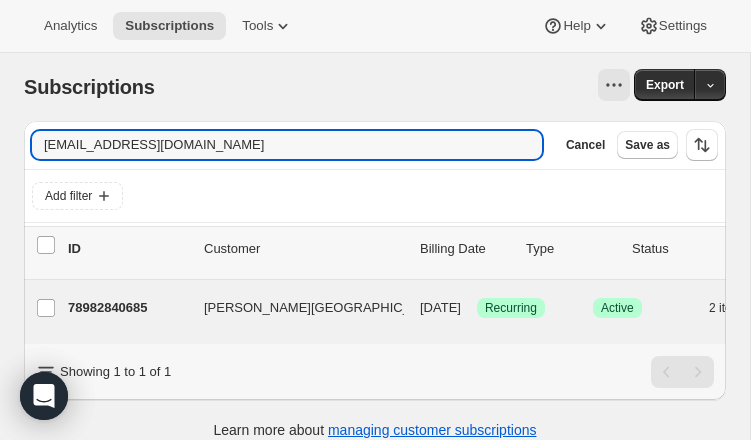 type on "[EMAIL_ADDRESS][DOMAIN_NAME]" 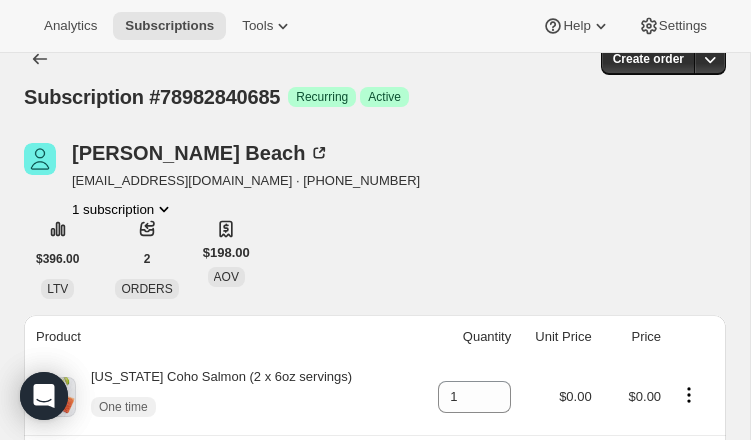 scroll, scrollTop: 0, scrollLeft: 0, axis: both 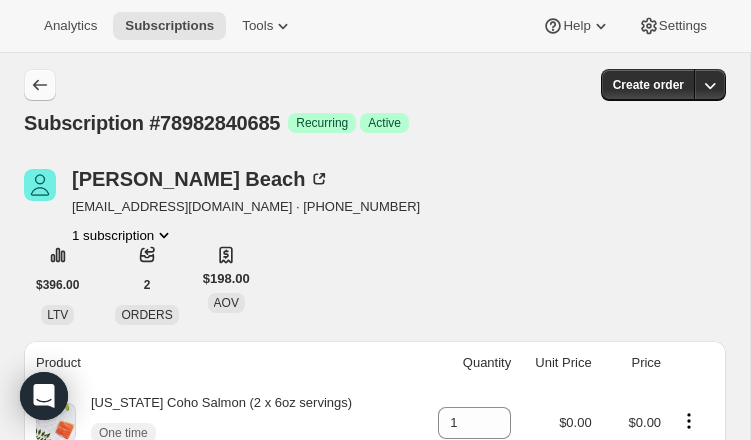 click at bounding box center (40, 85) 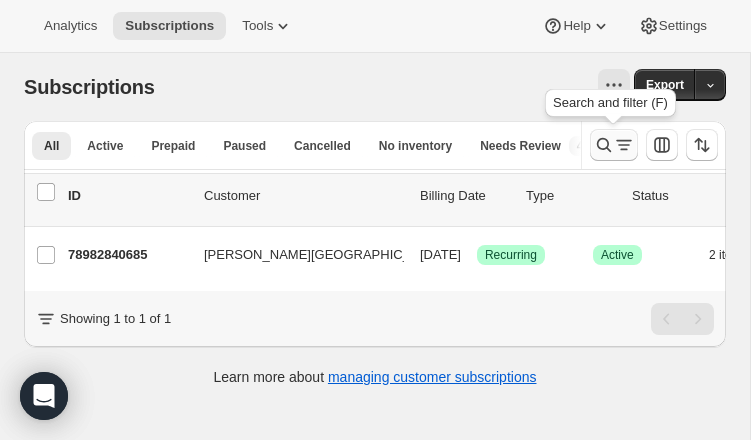 click 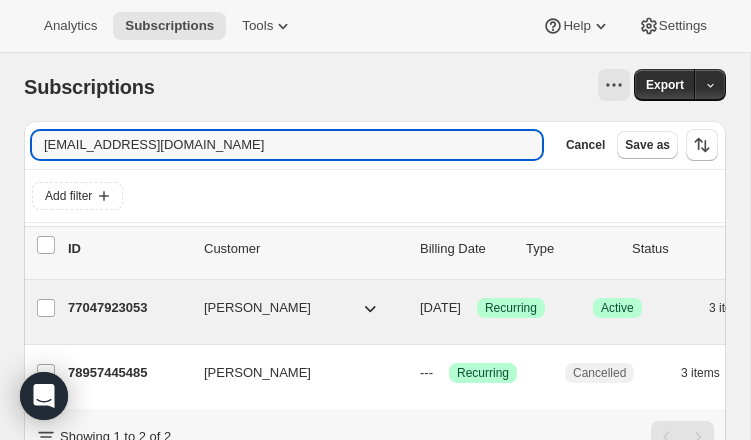 type on "[EMAIL_ADDRESS][DOMAIN_NAME]" 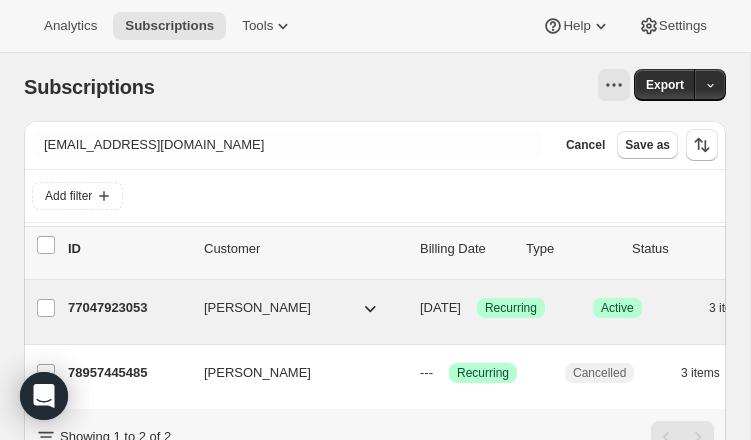 click on "77047923053" at bounding box center [128, 308] 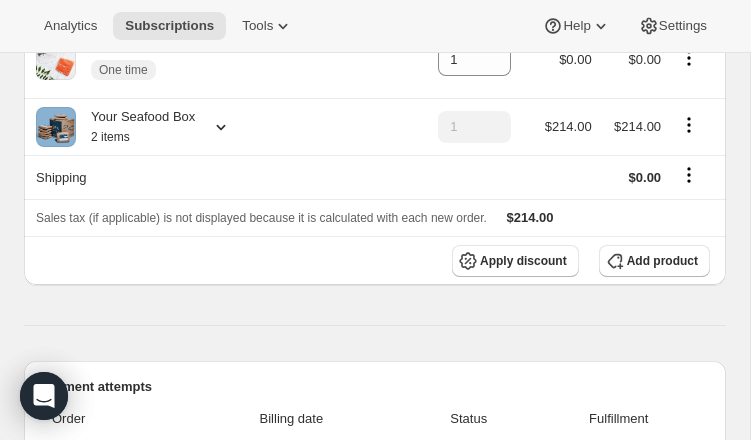 scroll, scrollTop: 0, scrollLeft: 0, axis: both 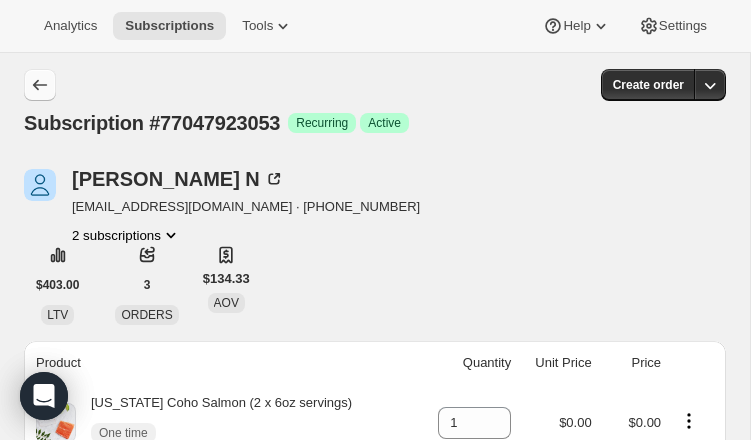 click at bounding box center (40, 85) 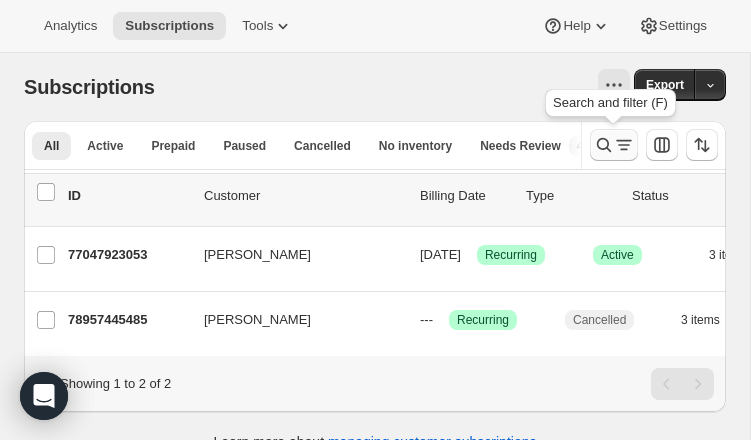 click at bounding box center [614, 145] 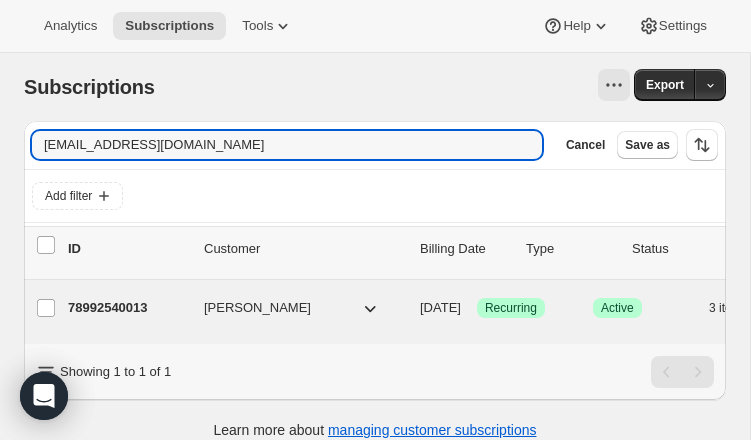 type on "[EMAIL_ADDRESS][DOMAIN_NAME]" 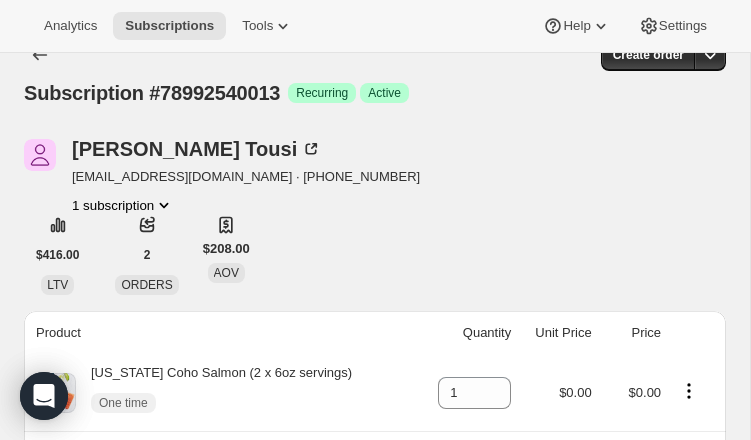 scroll, scrollTop: 0, scrollLeft: 0, axis: both 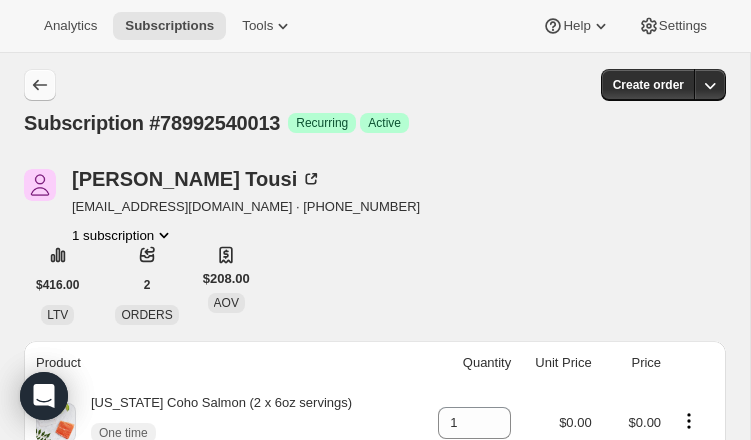 click 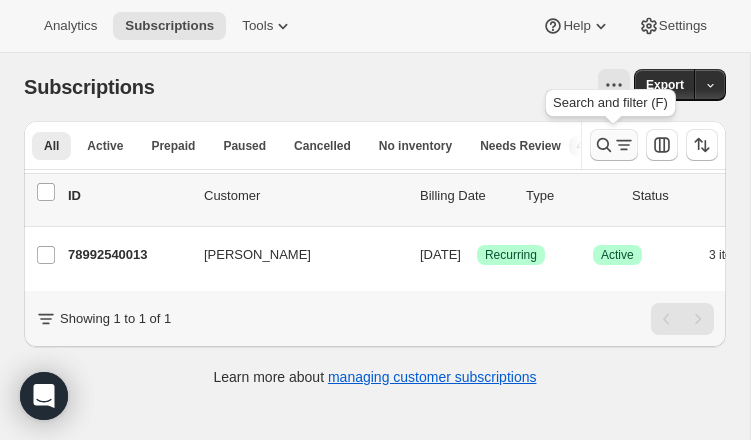 click 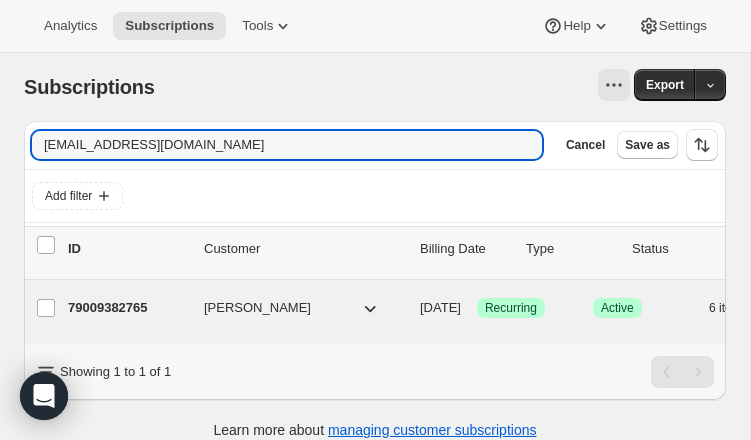type on "[EMAIL_ADDRESS][DOMAIN_NAME]" 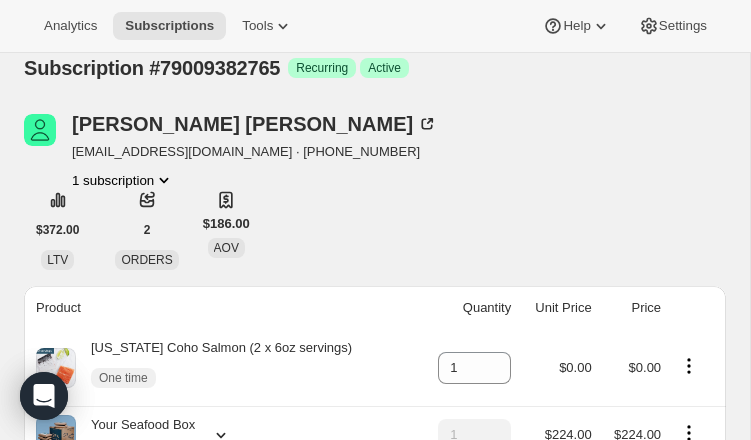 scroll, scrollTop: 0, scrollLeft: 0, axis: both 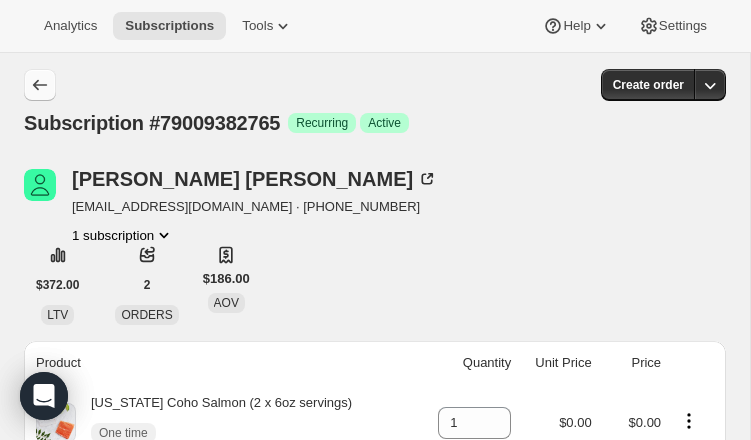 click 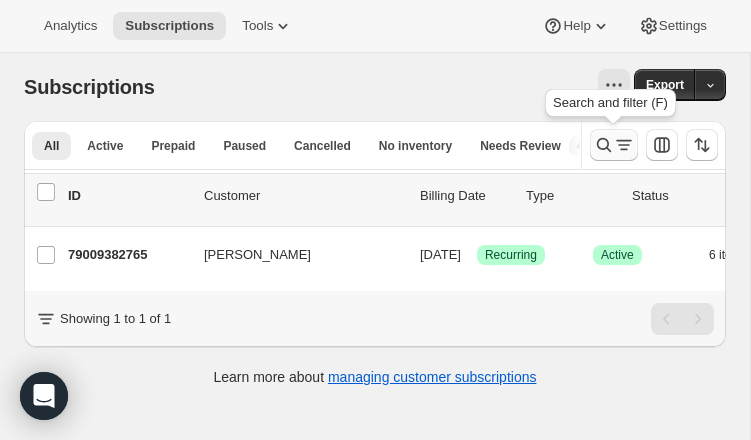 click 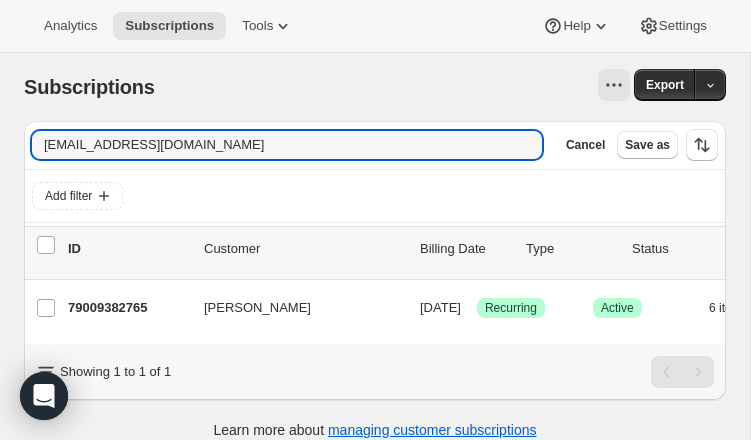 drag, startPoint x: 181, startPoint y: 149, endPoint x: 8, endPoint y: 133, distance: 173.73831 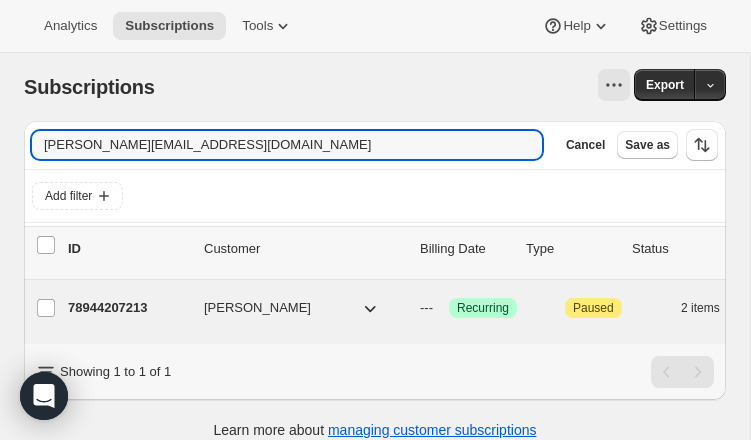 type on "[PERSON_NAME][EMAIL_ADDRESS][DOMAIN_NAME]" 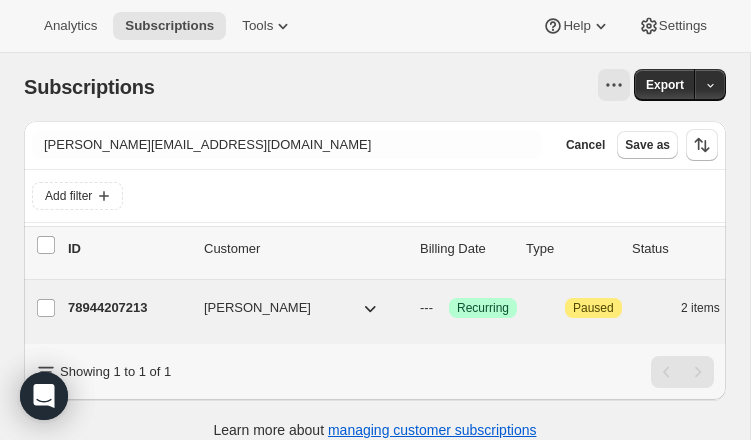 click on "78944207213" at bounding box center [128, 308] 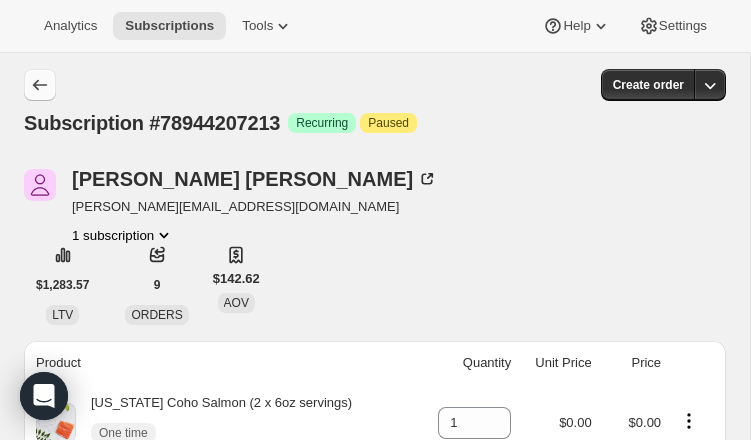 click 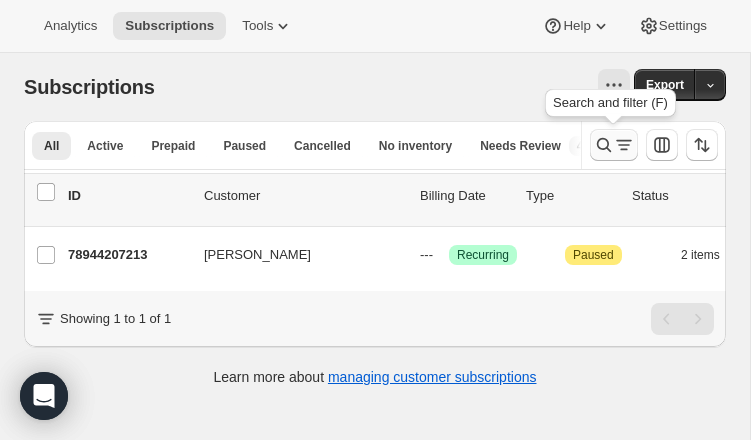 click 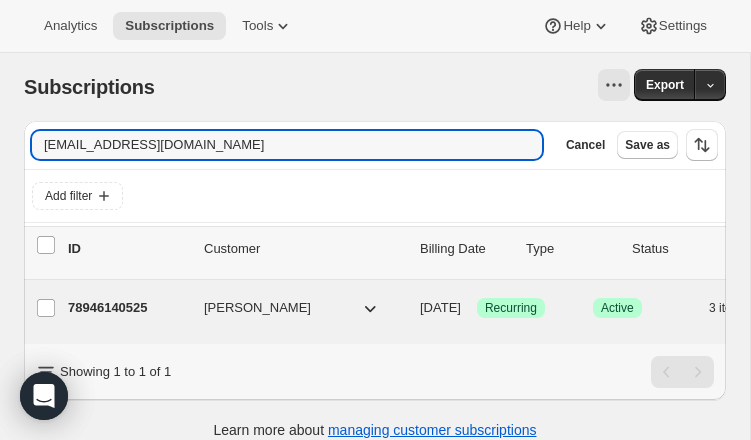 type on "[EMAIL_ADDRESS][DOMAIN_NAME]" 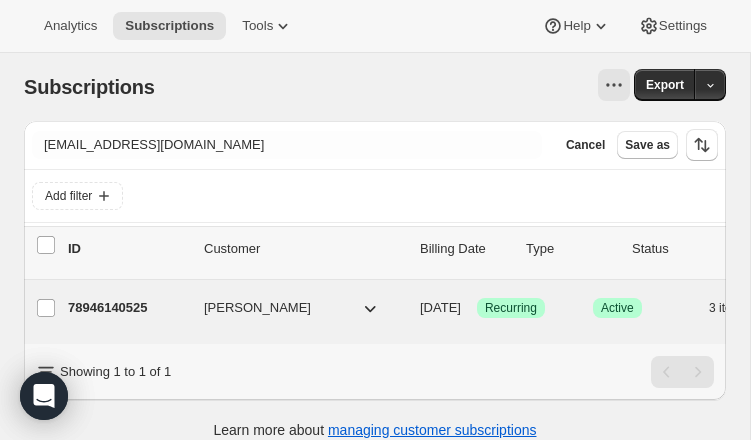 click on "78946140525" at bounding box center [128, 308] 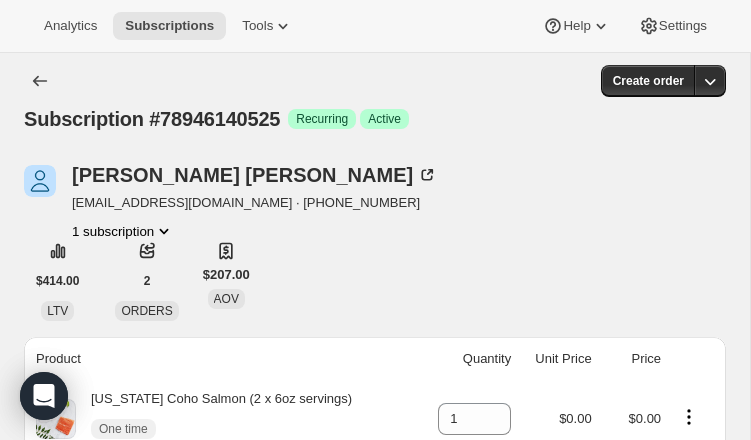 scroll, scrollTop: 0, scrollLeft: 0, axis: both 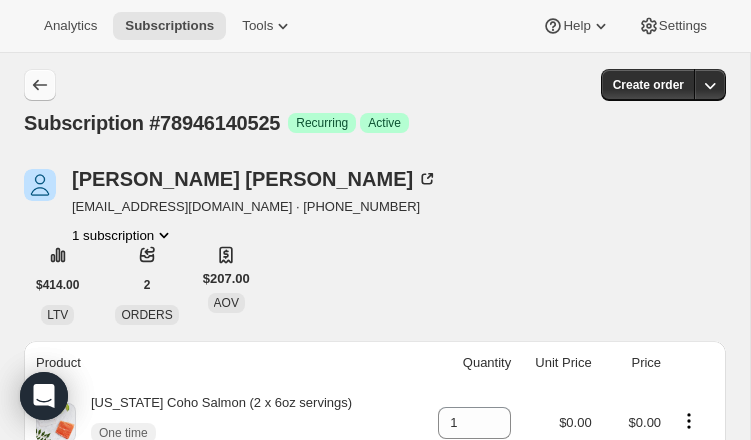 click at bounding box center [40, 85] 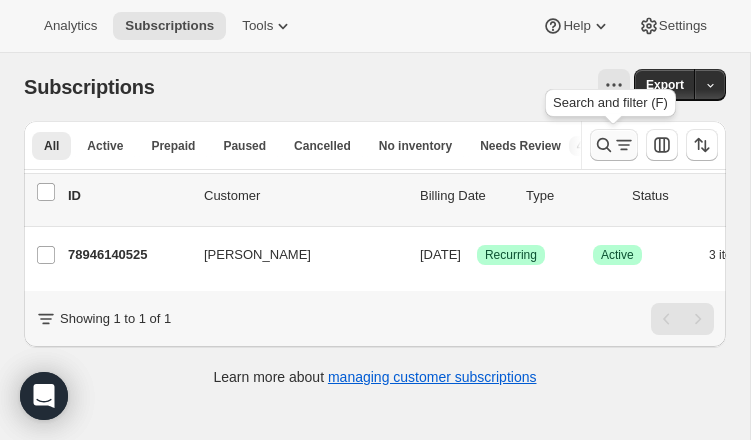 click 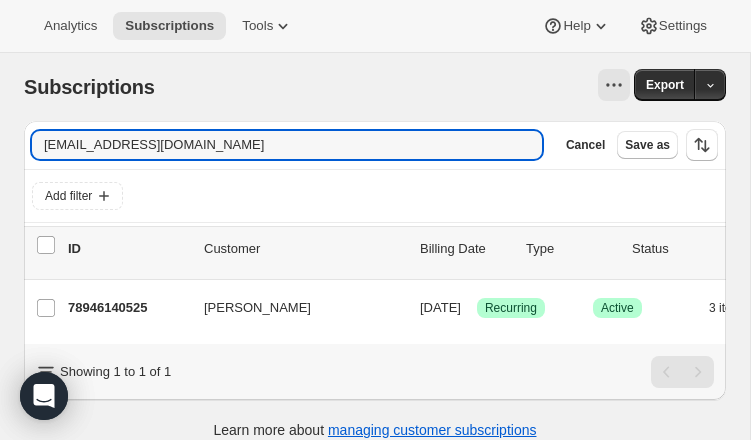 drag, startPoint x: 233, startPoint y: 150, endPoint x: -21, endPoint y: 131, distance: 254.70964 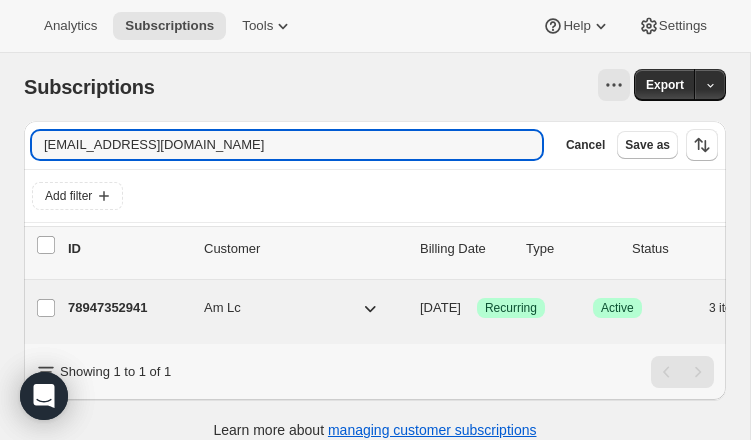 type on "[EMAIL_ADDRESS][DOMAIN_NAME]" 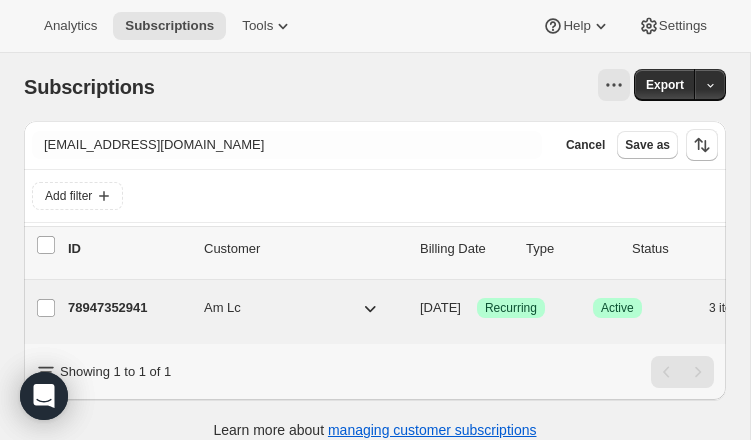 click on "78947352941" at bounding box center [128, 308] 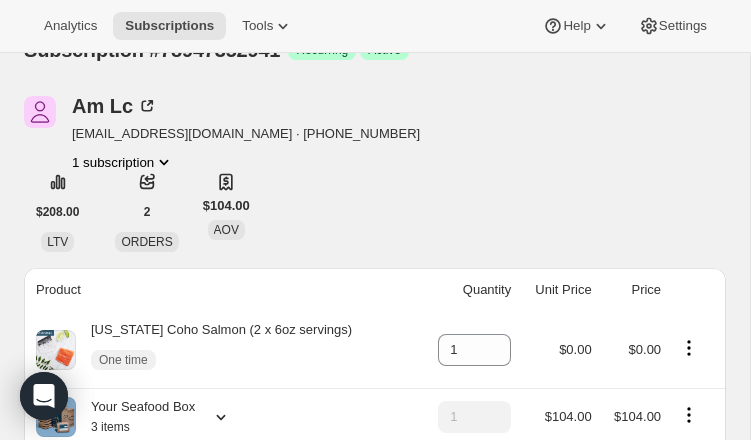 scroll, scrollTop: 0, scrollLeft: 0, axis: both 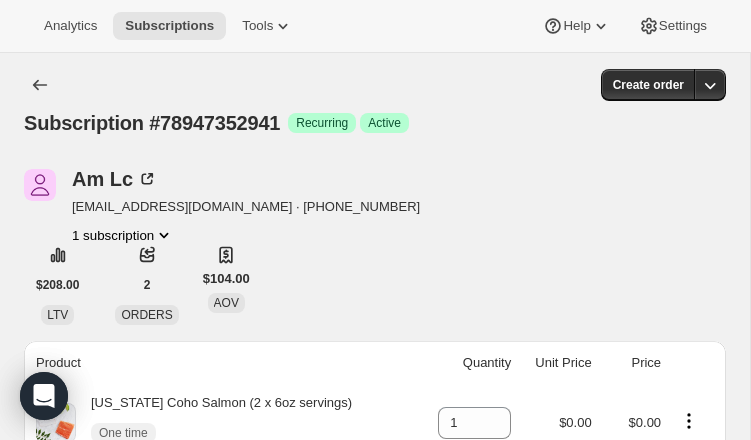 click at bounding box center (42, 85) 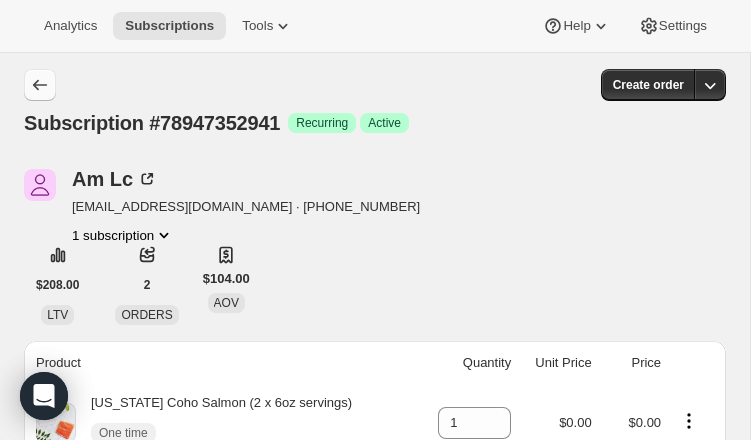 click at bounding box center (40, 85) 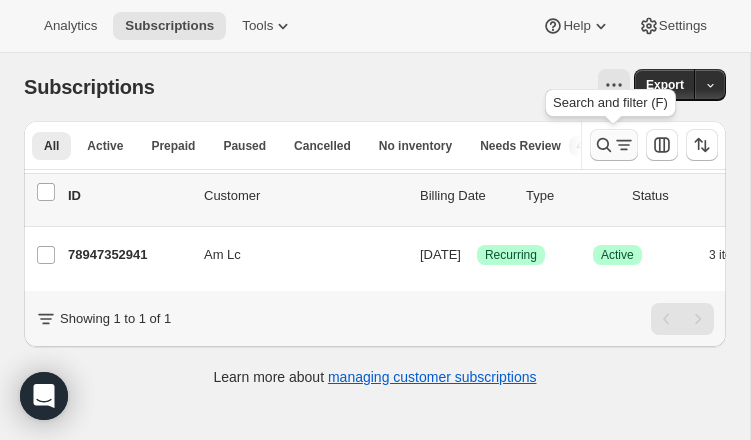 click 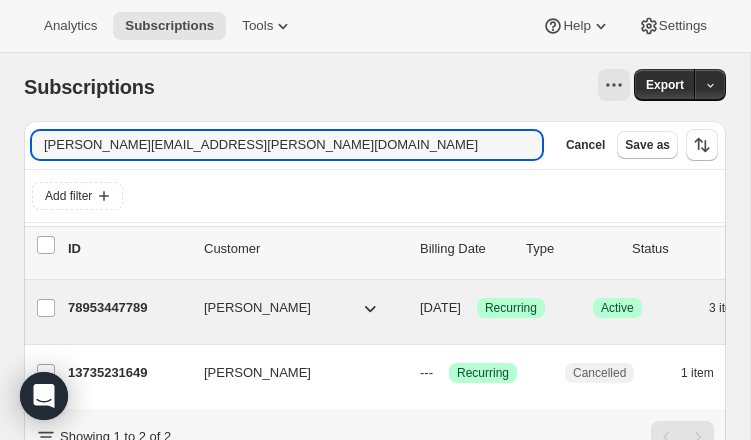 type on "jennifer.rucci@gmail.com" 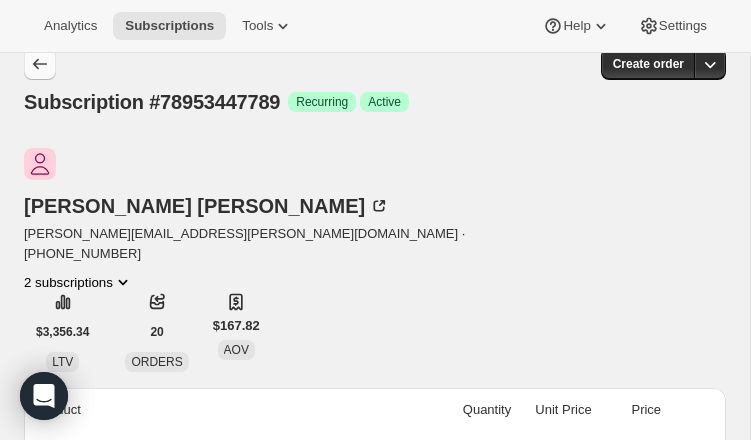 scroll, scrollTop: 0, scrollLeft: 0, axis: both 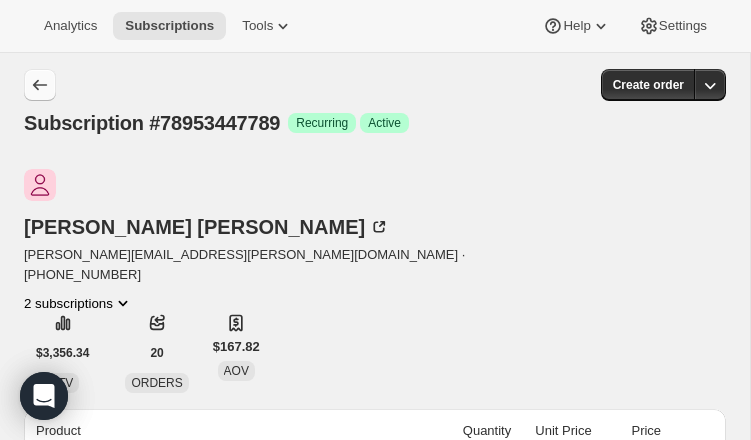 click 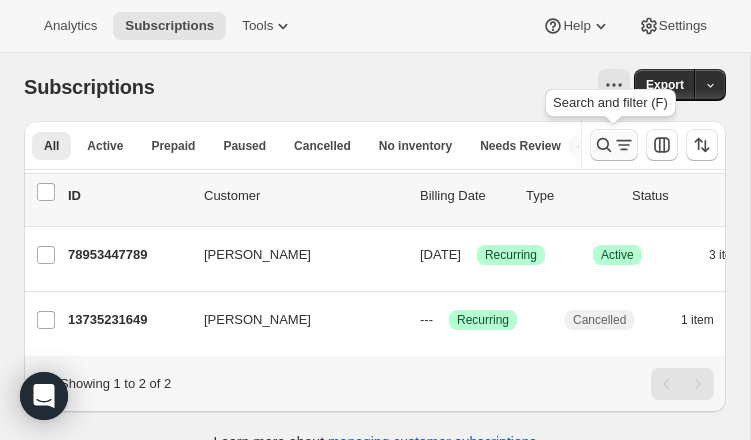 click at bounding box center (614, 145) 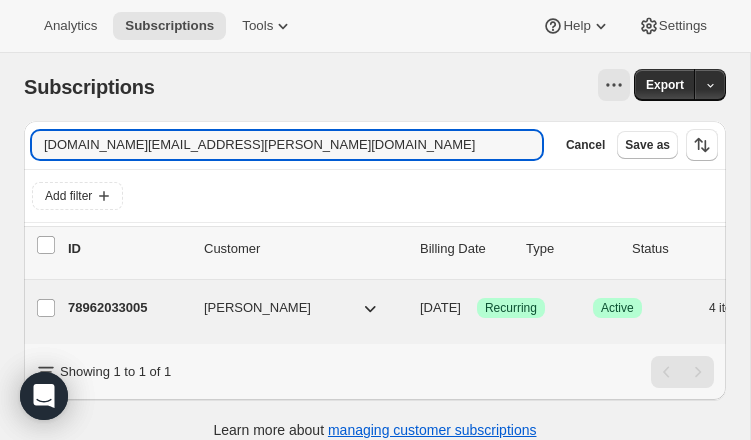 type on "lexie.thibeau.lt@gmail.com" 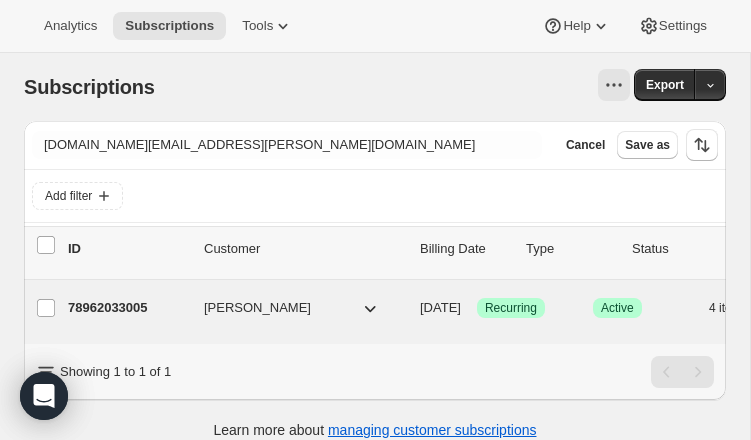 click on "78962033005" at bounding box center [128, 308] 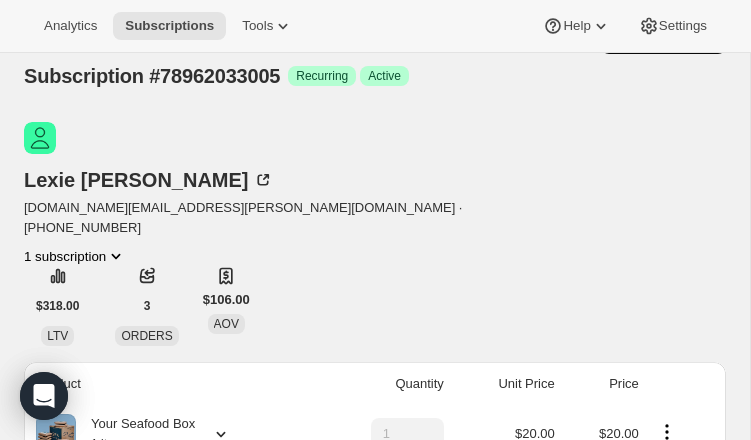 scroll, scrollTop: 0, scrollLeft: 0, axis: both 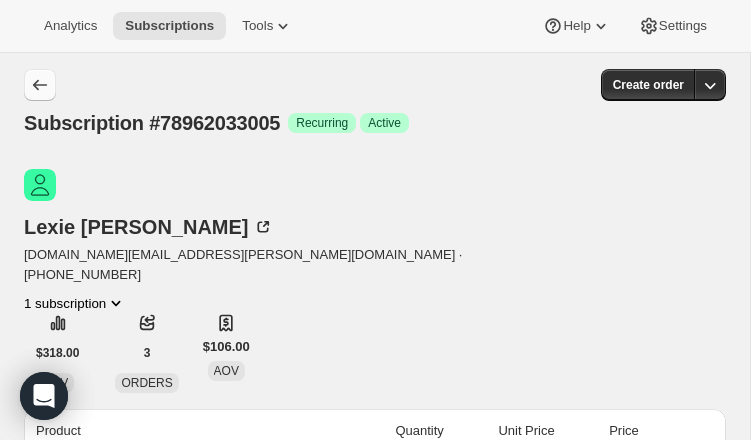 click 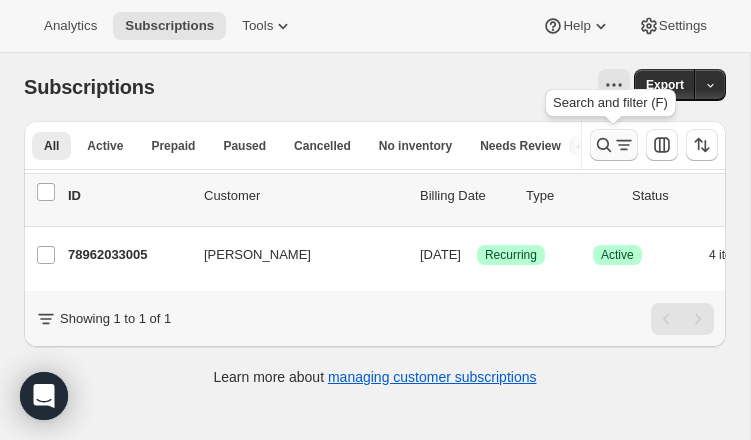 click 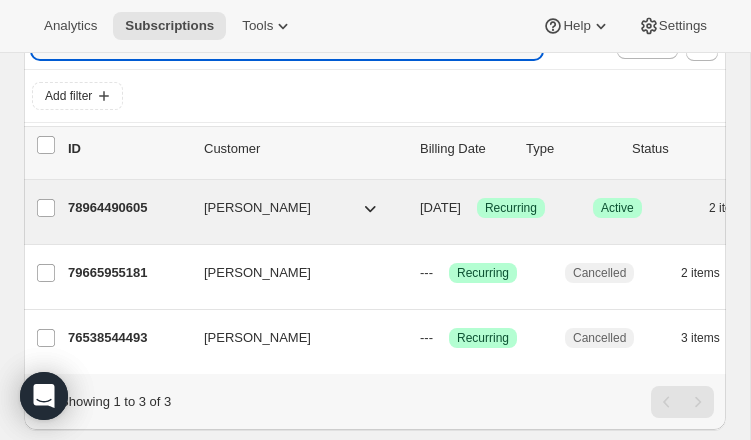 scroll, scrollTop: 149, scrollLeft: 0, axis: vertical 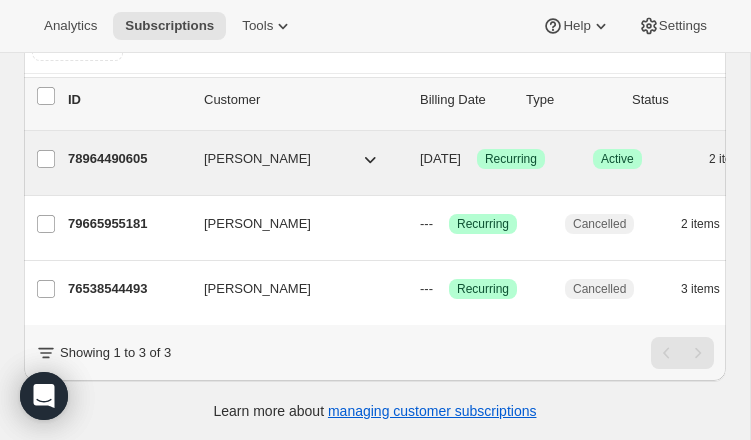type on "rkj2@verizon.net" 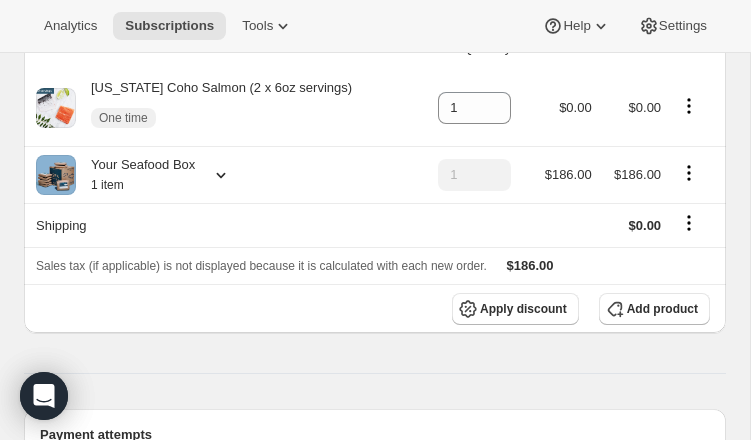 scroll, scrollTop: 0, scrollLeft: 0, axis: both 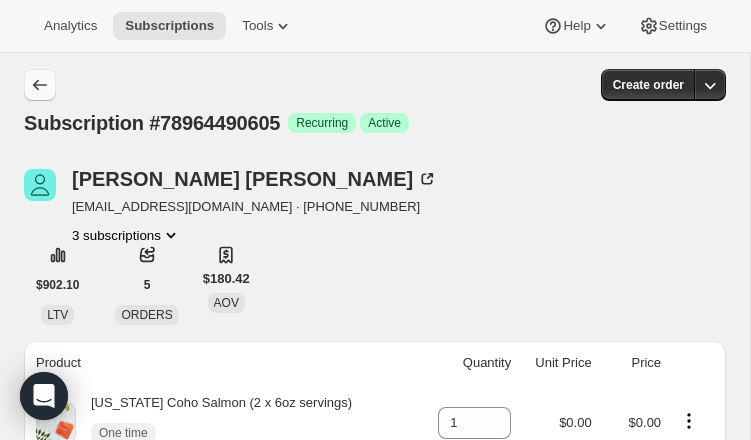 click 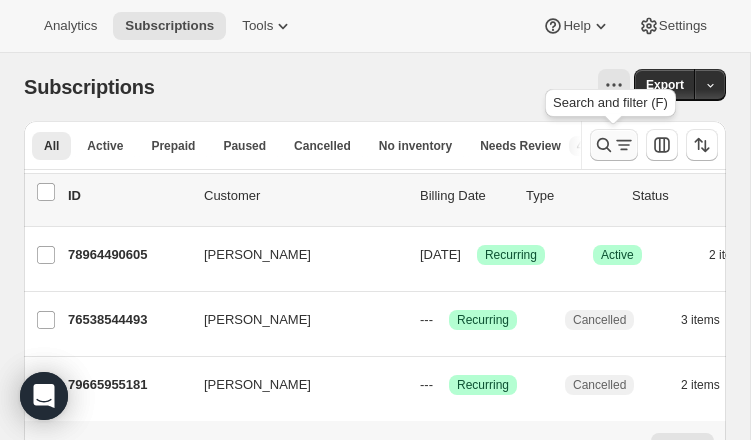 click 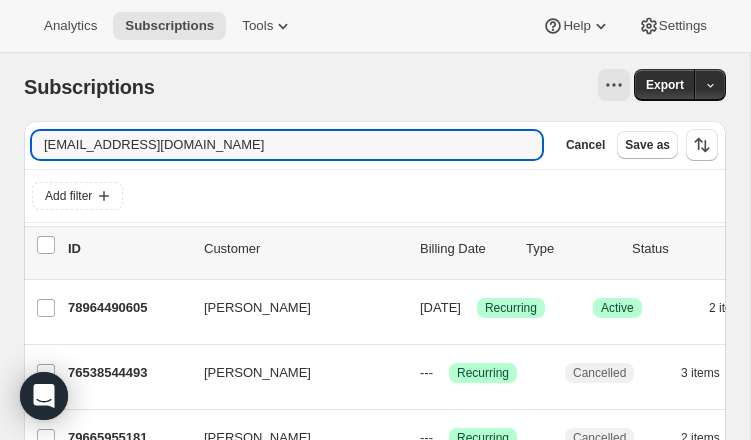 drag, startPoint x: 120, startPoint y: 147, endPoint x: -76, endPoint y: 130, distance: 196.73587 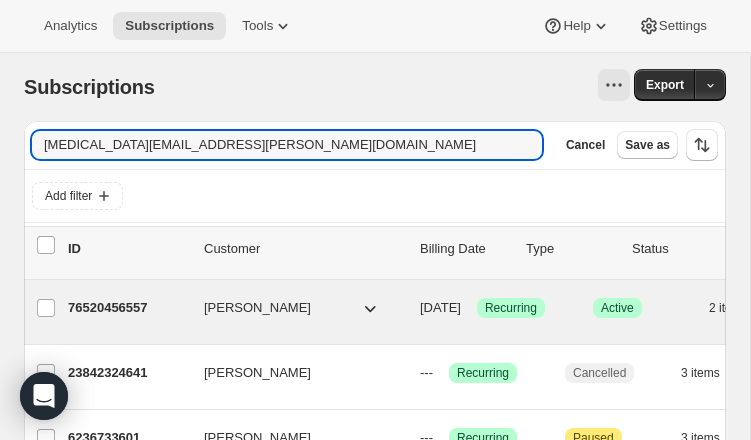 type on "alli.a.tucker@gmail.com" 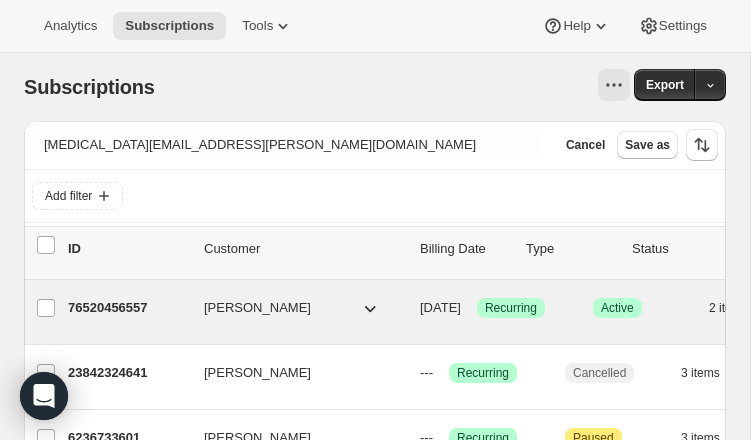 click on "76520456557" at bounding box center (128, 308) 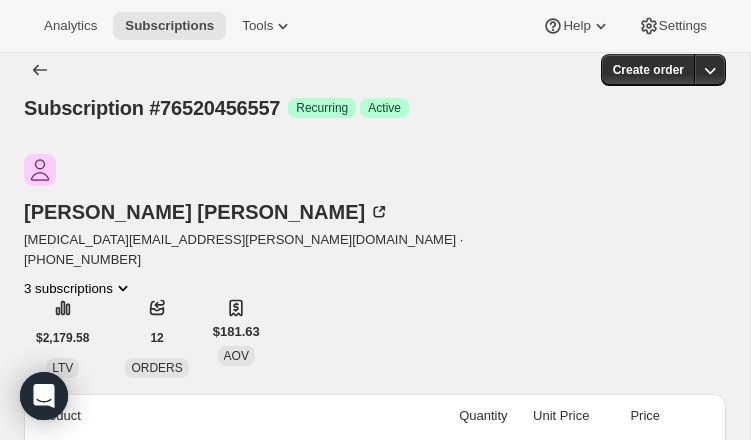 scroll, scrollTop: 0, scrollLeft: 0, axis: both 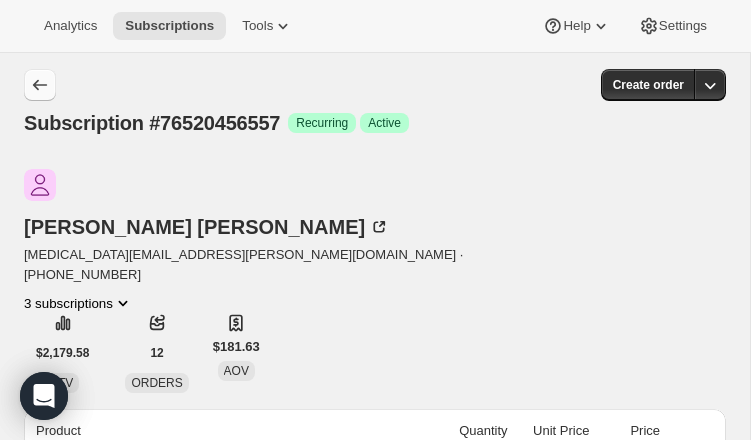 click at bounding box center [40, 85] 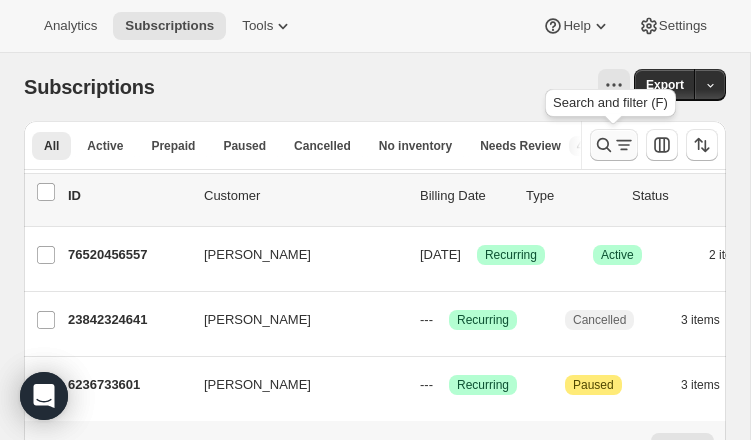 click 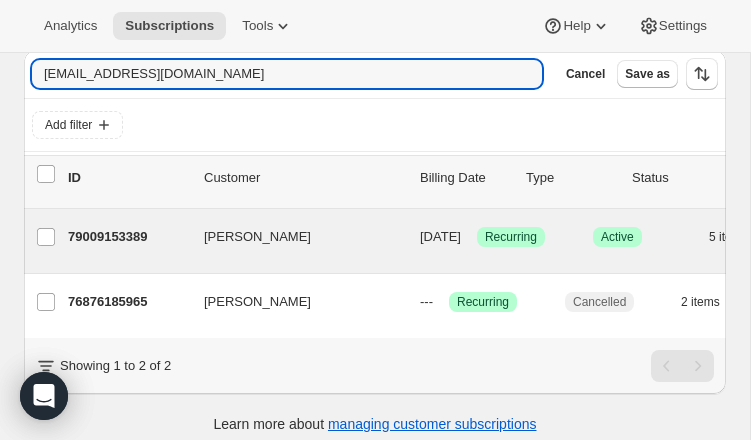 scroll, scrollTop: 84, scrollLeft: 0, axis: vertical 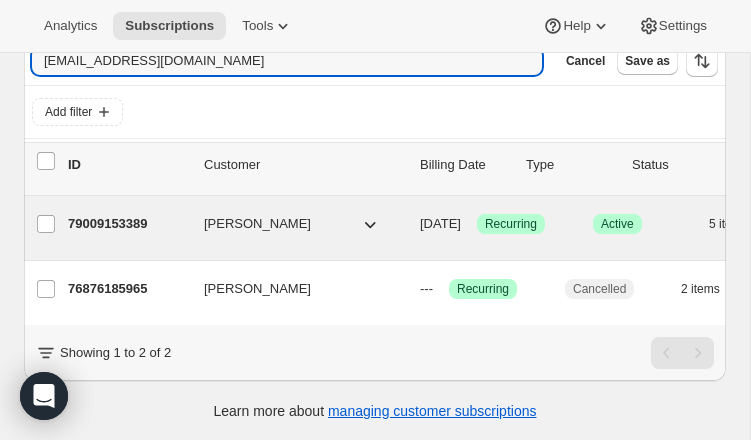 type on "tinamary29@gmail.com" 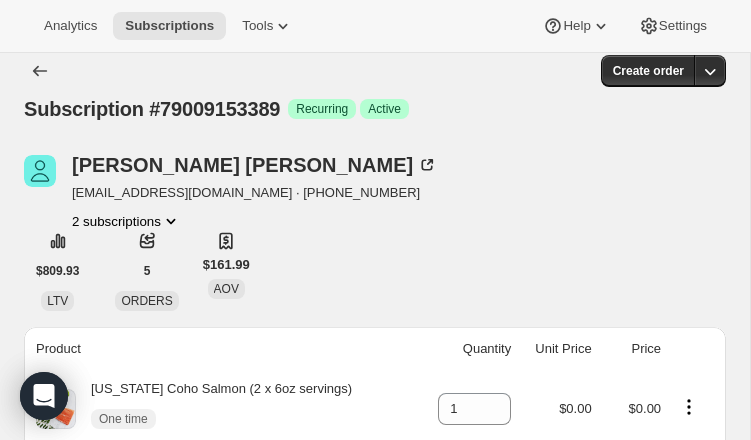 scroll, scrollTop: 0, scrollLeft: 0, axis: both 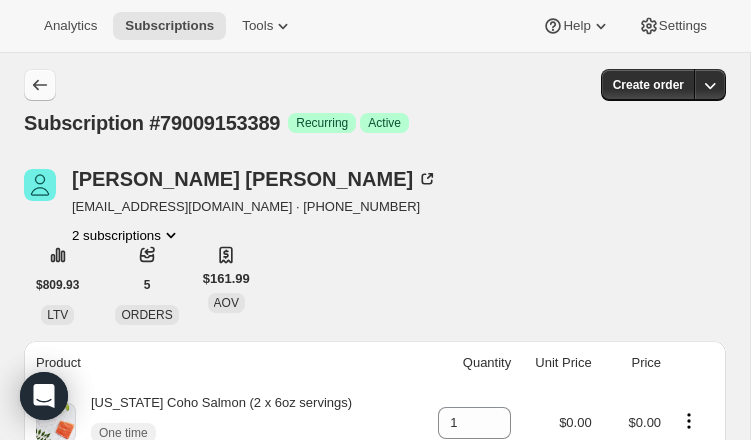 click at bounding box center (40, 85) 